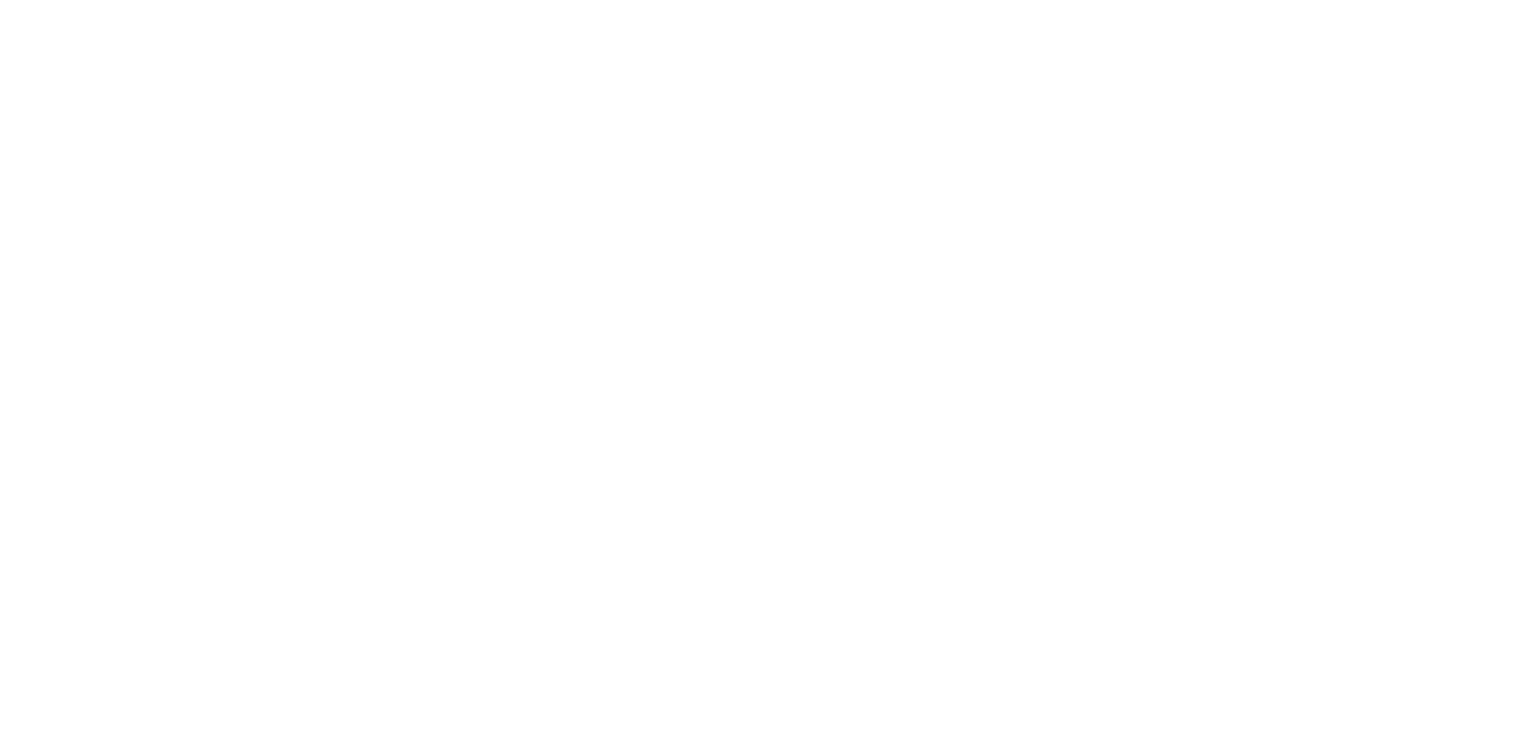 scroll, scrollTop: 0, scrollLeft: 0, axis: both 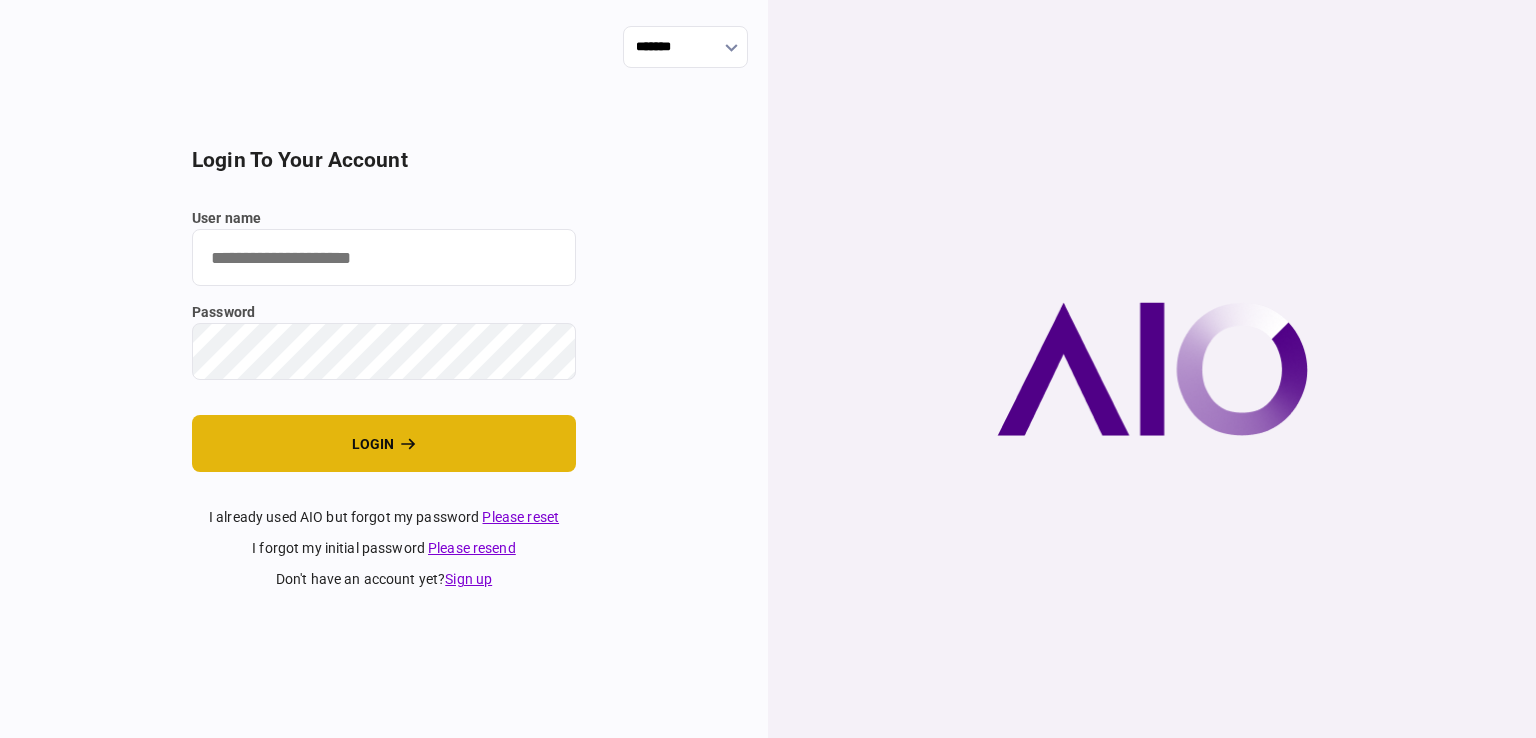 type on "*********" 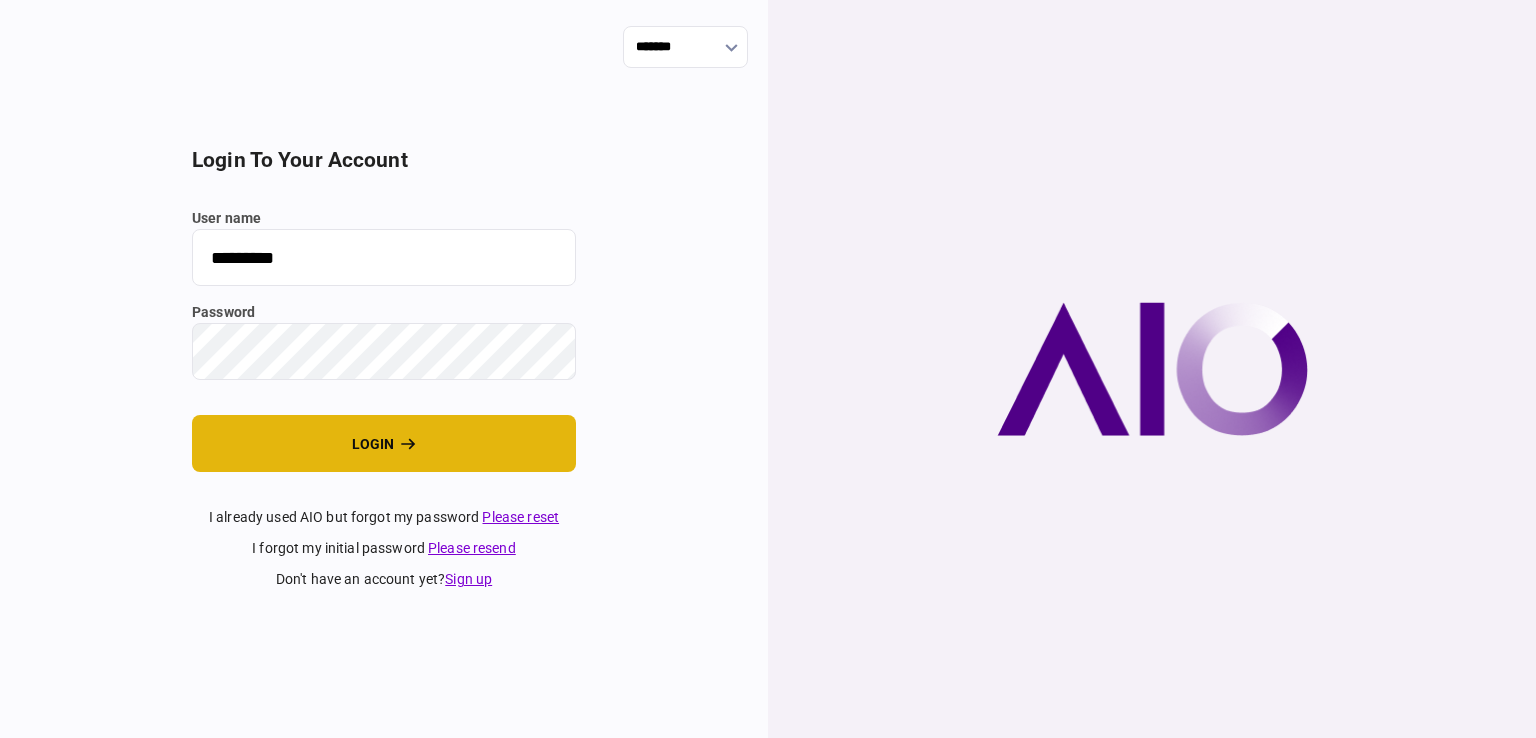click on "login" at bounding box center [384, 443] 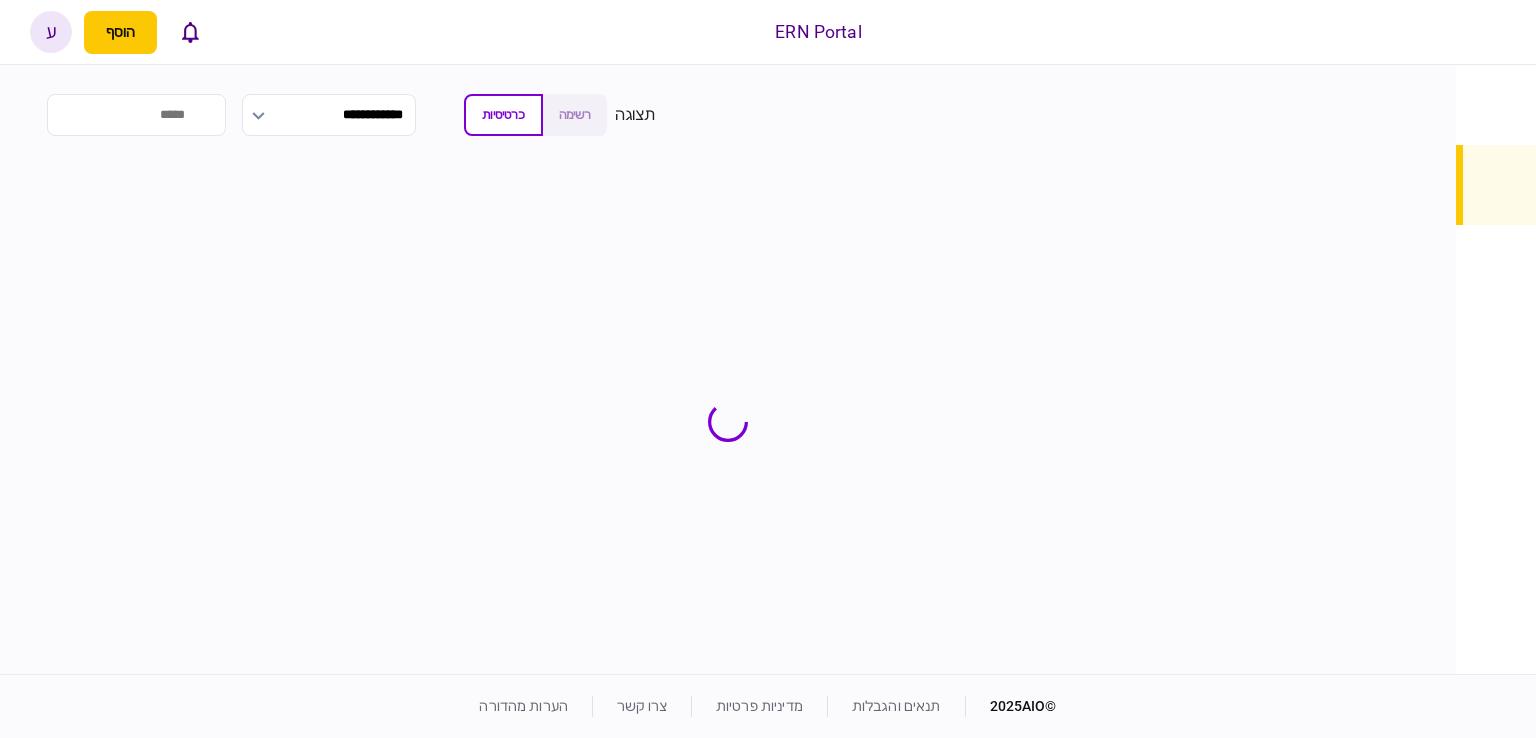 scroll, scrollTop: 0, scrollLeft: 0, axis: both 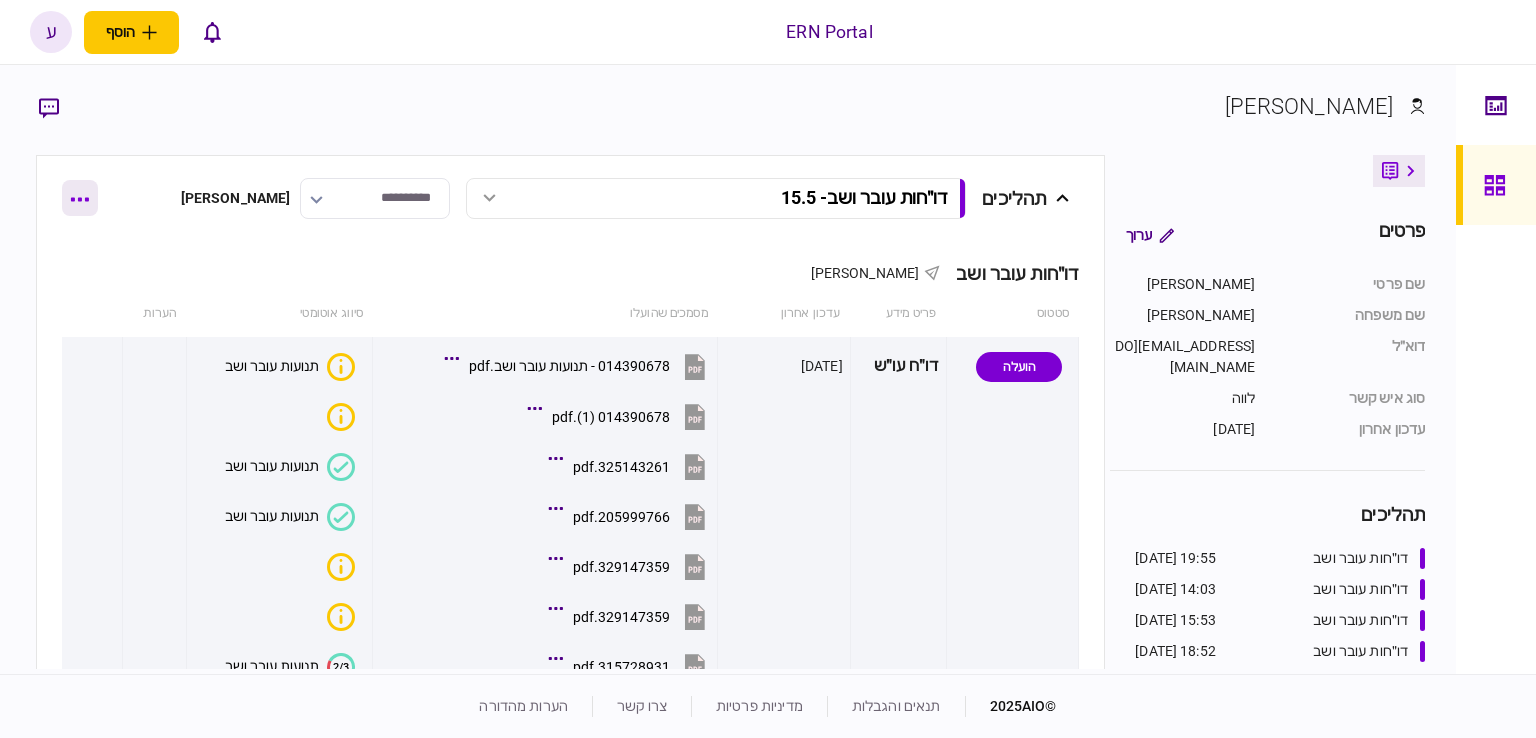 click 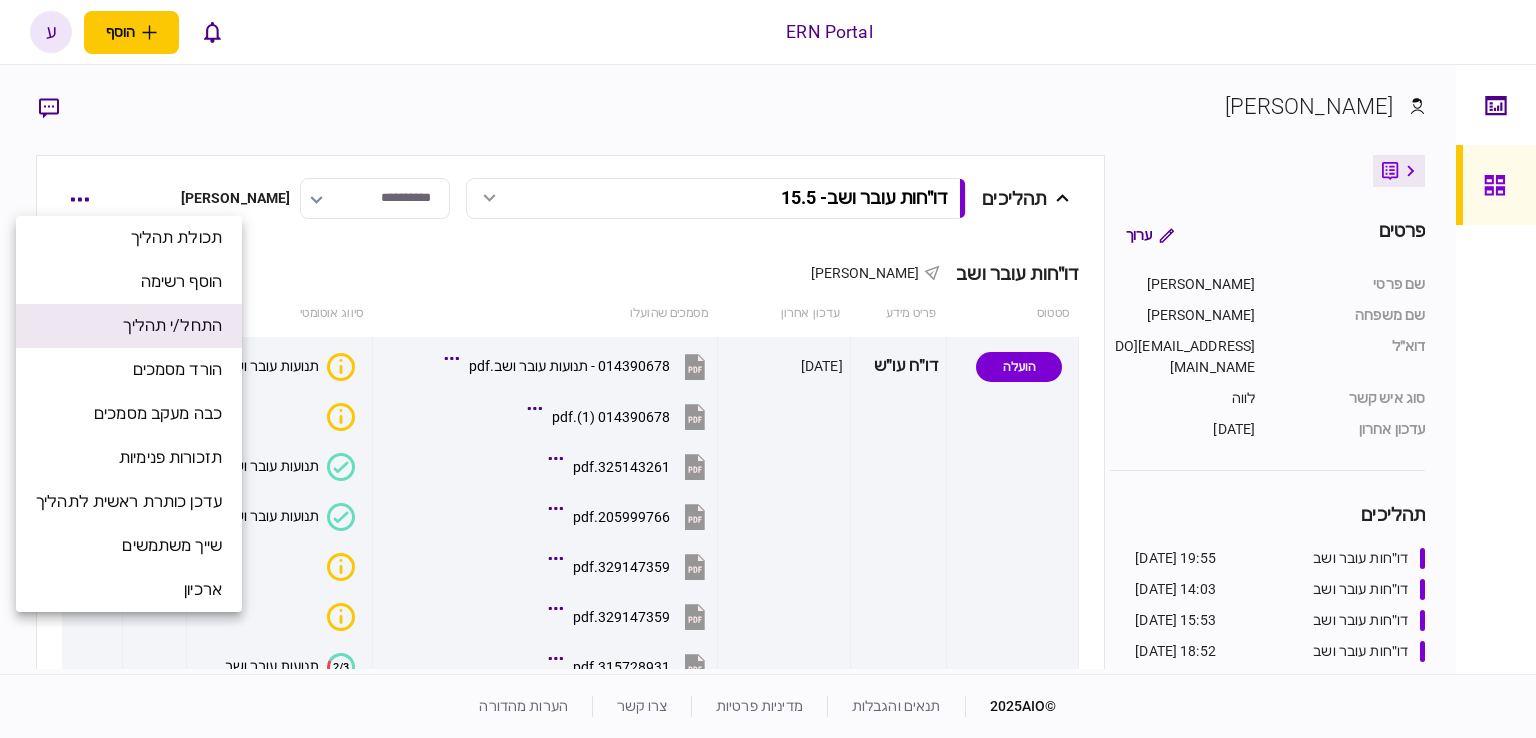 click on "התחל/י תהליך" at bounding box center [172, 326] 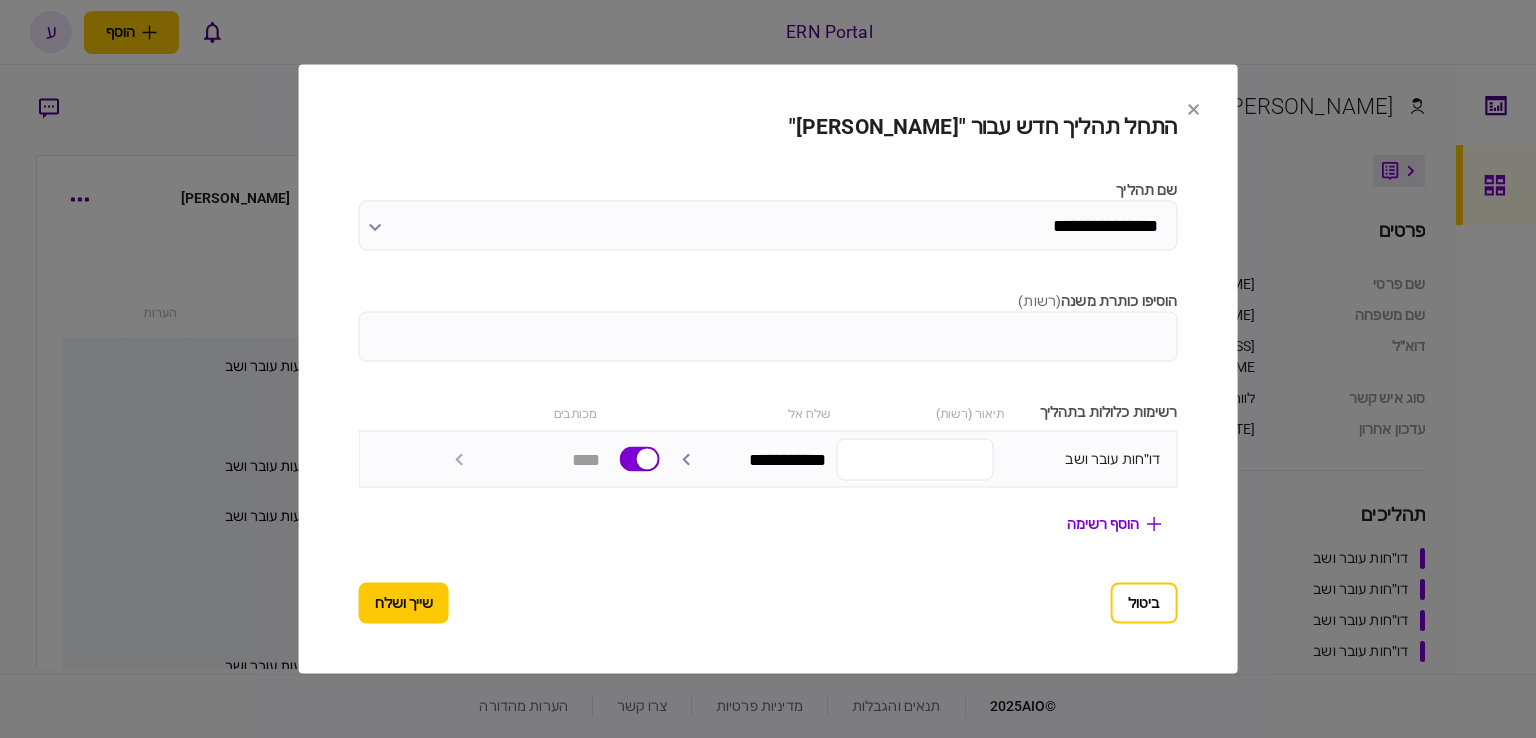 click on "הוסיפו כותרת משנה  ( רשות )" at bounding box center (768, 337) 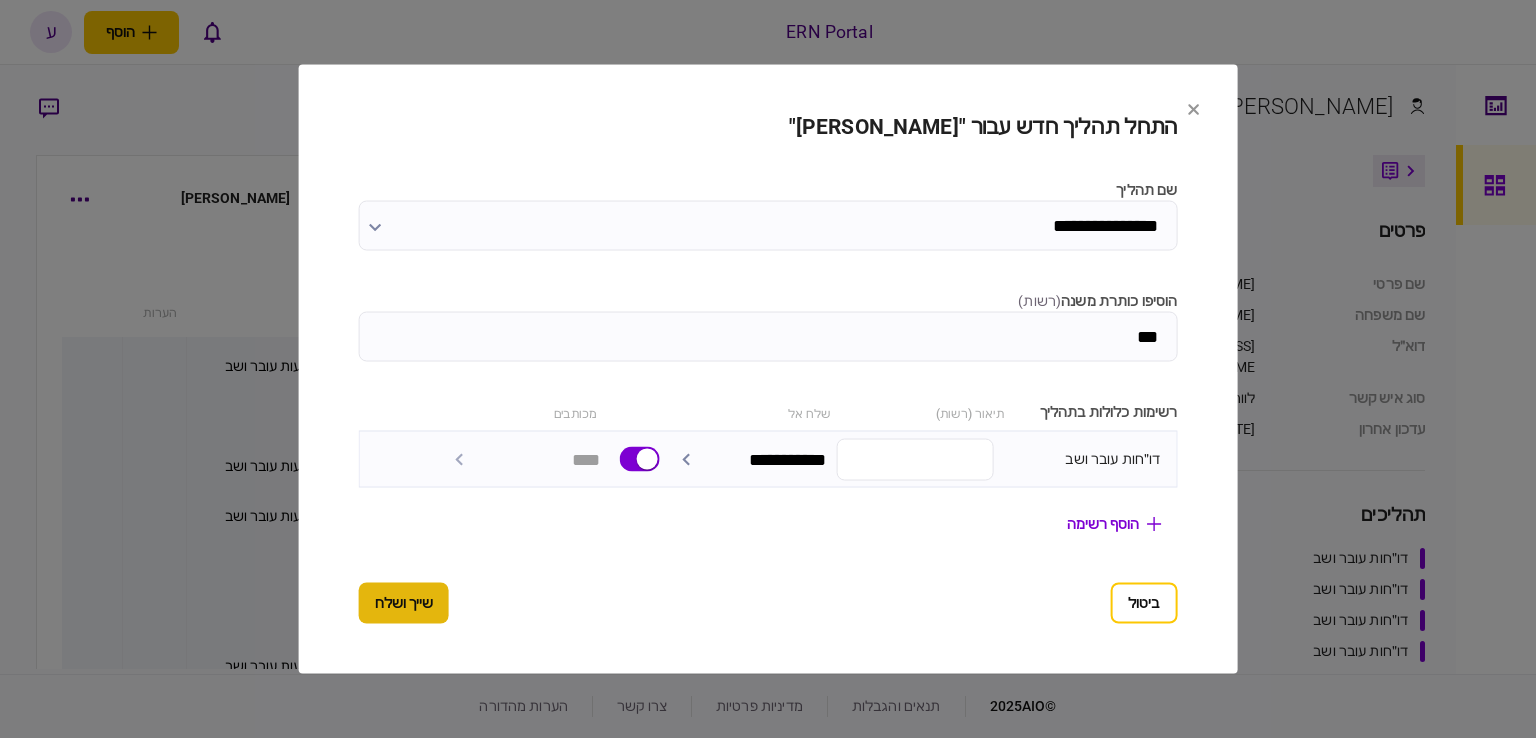 type on "***" 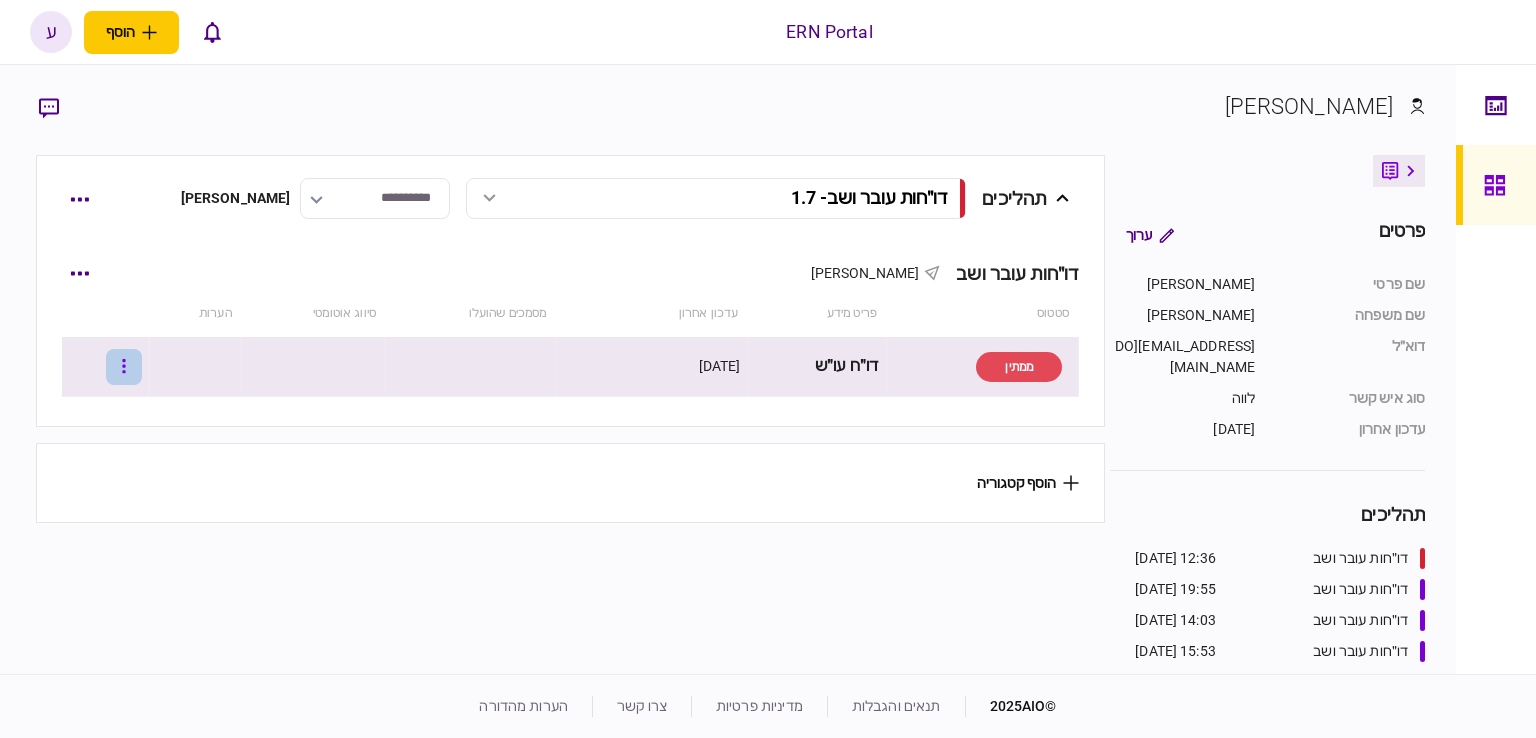 click 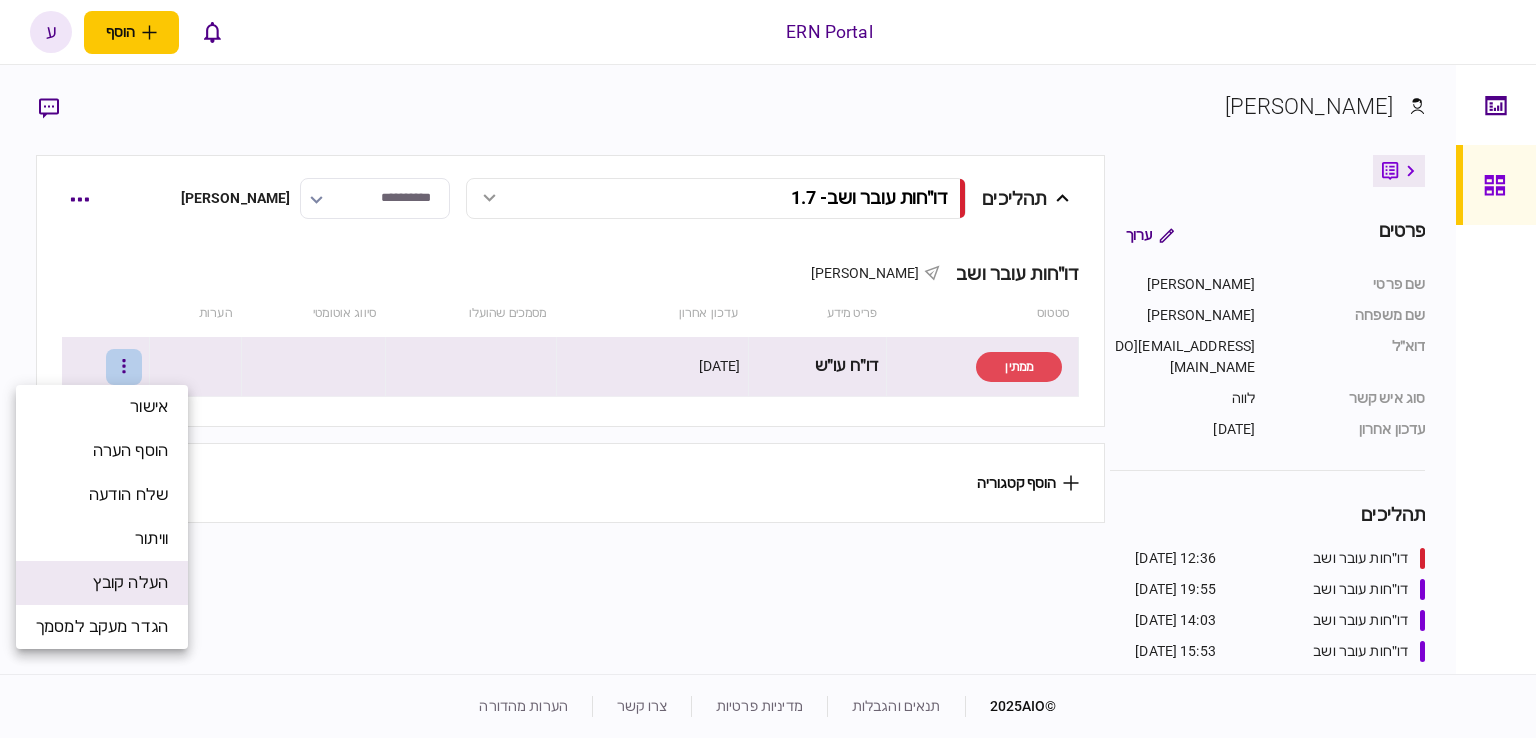 click on "העלה קובץ" at bounding box center (130, 583) 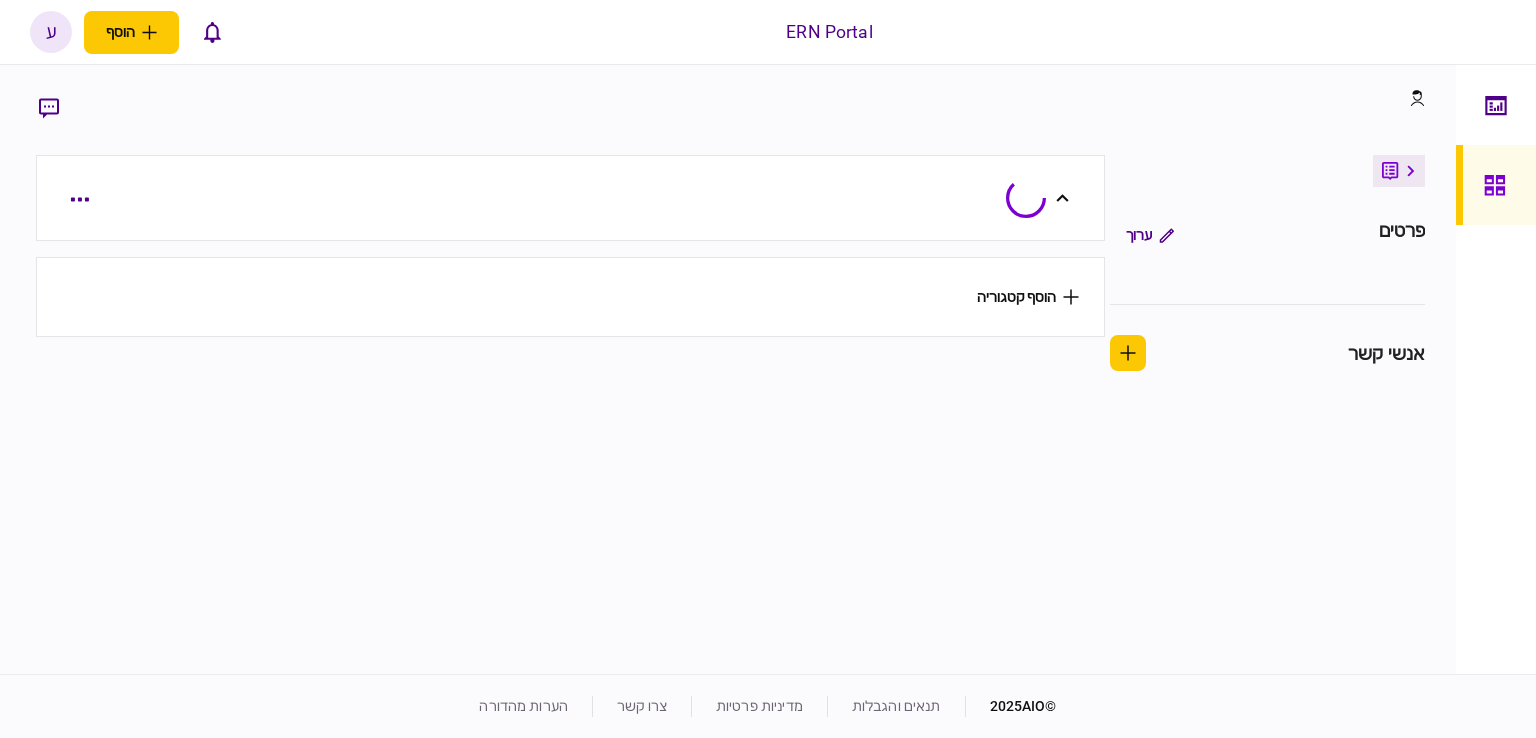 scroll, scrollTop: 0, scrollLeft: 0, axis: both 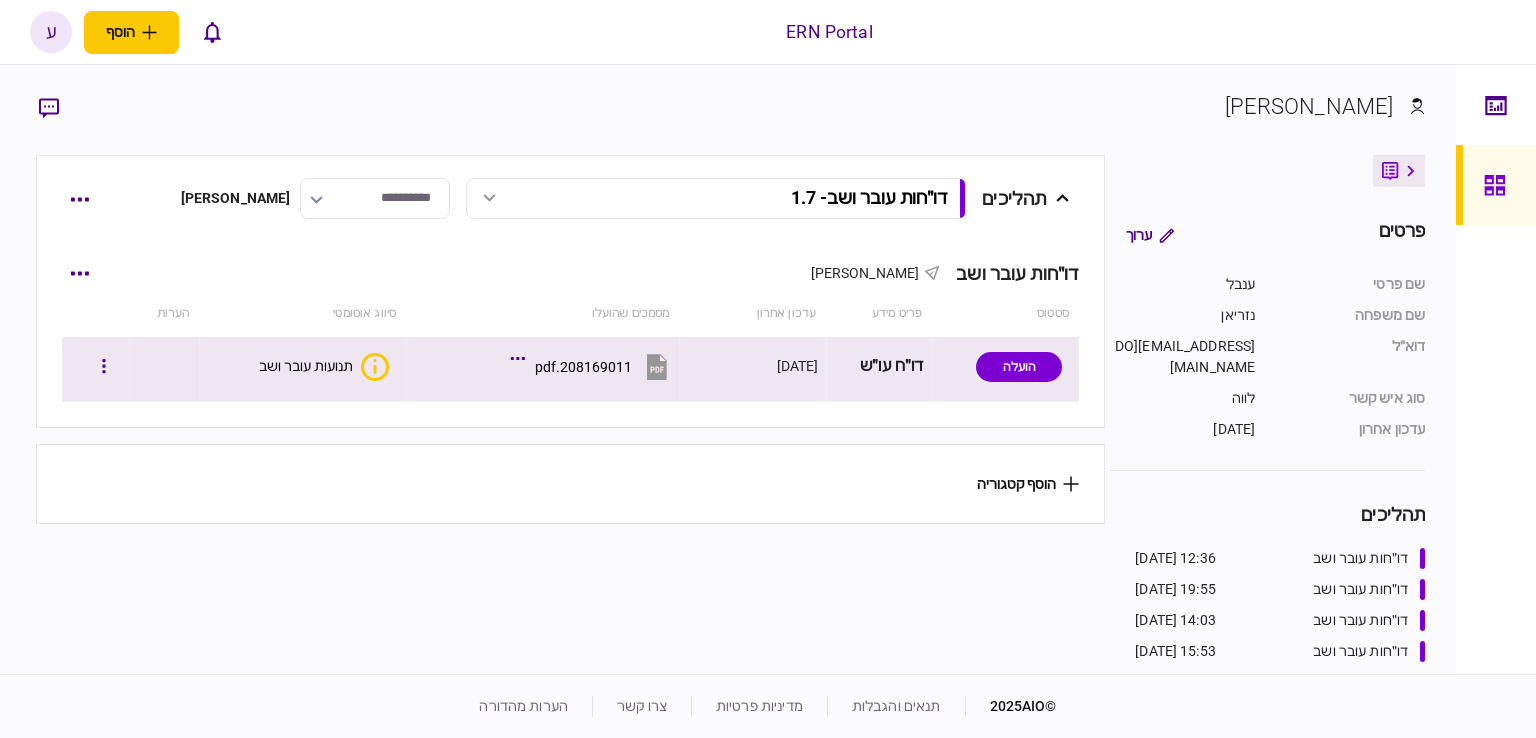 click on "תנועות עובר ושב" at bounding box center (324, 367) 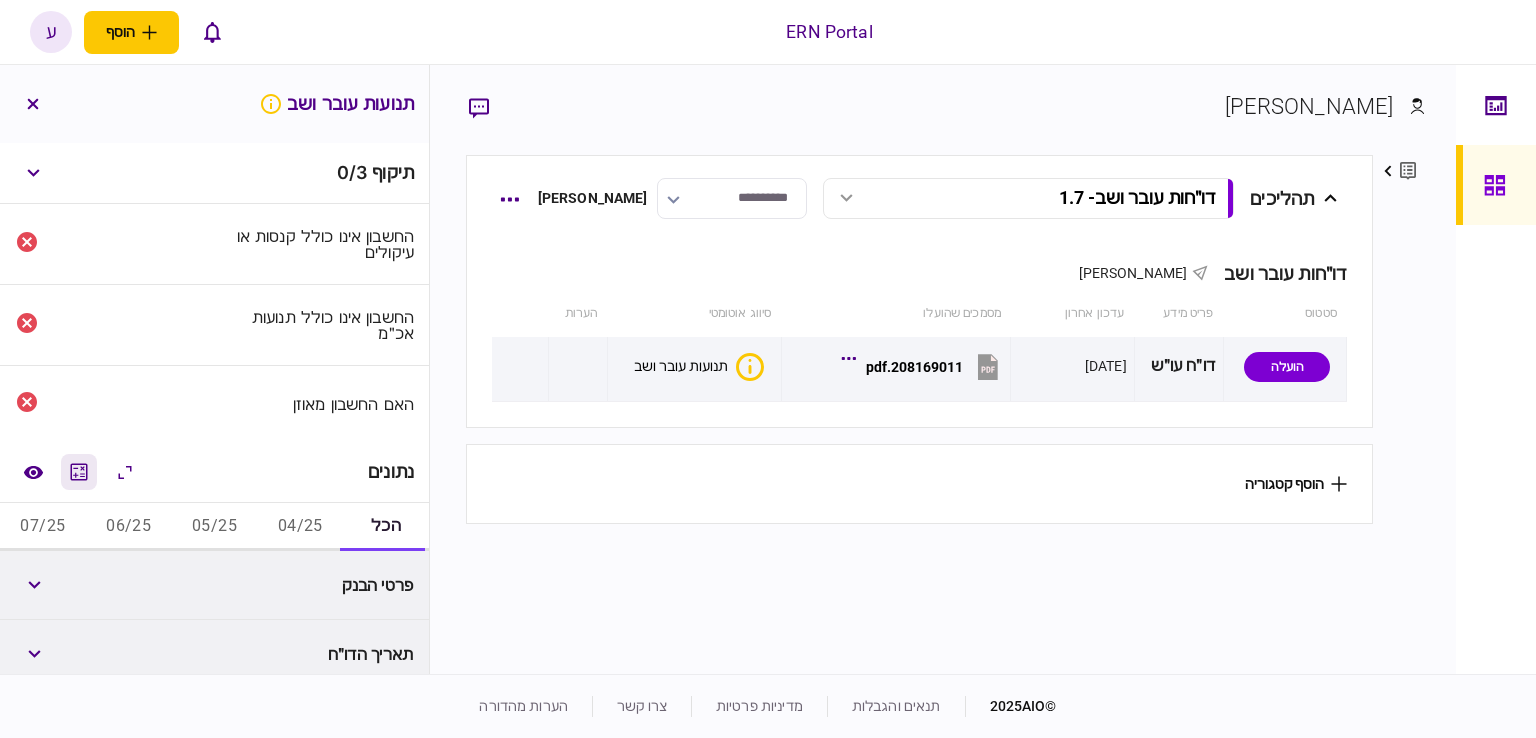 click 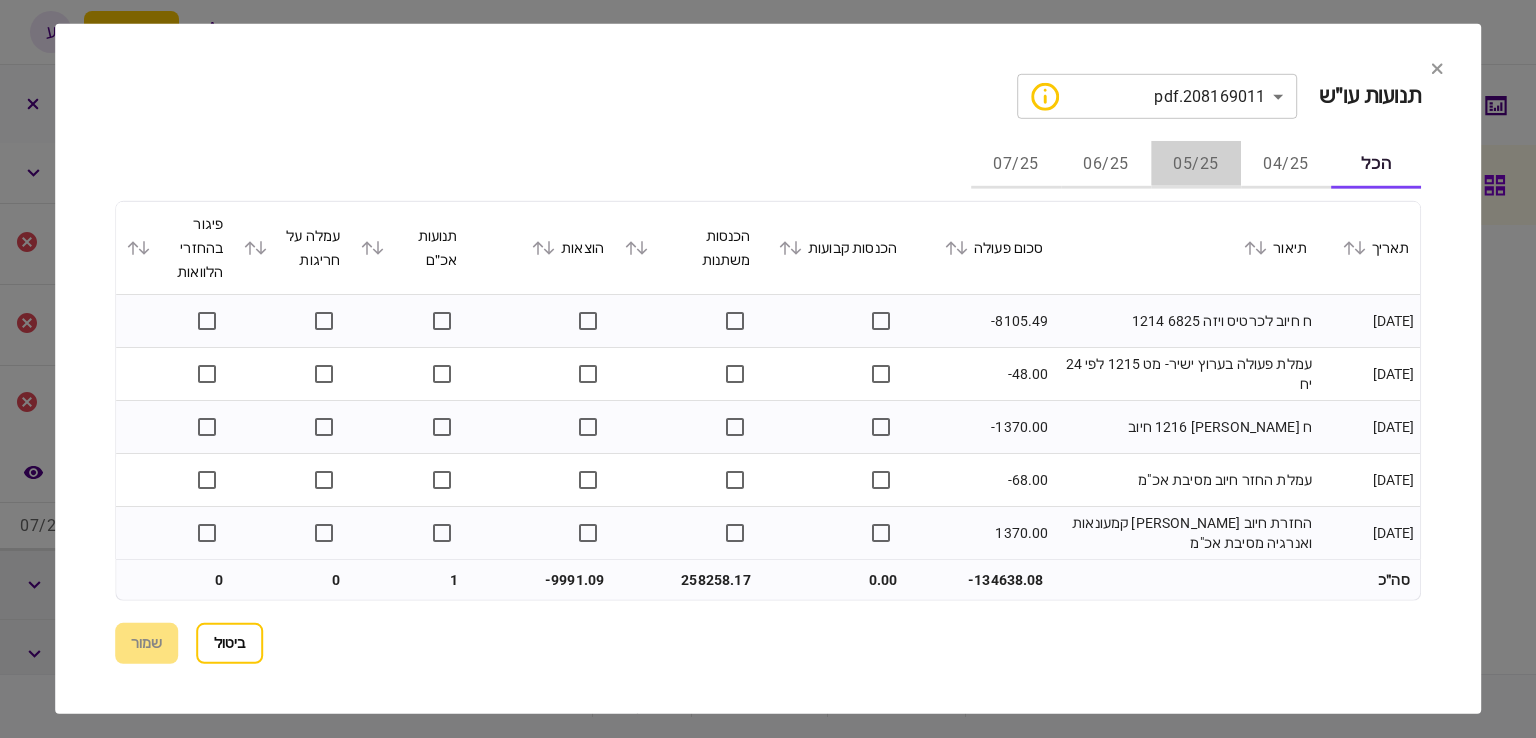 click on "05/25" at bounding box center [1196, 165] 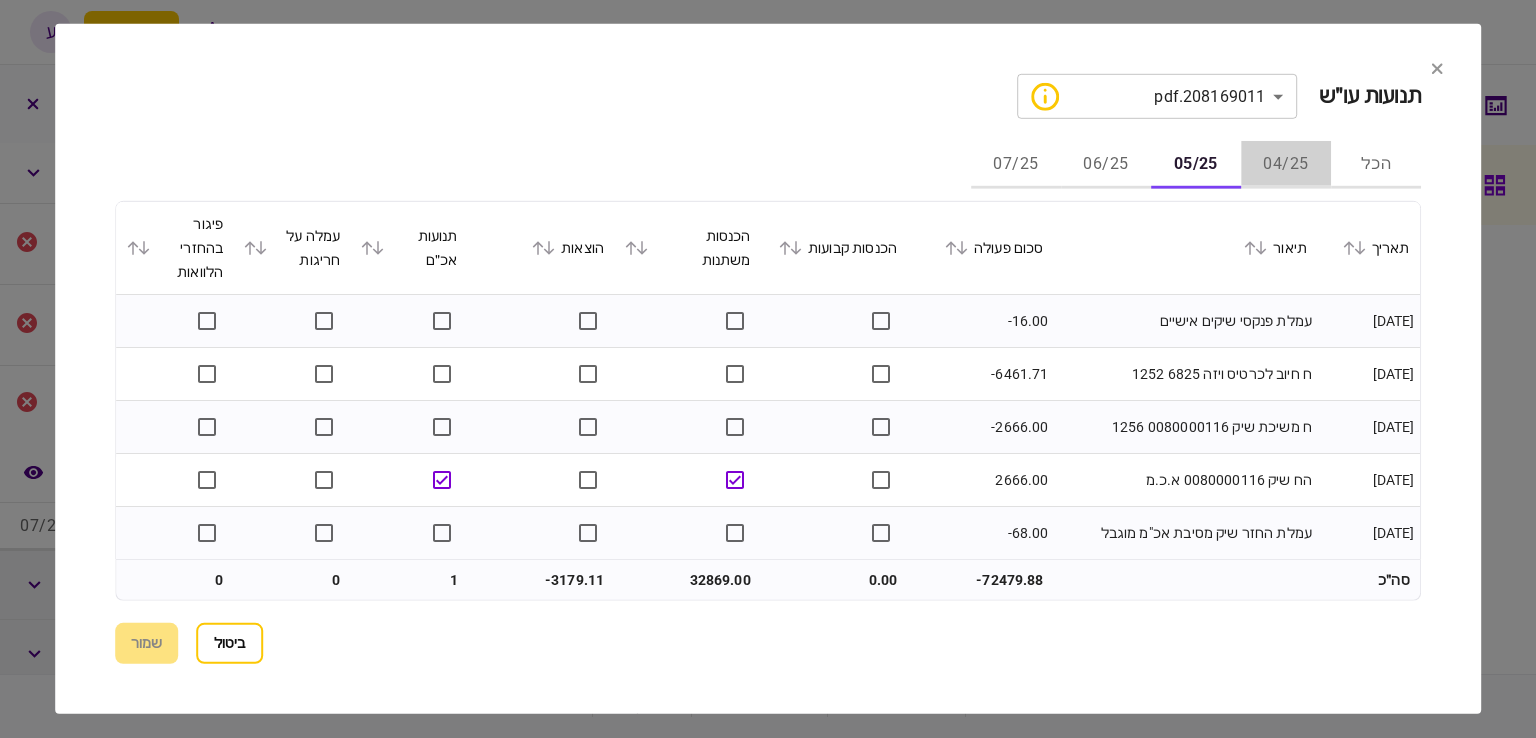 click on "04/25" at bounding box center [1286, 165] 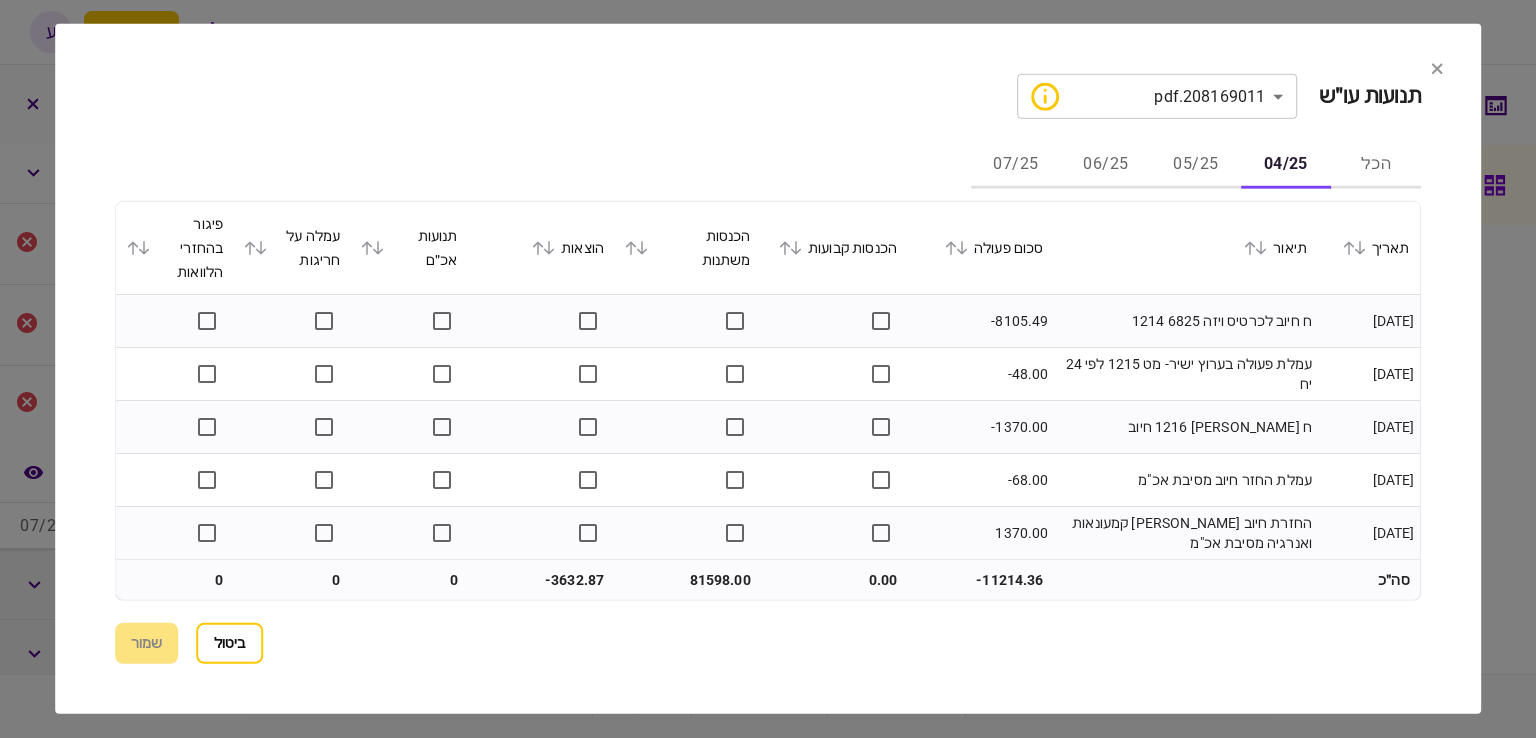 click 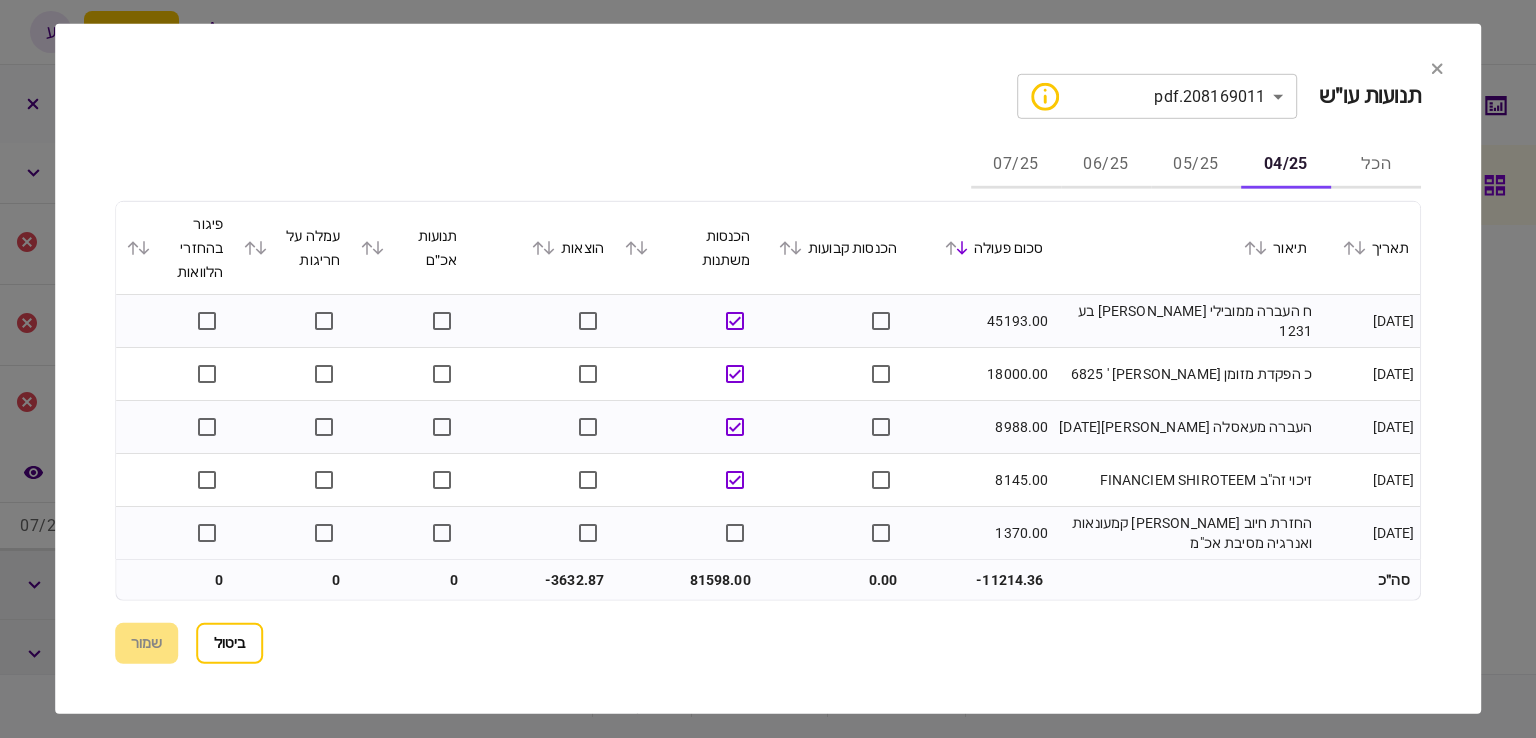 scroll, scrollTop: 100, scrollLeft: 0, axis: vertical 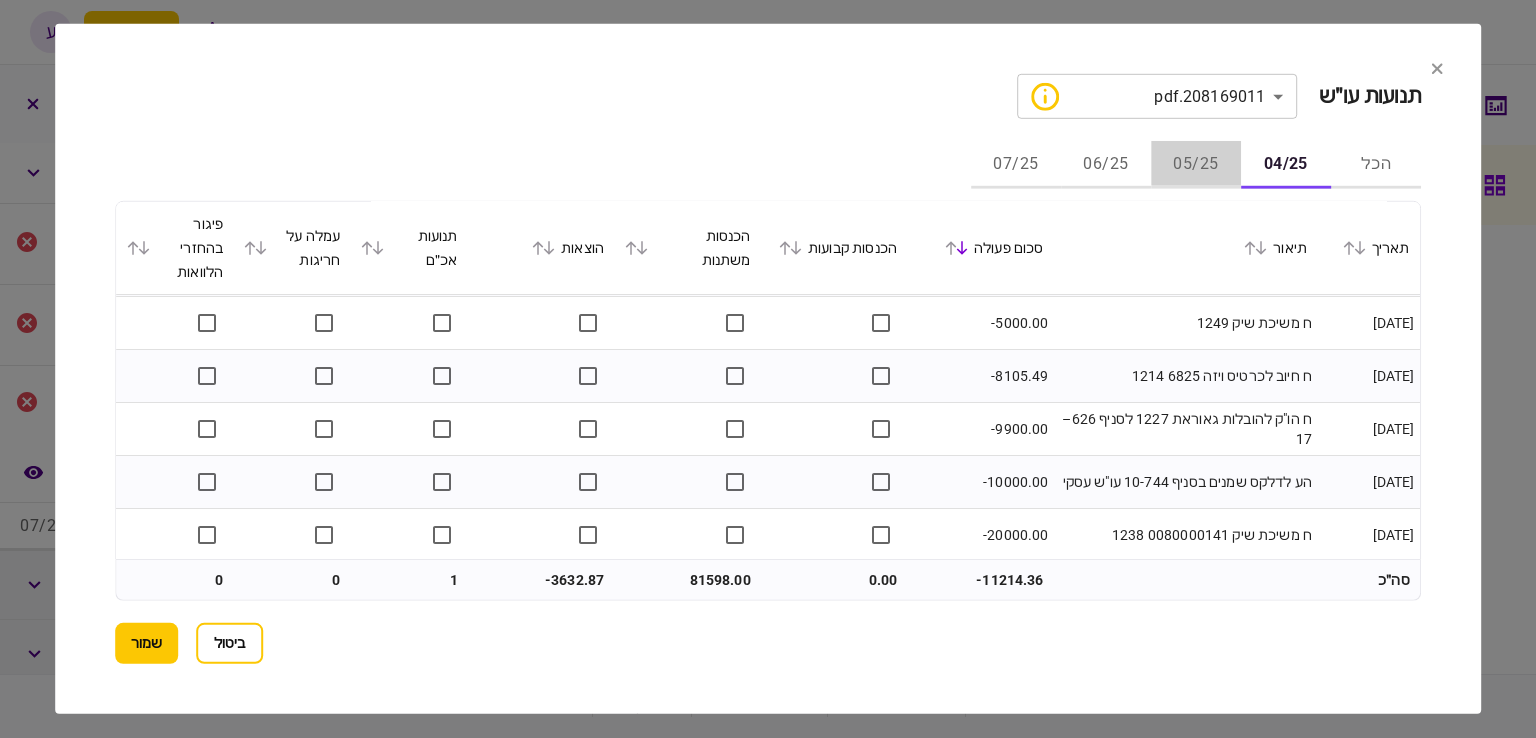 click on "05/25" at bounding box center [1196, 165] 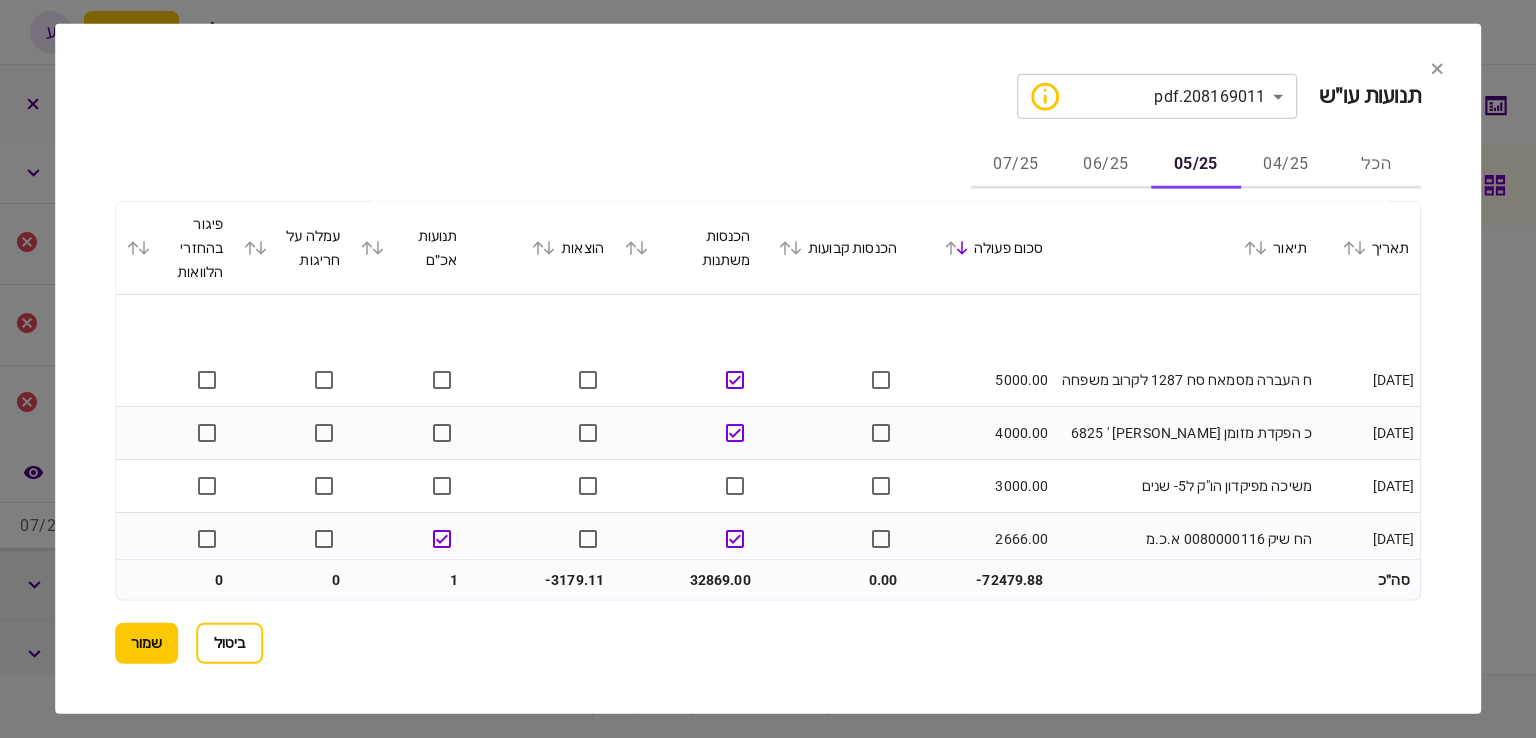 scroll, scrollTop: 200, scrollLeft: 0, axis: vertical 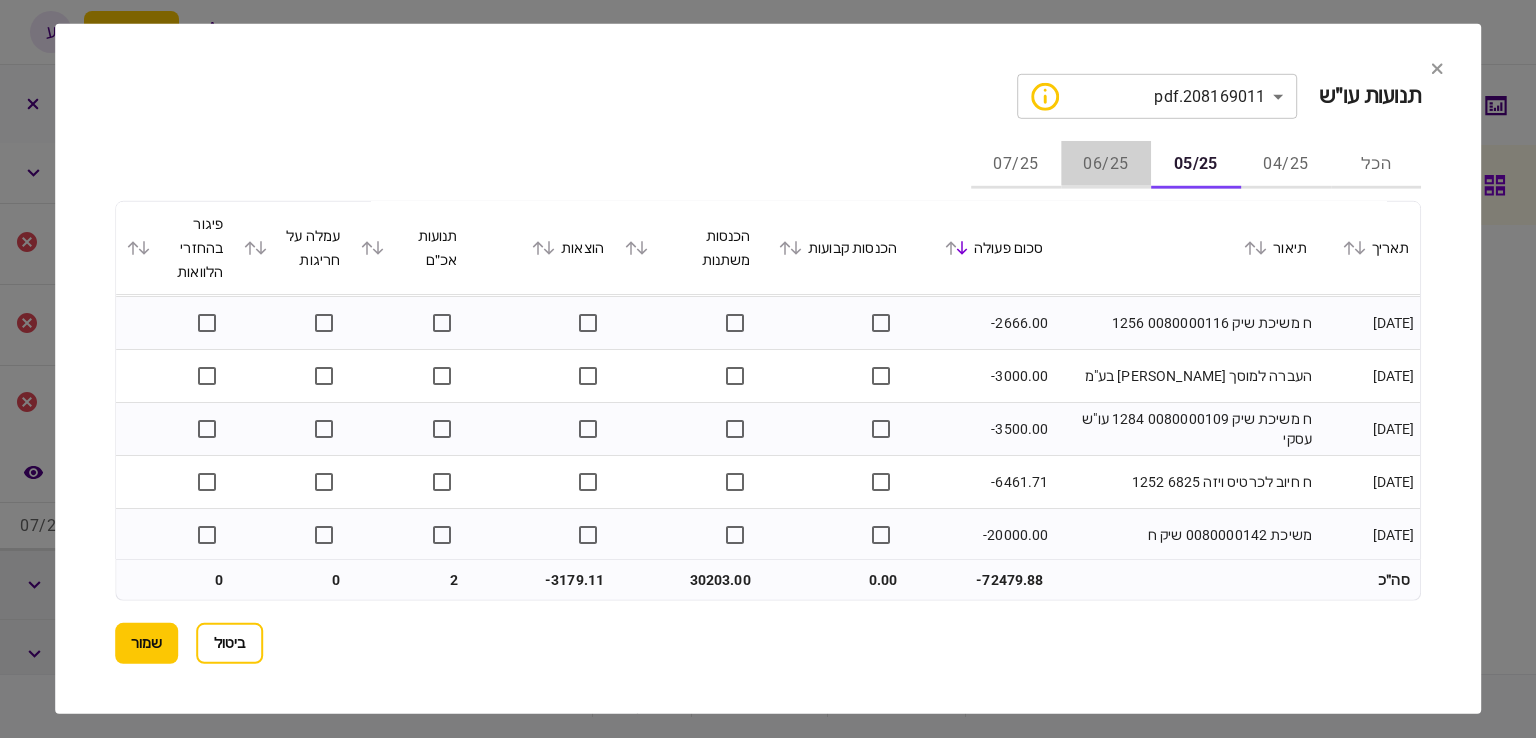 click on "06/25" at bounding box center (1106, 165) 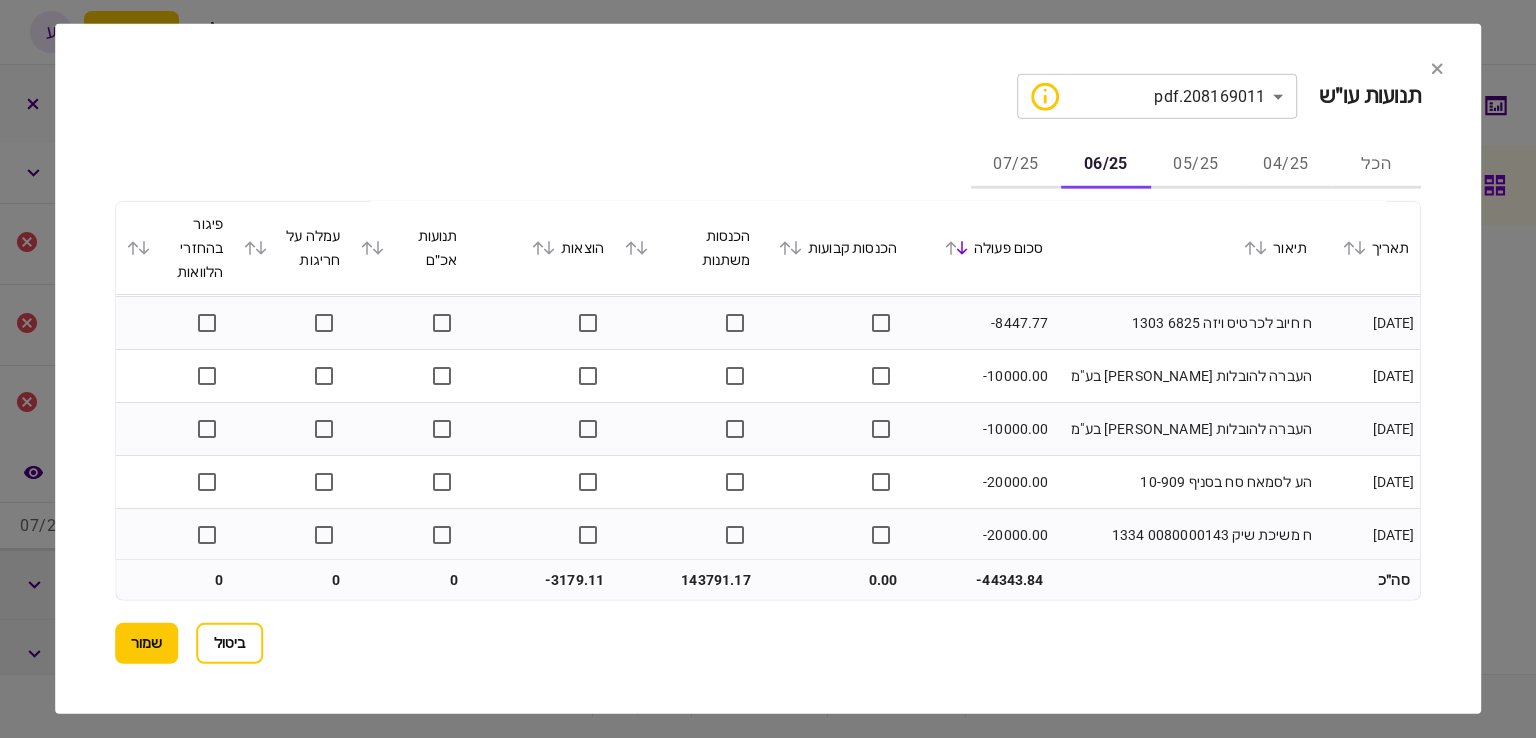 scroll, scrollTop: 1853, scrollLeft: 0, axis: vertical 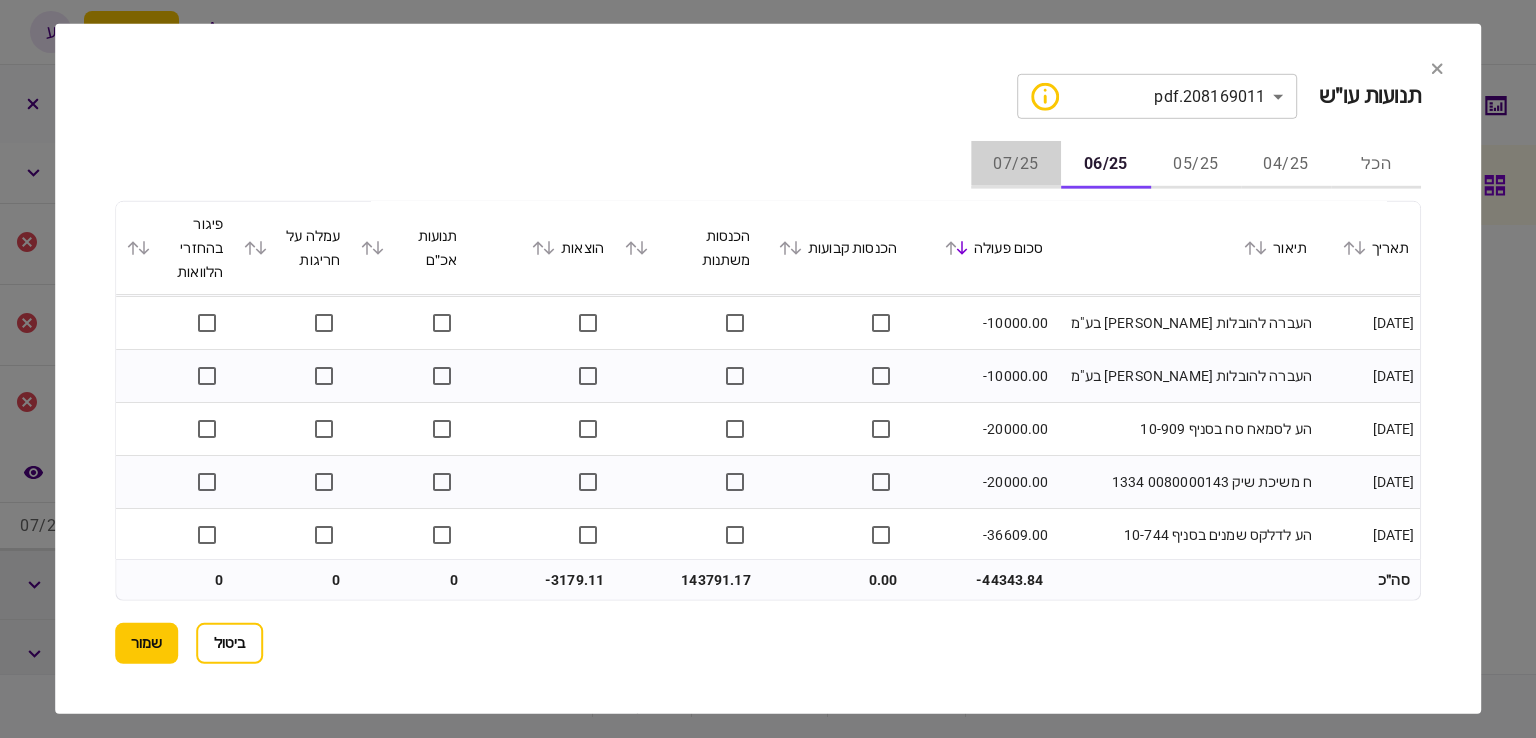 click on "07/25" at bounding box center [1016, 165] 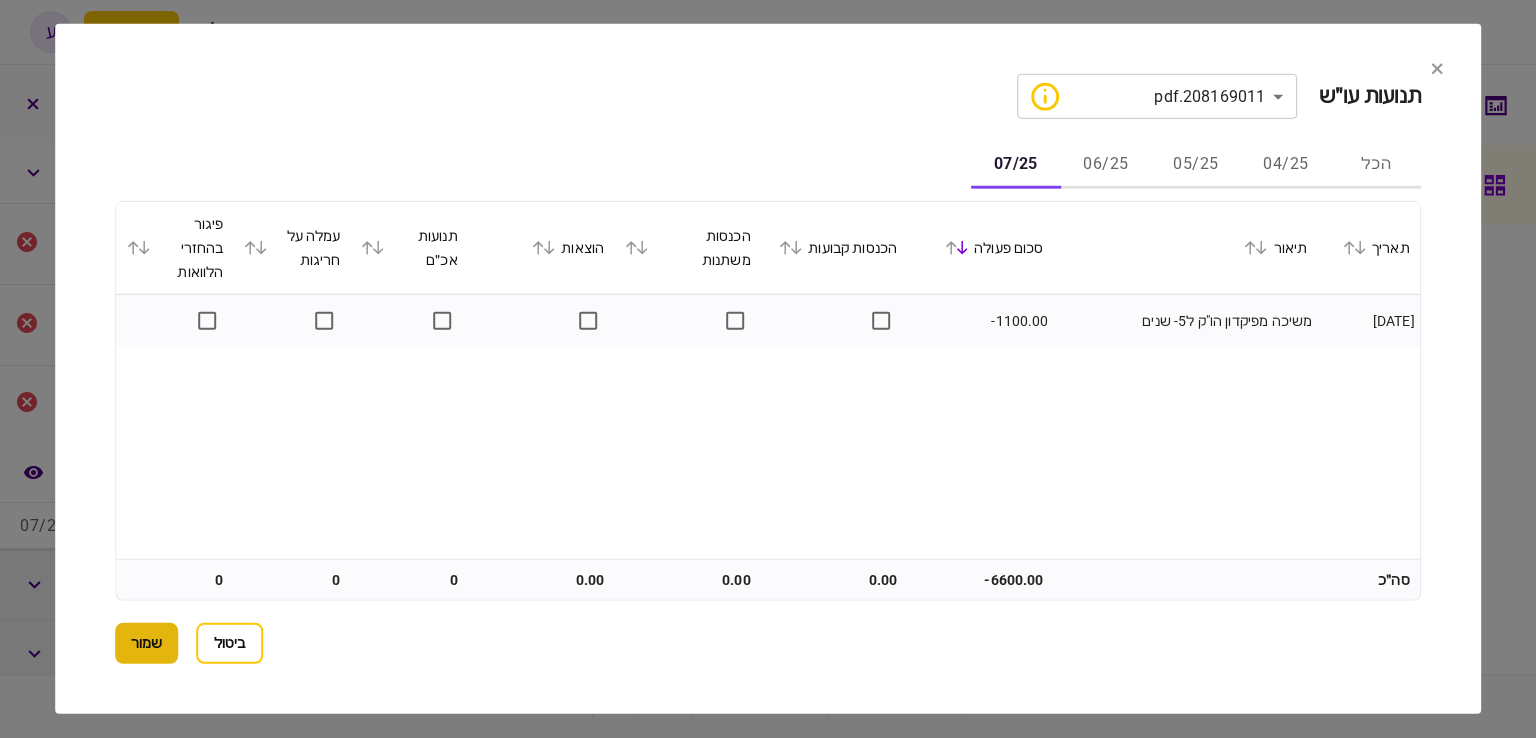 click on "שמור" at bounding box center (146, 643) 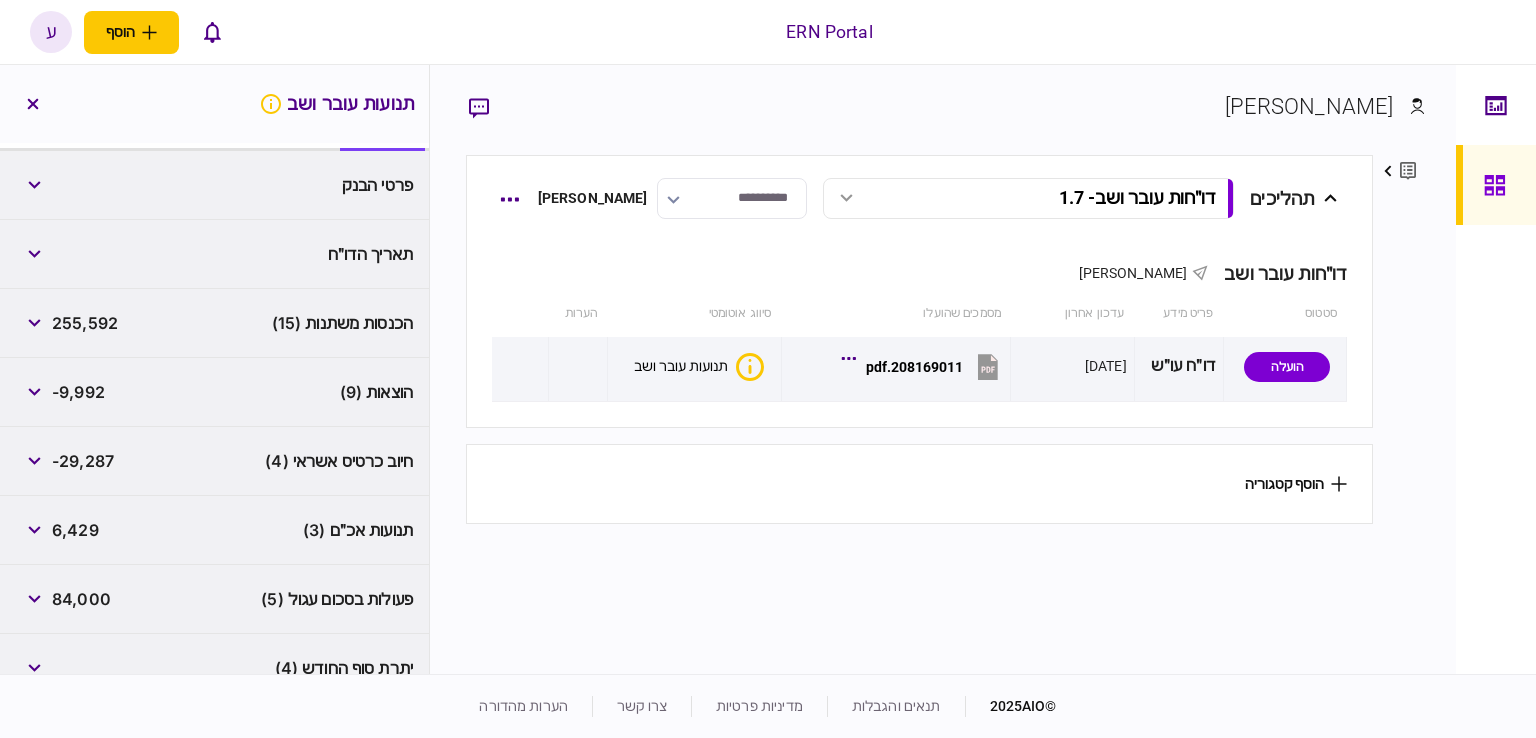 scroll, scrollTop: 300, scrollLeft: 0, axis: vertical 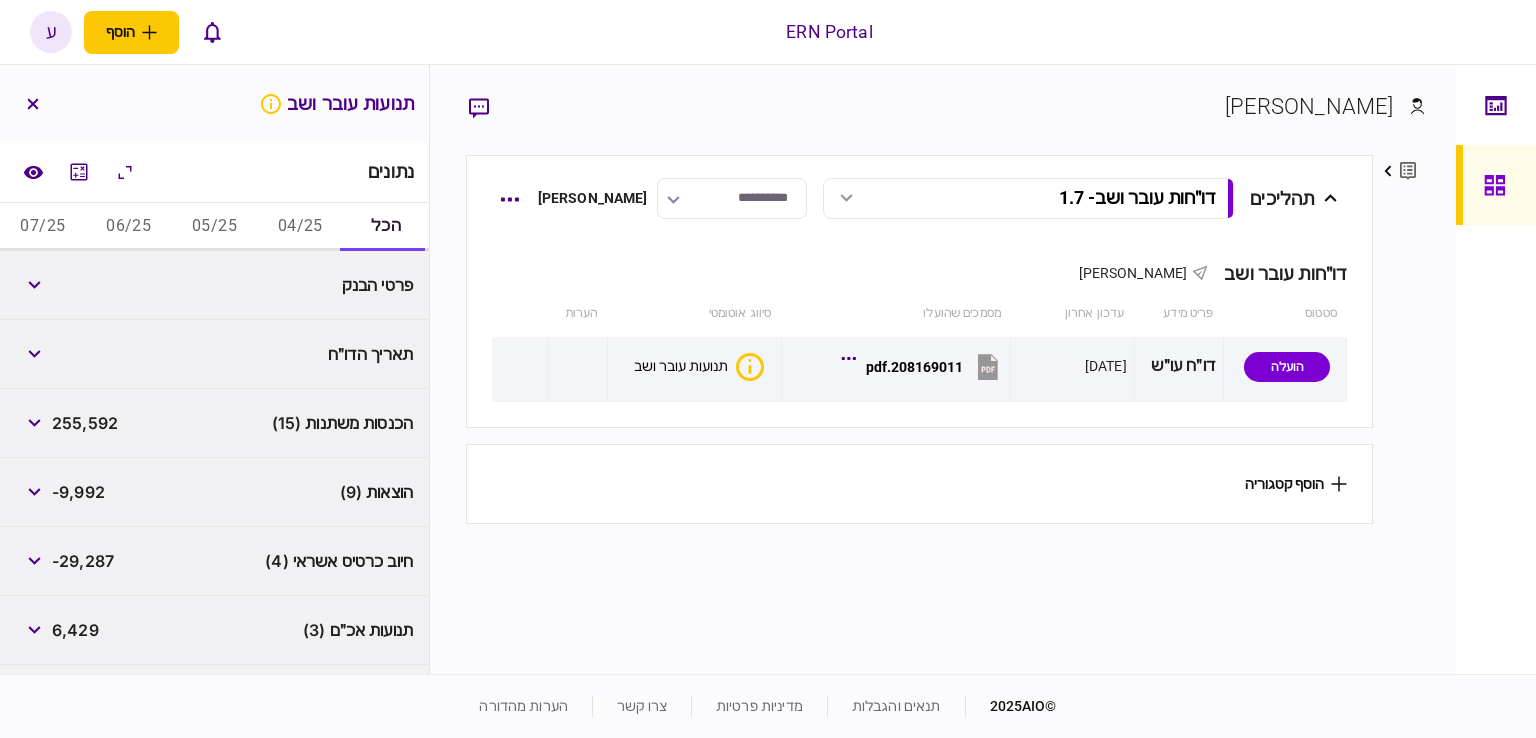 click on "04/25" at bounding box center (300, 227) 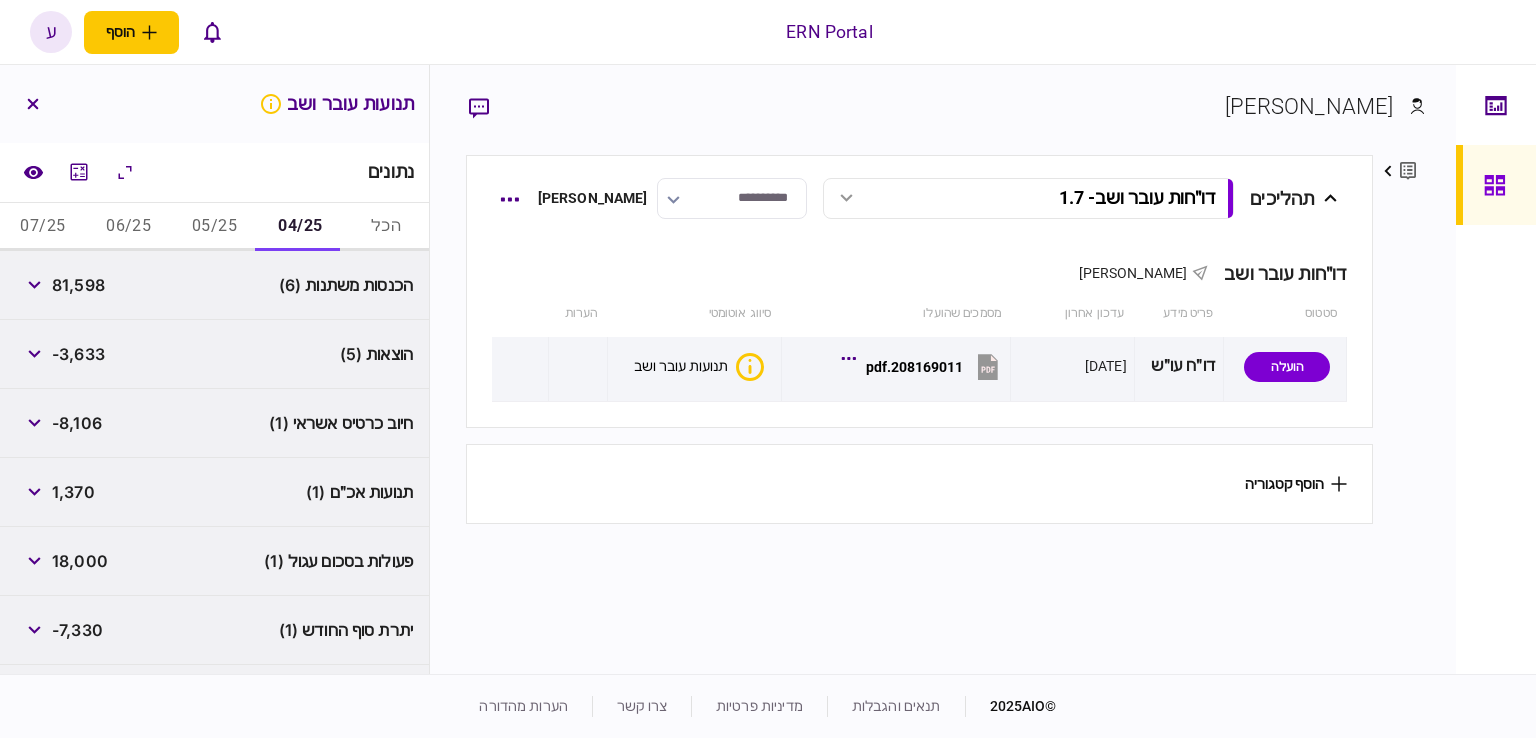 click on "81,598" at bounding box center (78, 285) 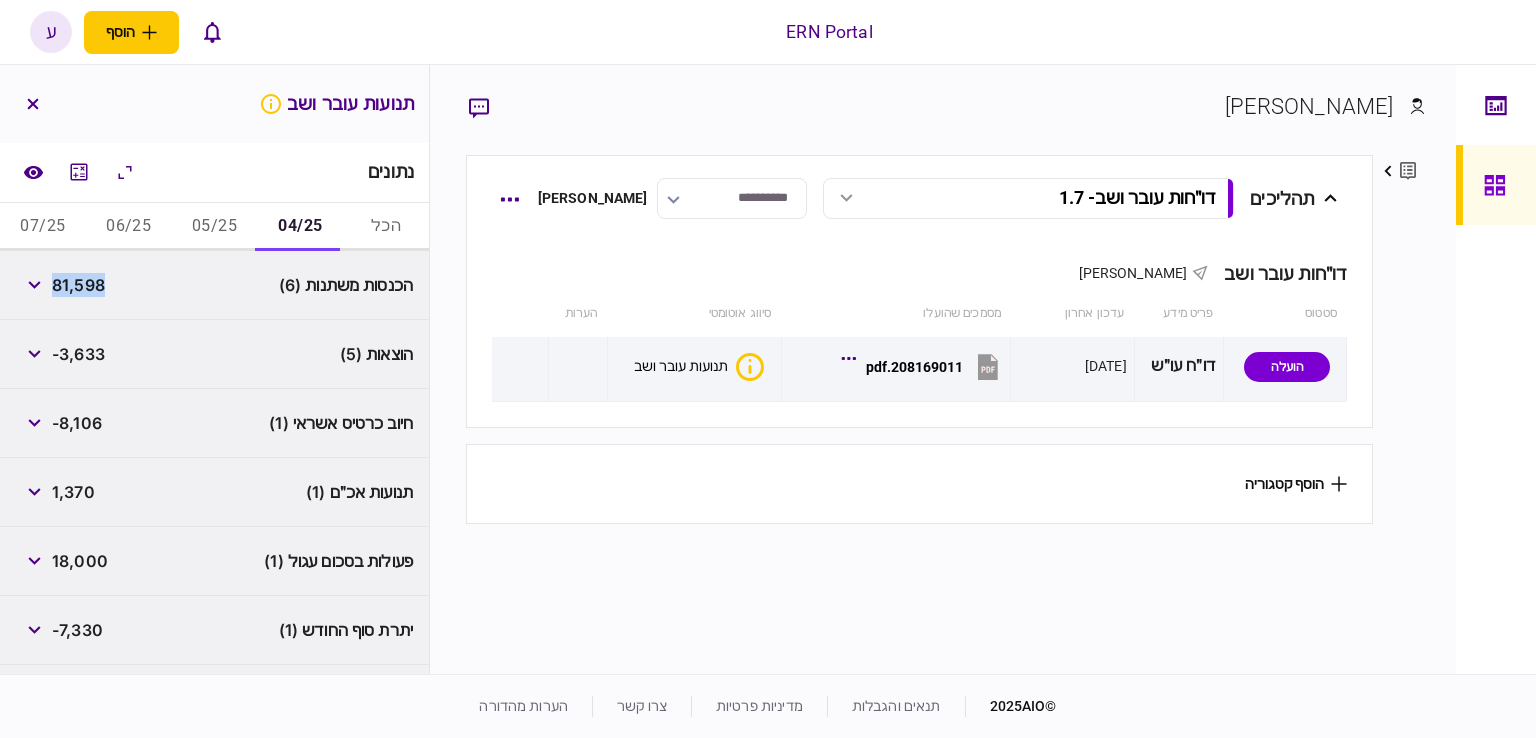 click on "81,598" at bounding box center [78, 285] 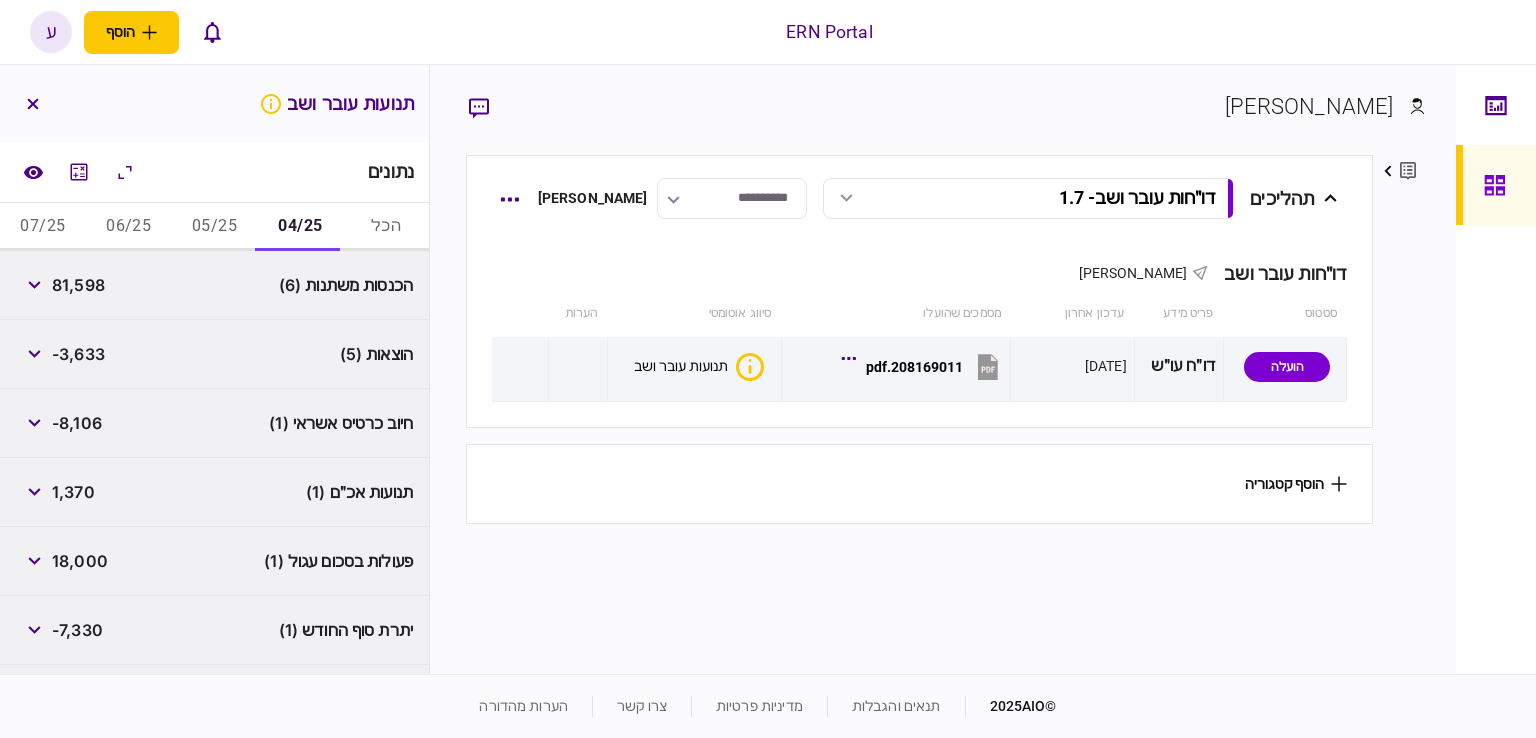 click on "חיוב כרטיס אשראי (1) -8,106" at bounding box center [214, 423] 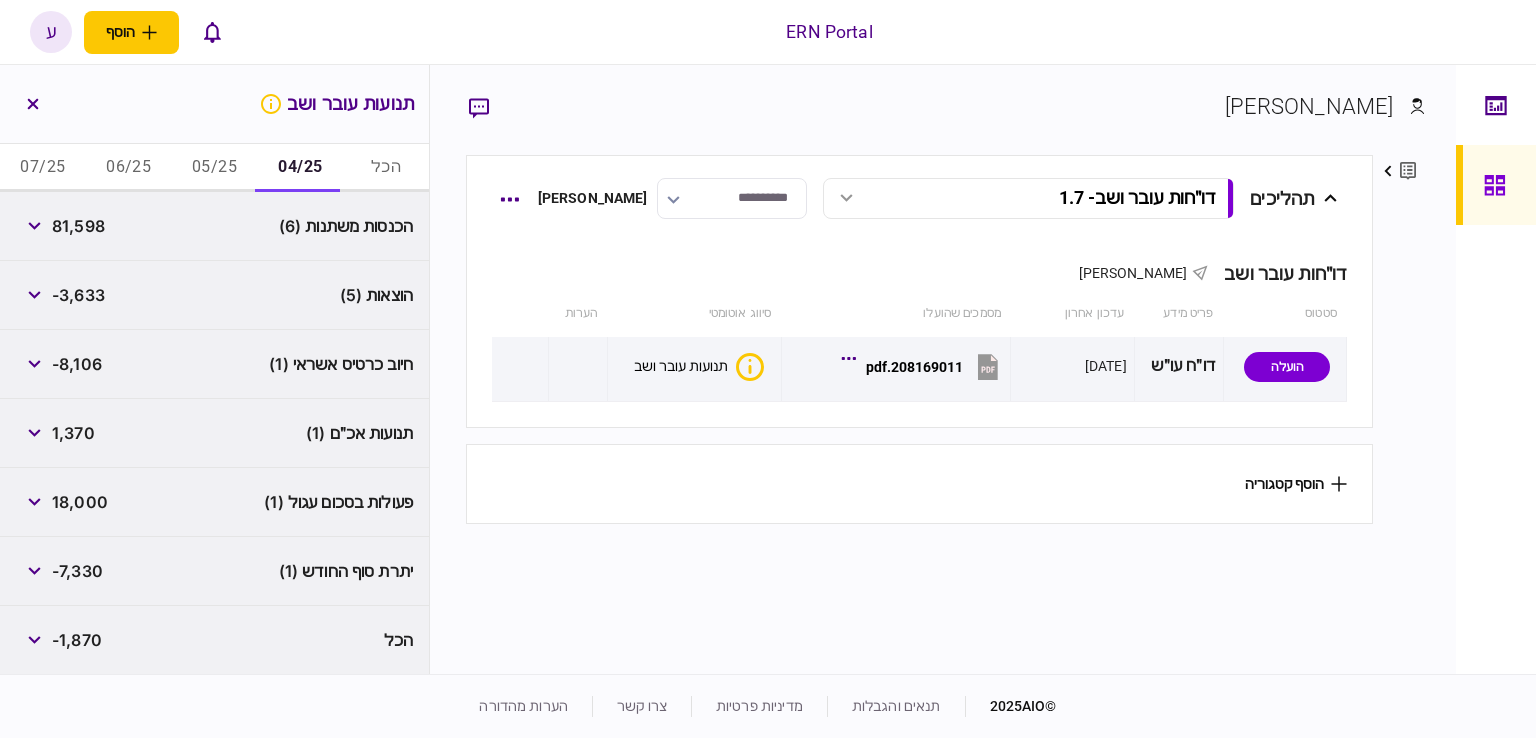 click on "-7,330" at bounding box center [77, 571] 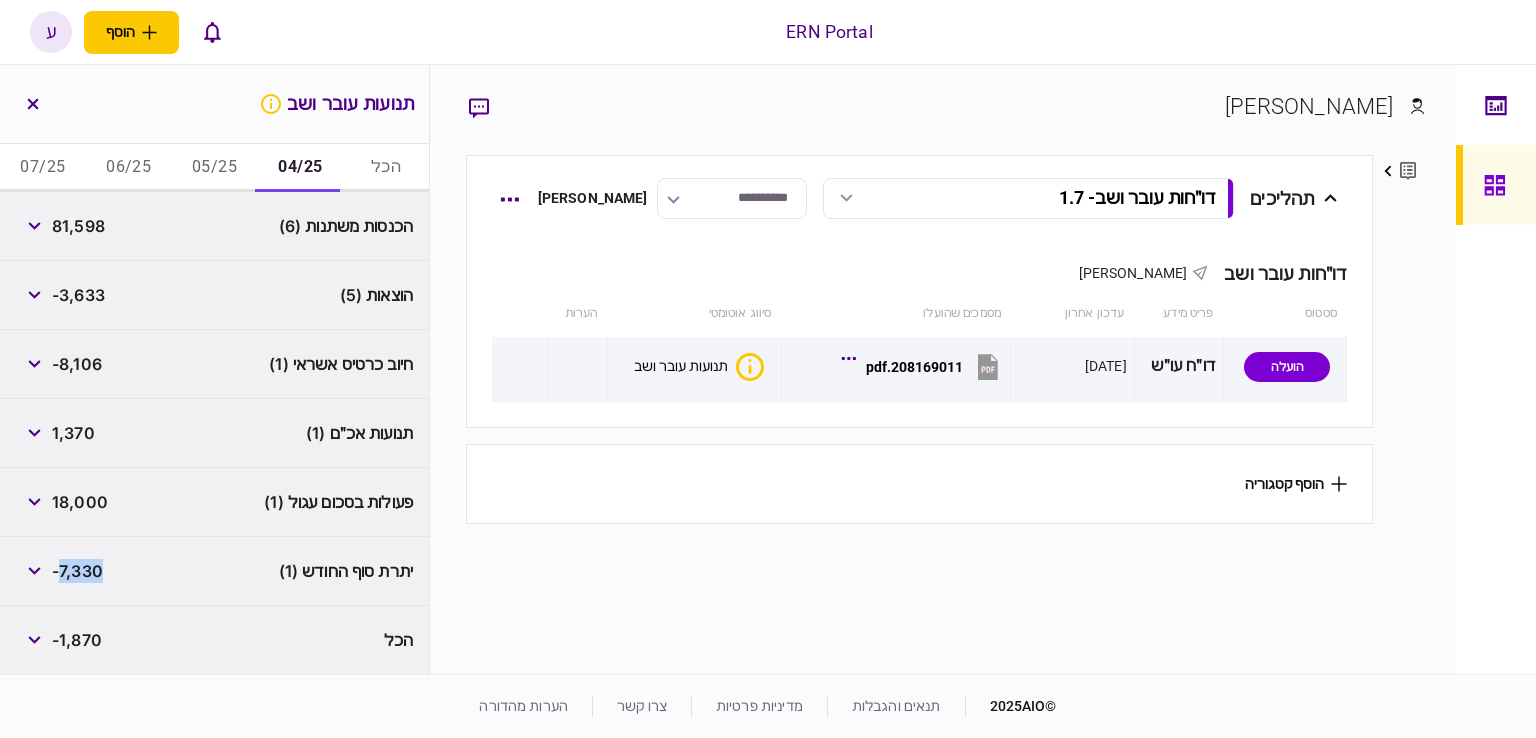 click on "-7,330" at bounding box center (77, 571) 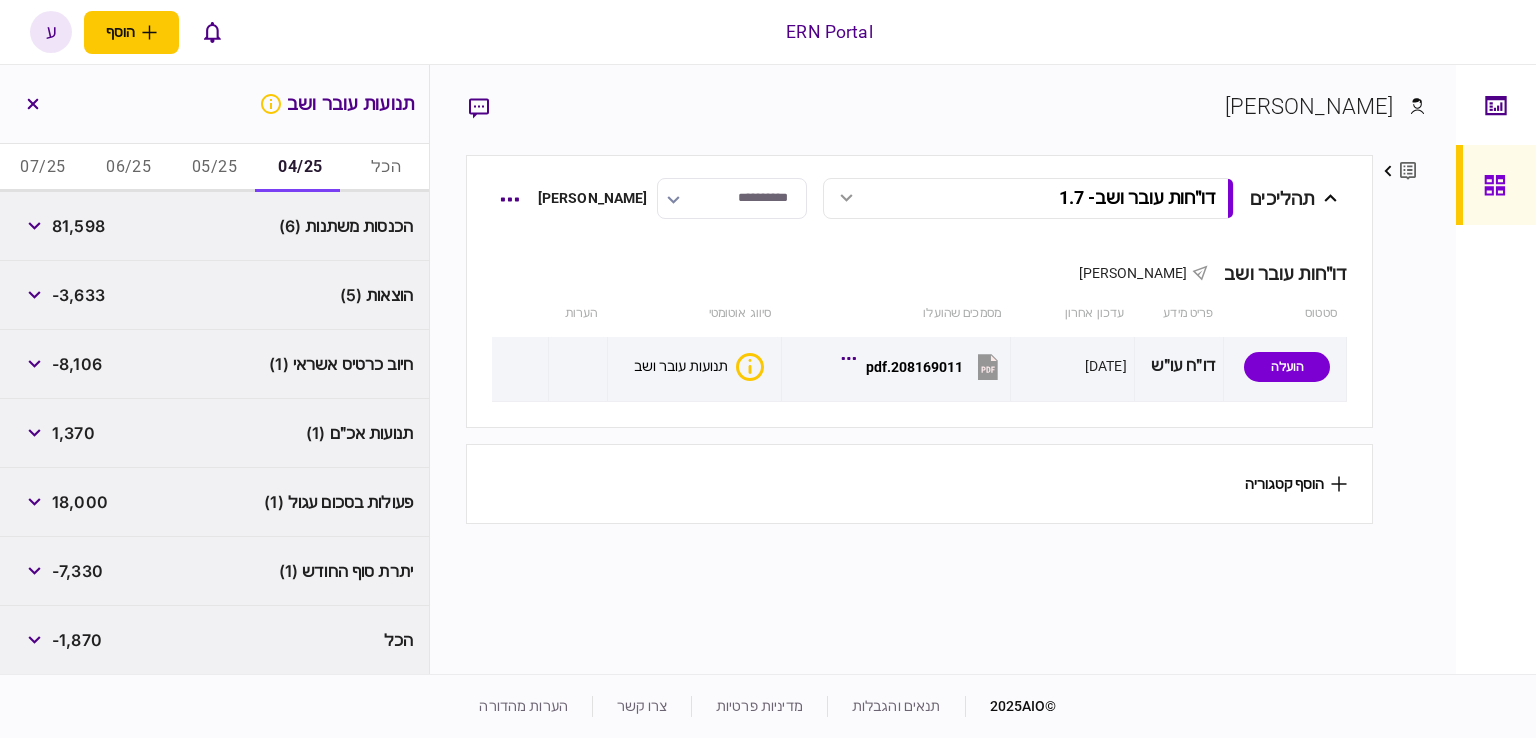 click on "-7,330" at bounding box center [77, 571] 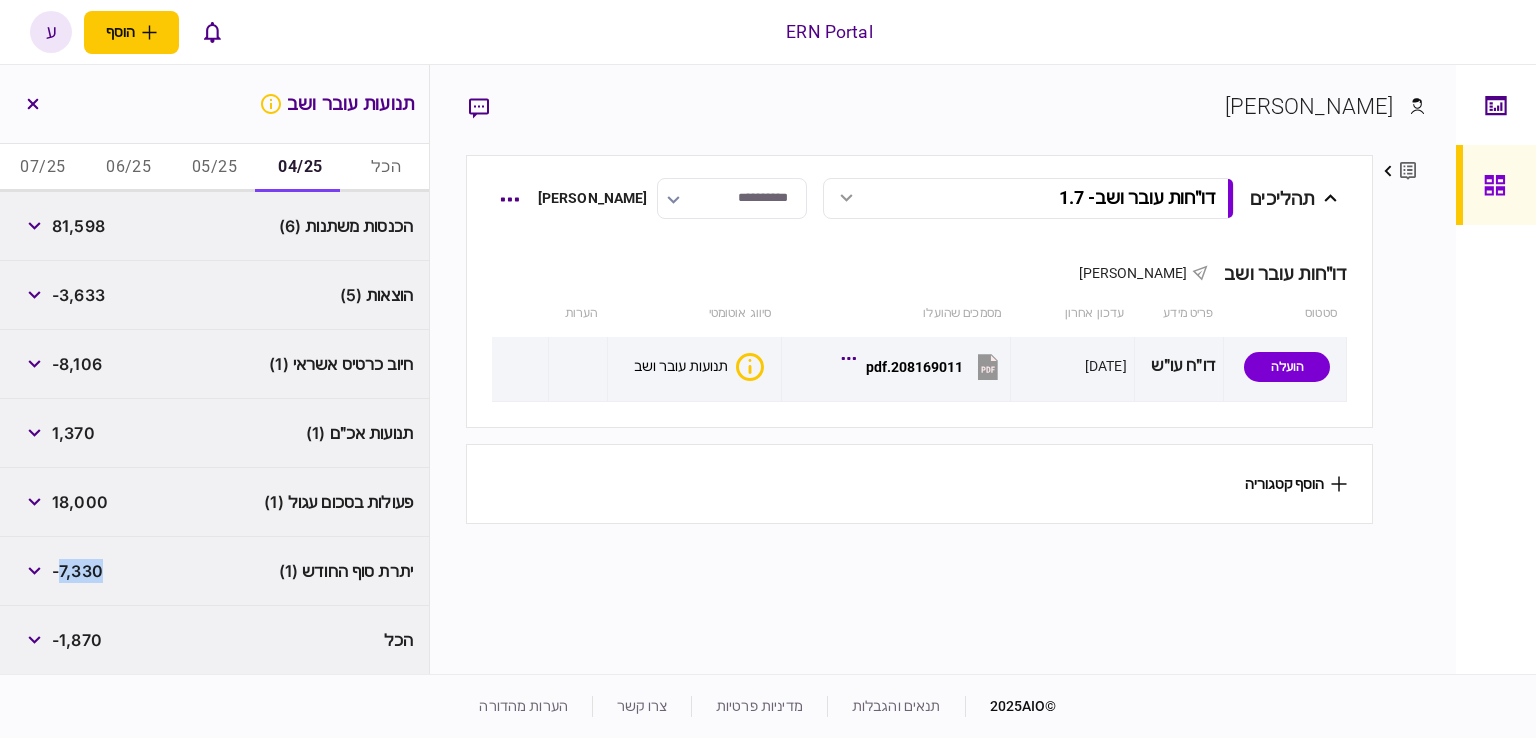 click on "-7,330" at bounding box center [77, 571] 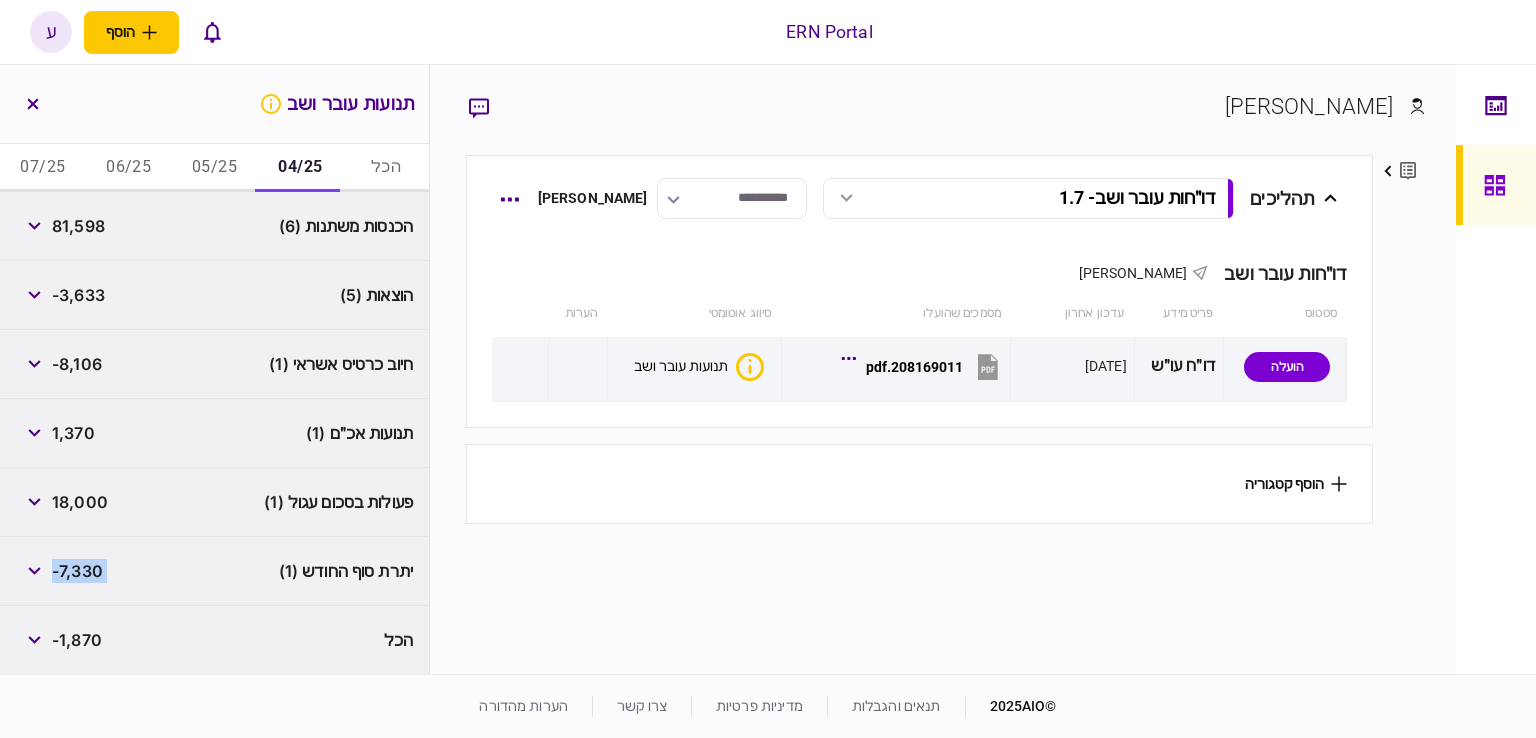 click on "-7,330" at bounding box center (77, 571) 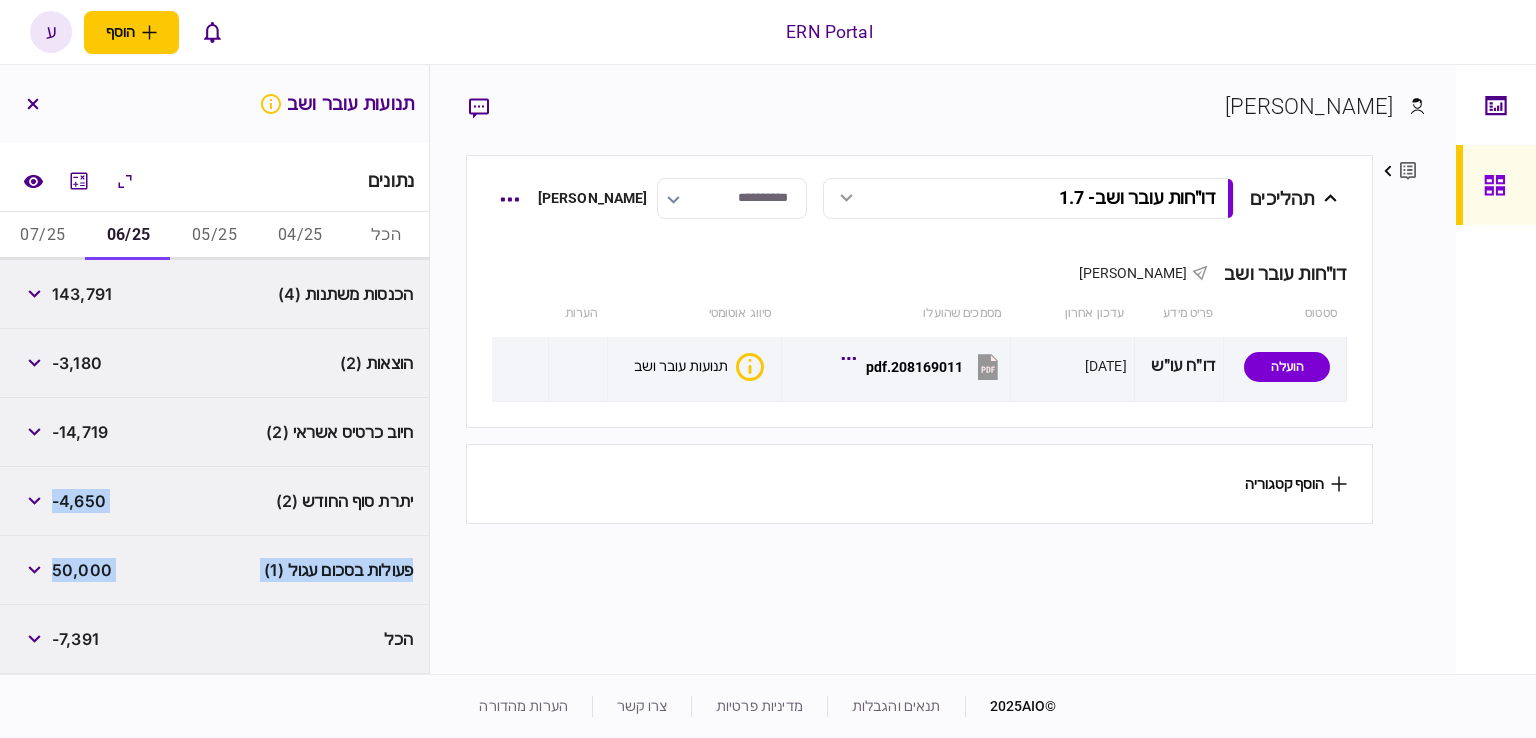 scroll, scrollTop: 290, scrollLeft: 0, axis: vertical 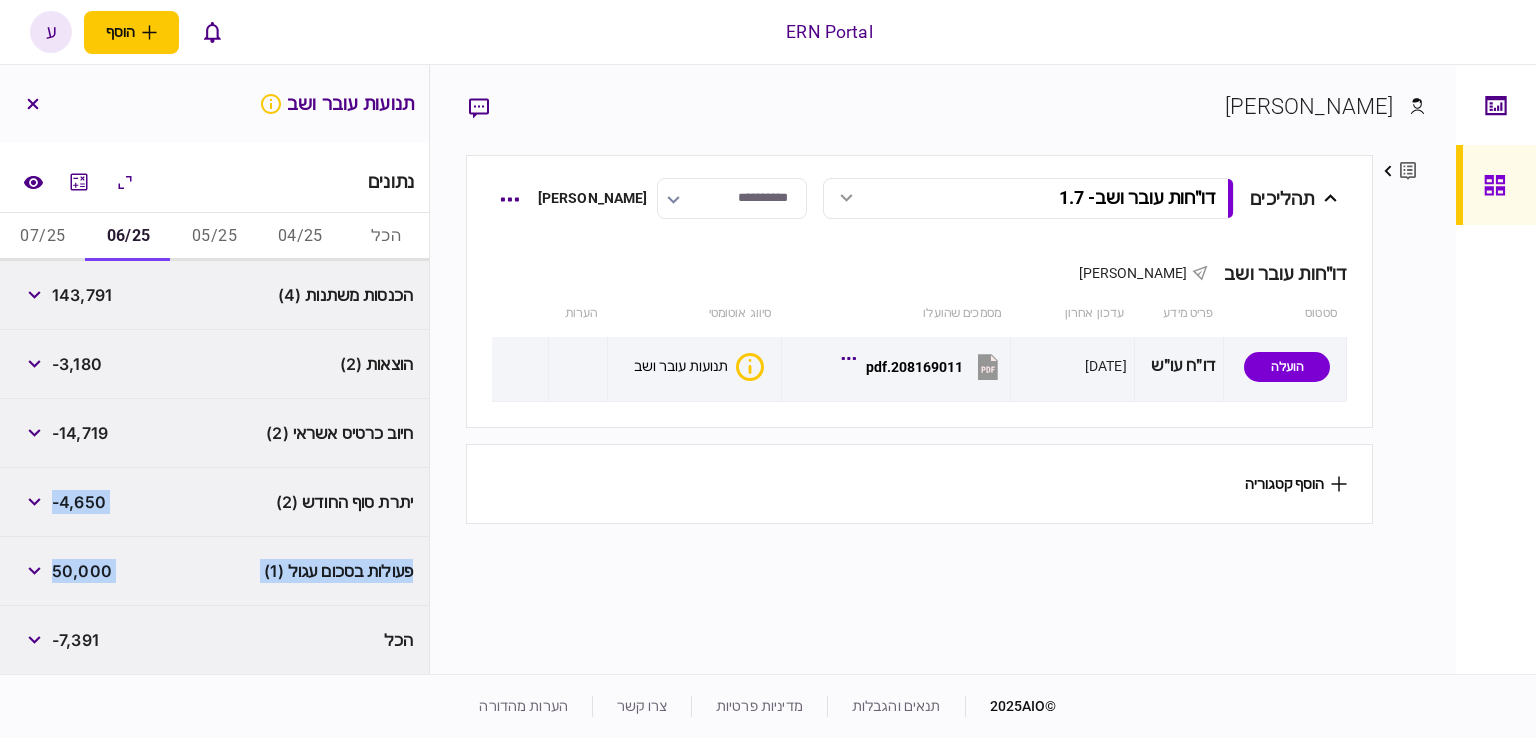click on "05/25" at bounding box center [215, 237] 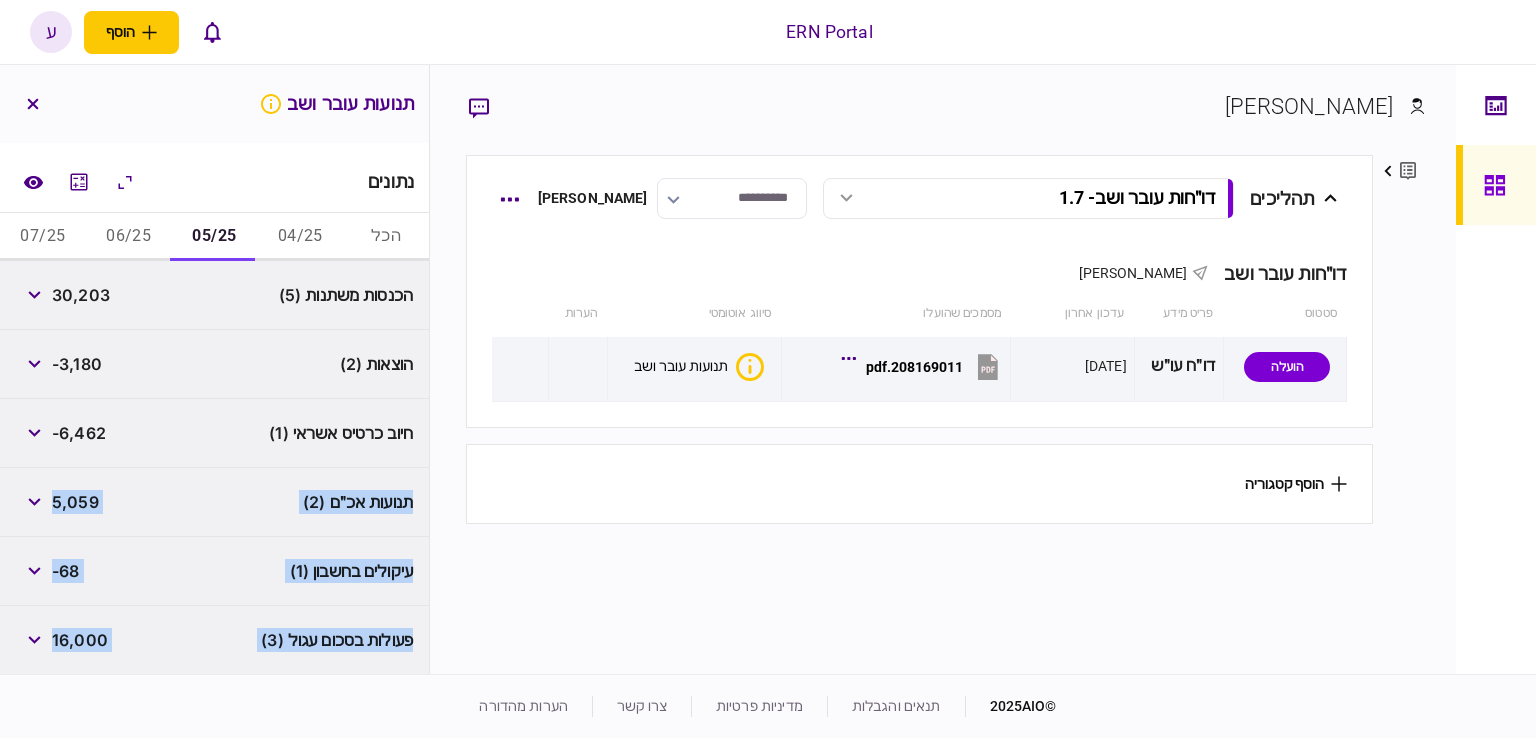 click on "30,203" at bounding box center (81, 295) 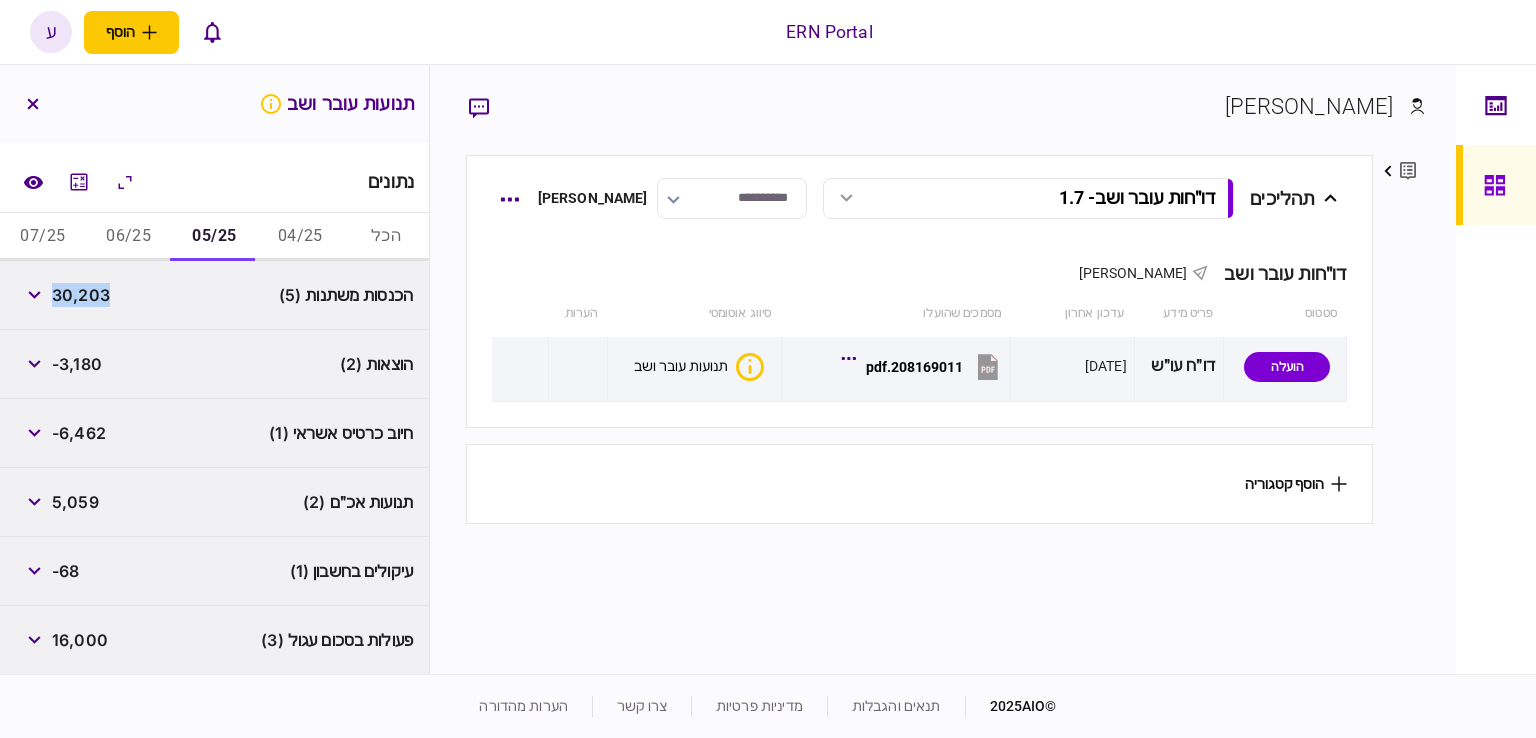 click on "30,203" at bounding box center (81, 295) 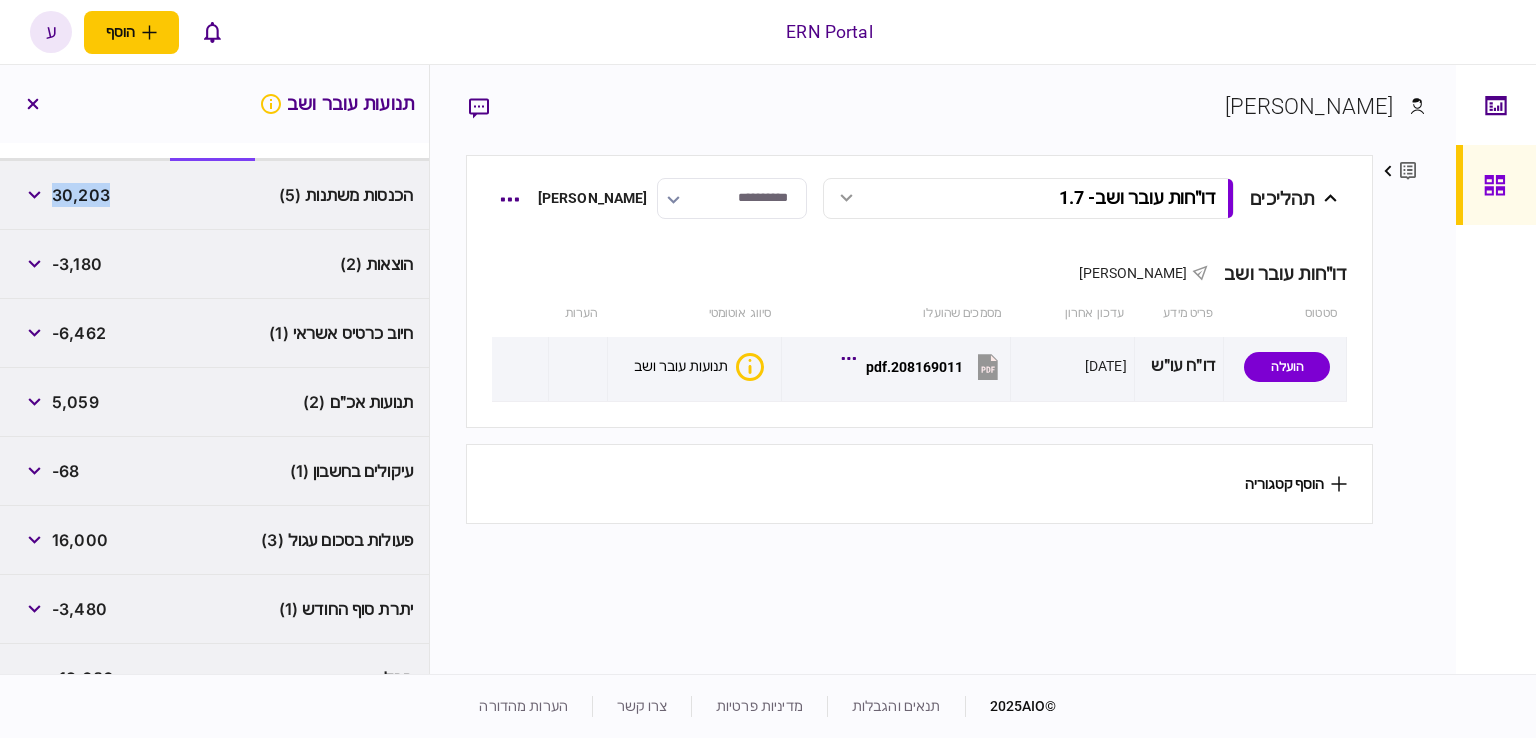 scroll, scrollTop: 290, scrollLeft: 0, axis: vertical 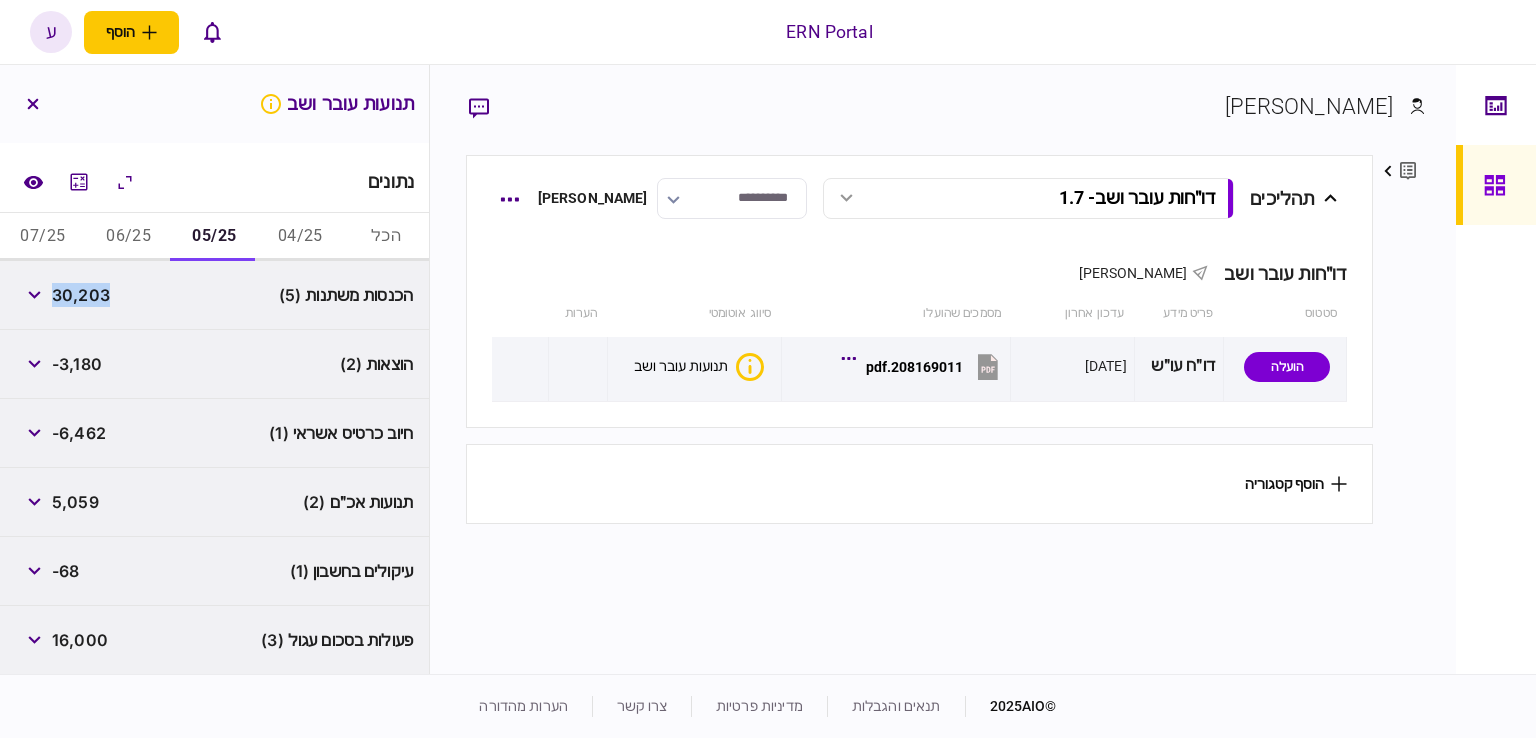 click on "תנועות אכ״ם (2) 5,059" at bounding box center (214, 502) 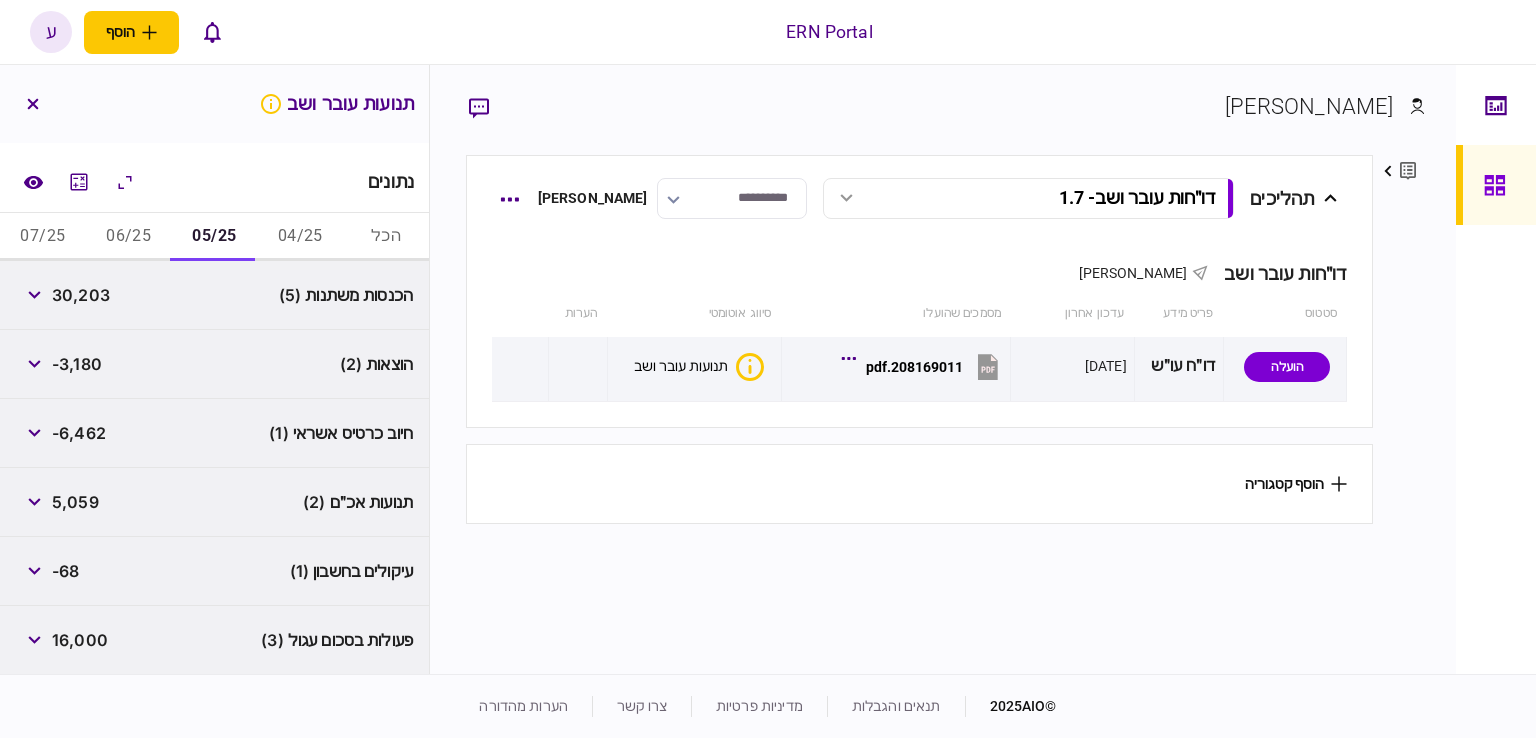 scroll, scrollTop: 390, scrollLeft: 0, axis: vertical 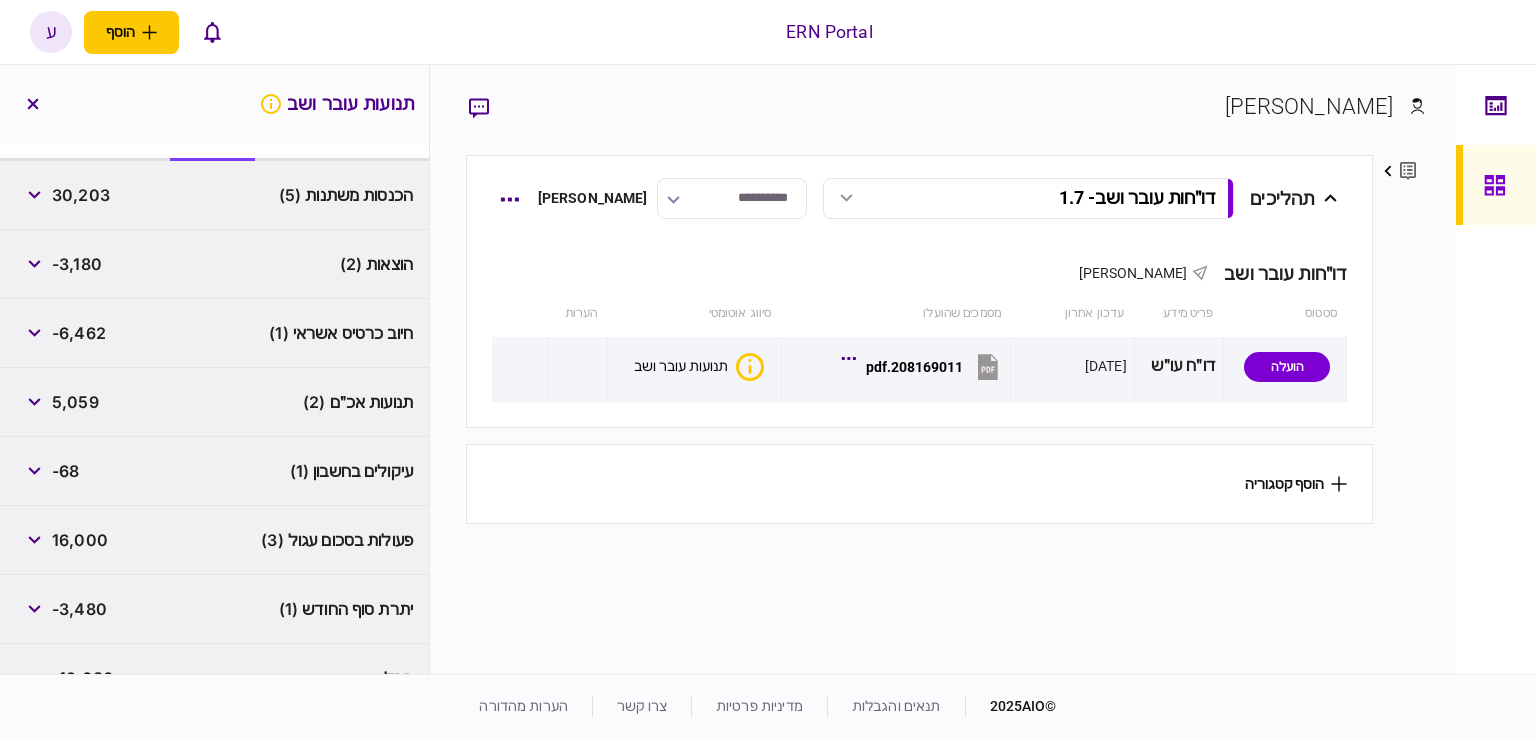 click on "-3,480" at bounding box center (79, 609) 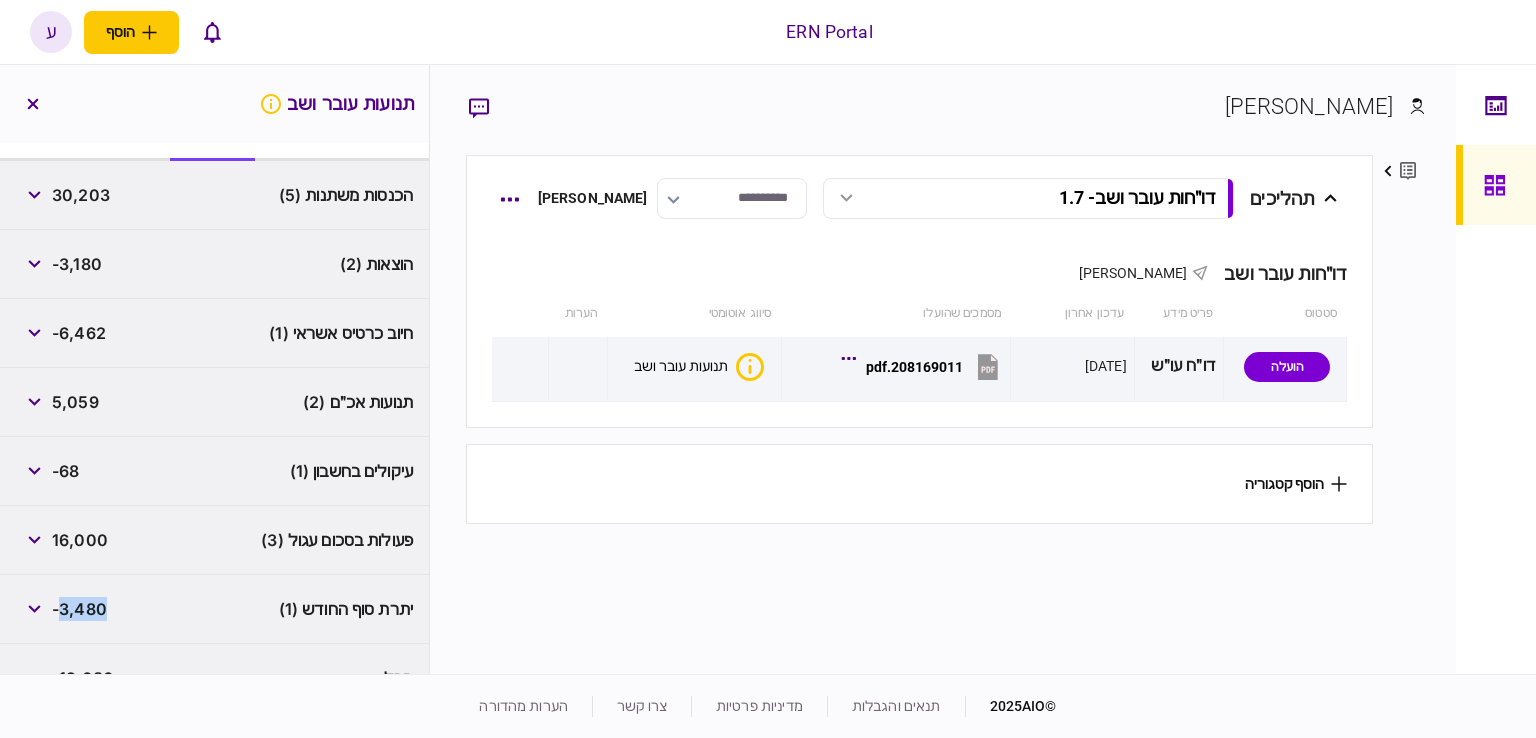 click on "-3,480" at bounding box center [79, 609] 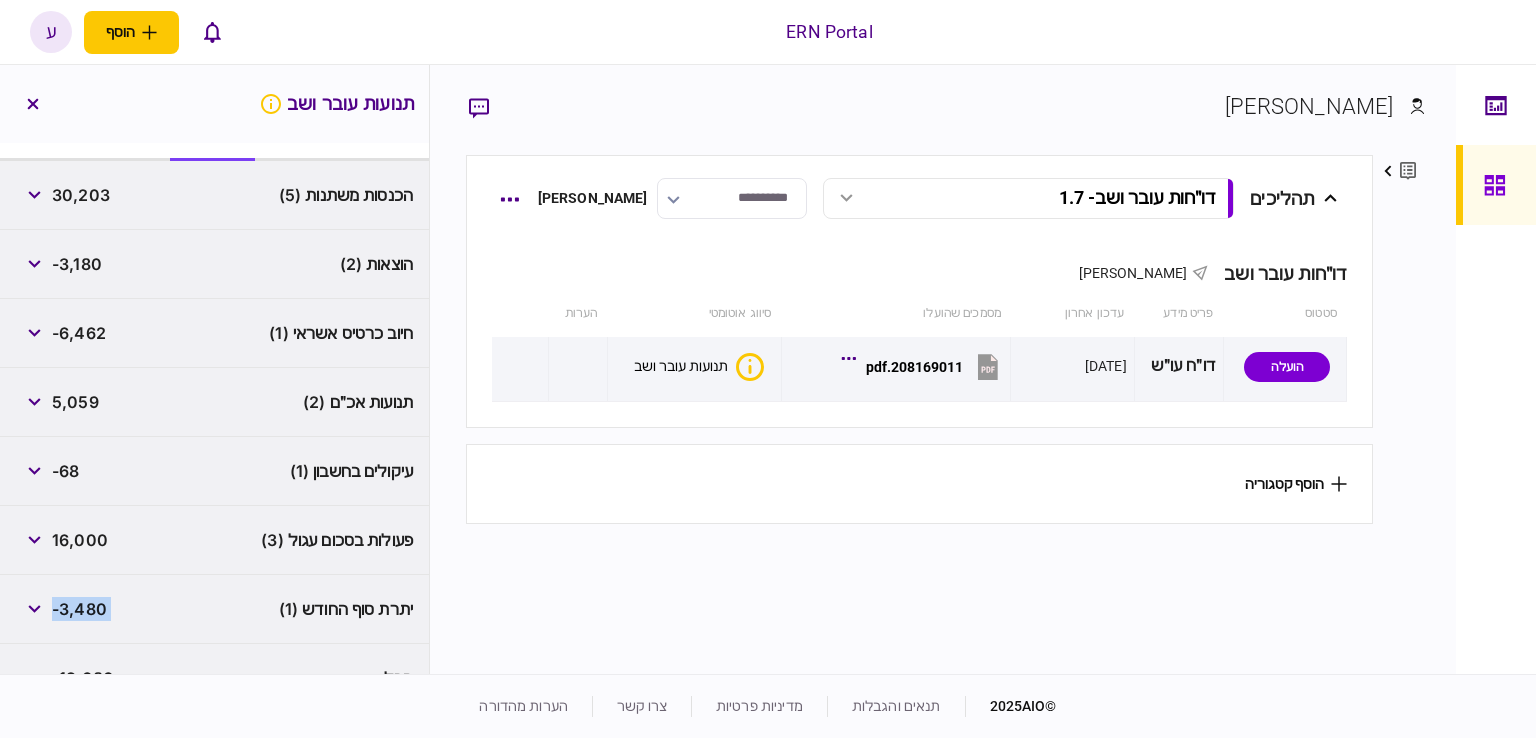 copy on "-3,480" 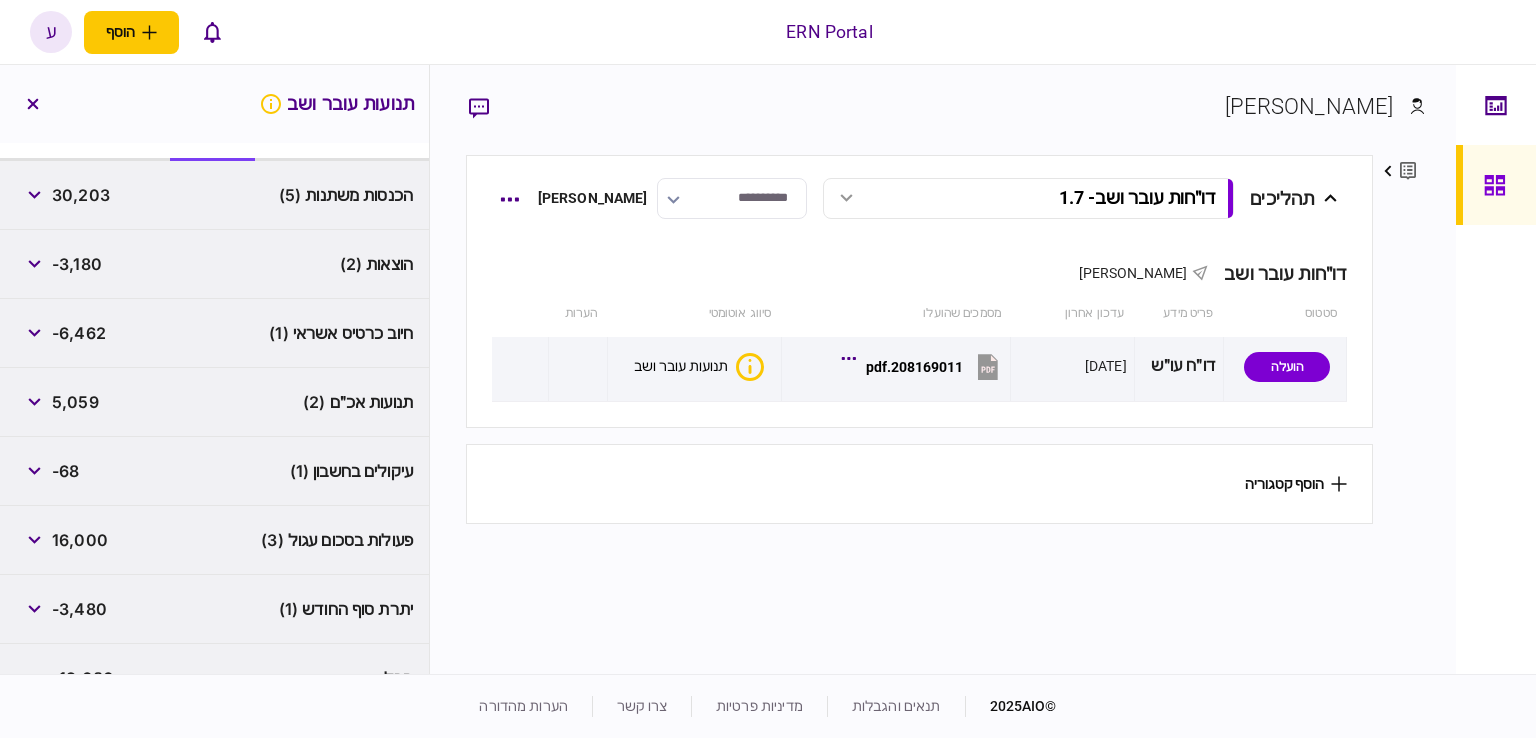 scroll, scrollTop: 190, scrollLeft: 0, axis: vertical 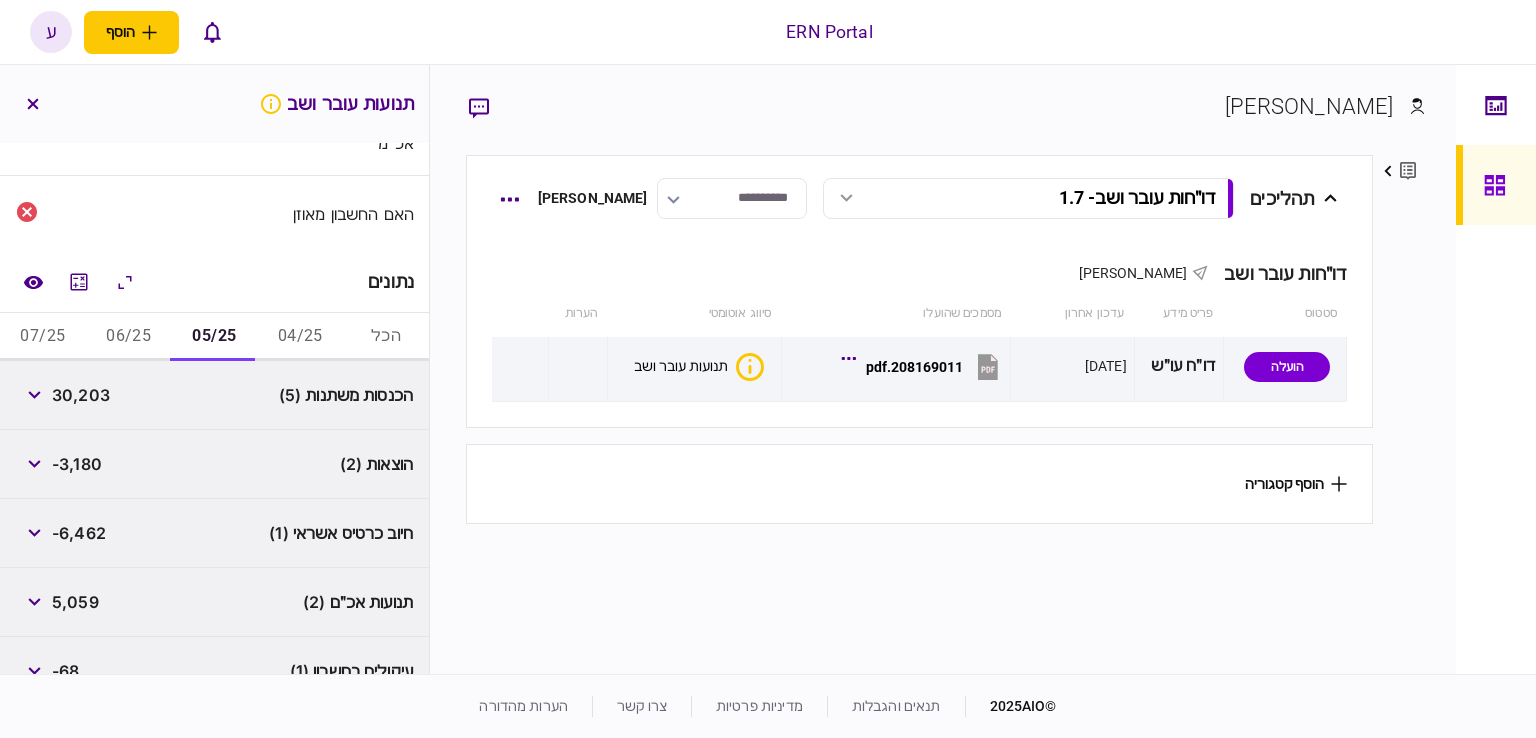 click on "06/25" at bounding box center (129, 337) 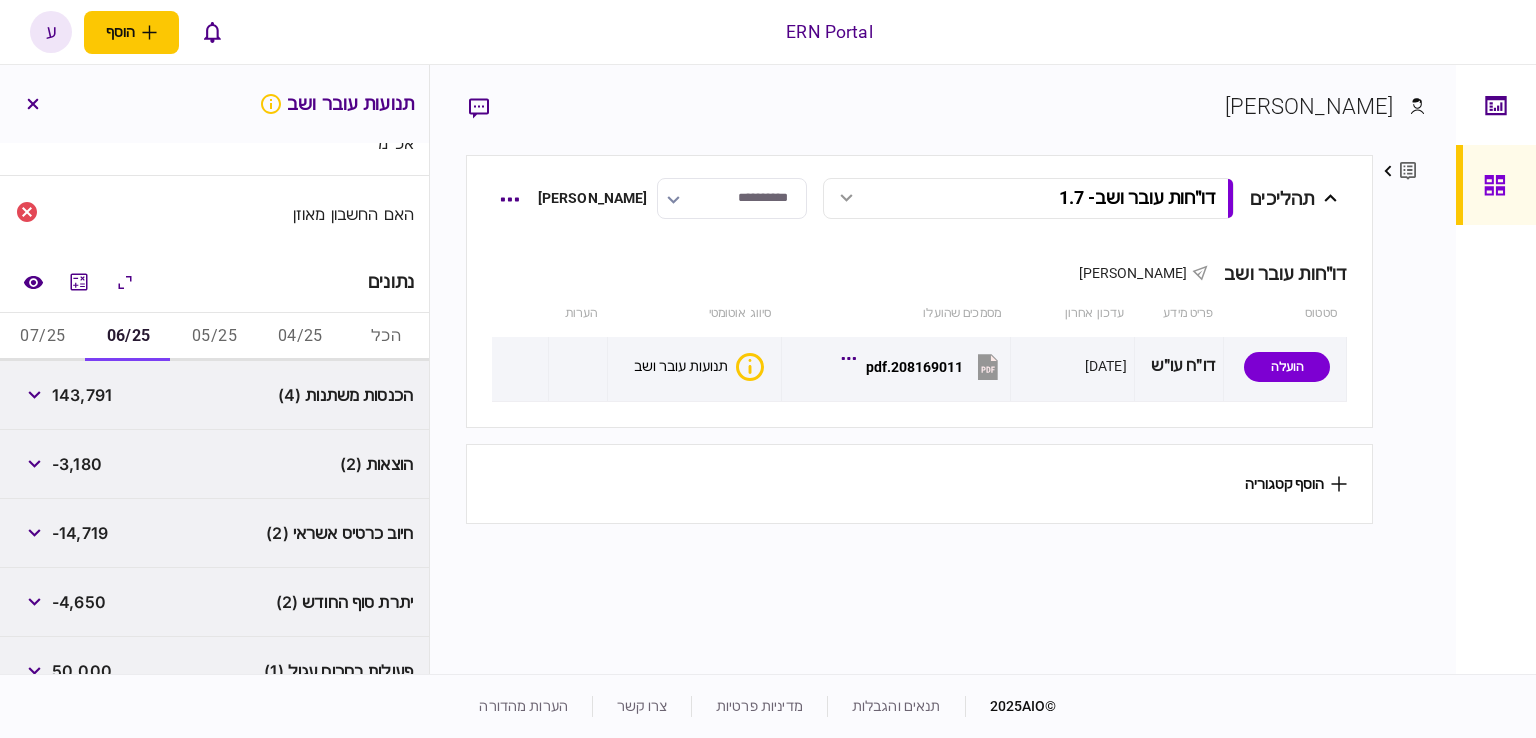 click on "143,791" at bounding box center [82, 395] 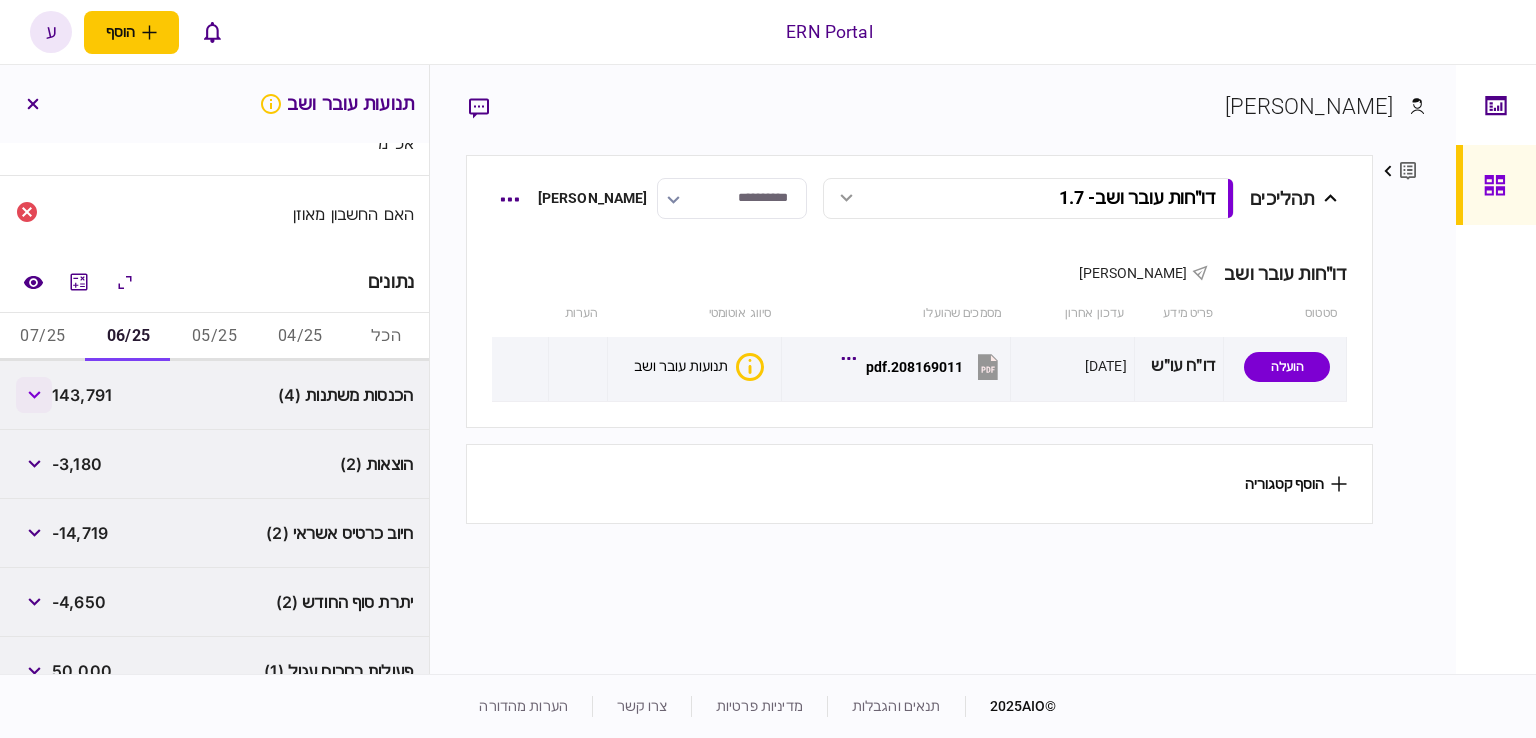 click at bounding box center (34, 395) 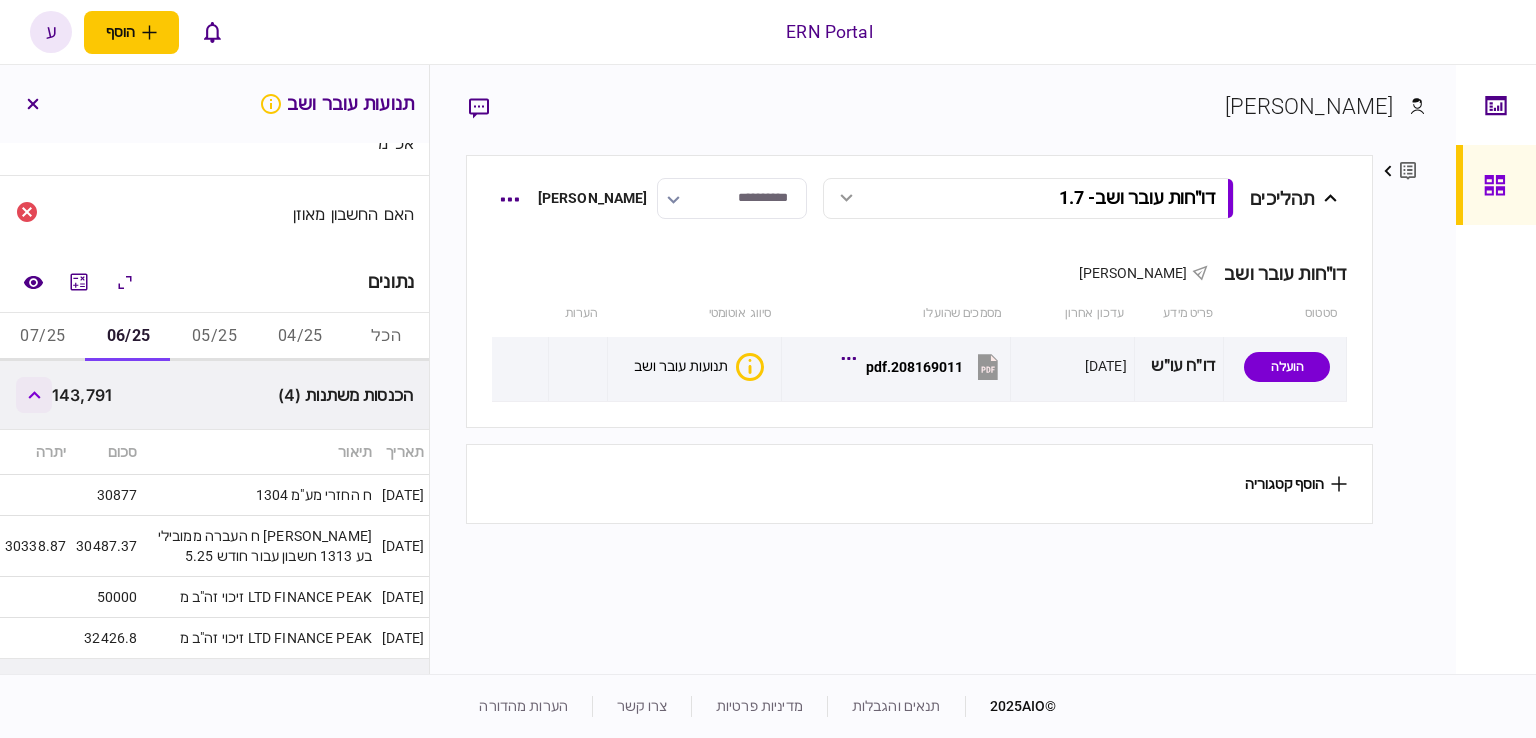 click 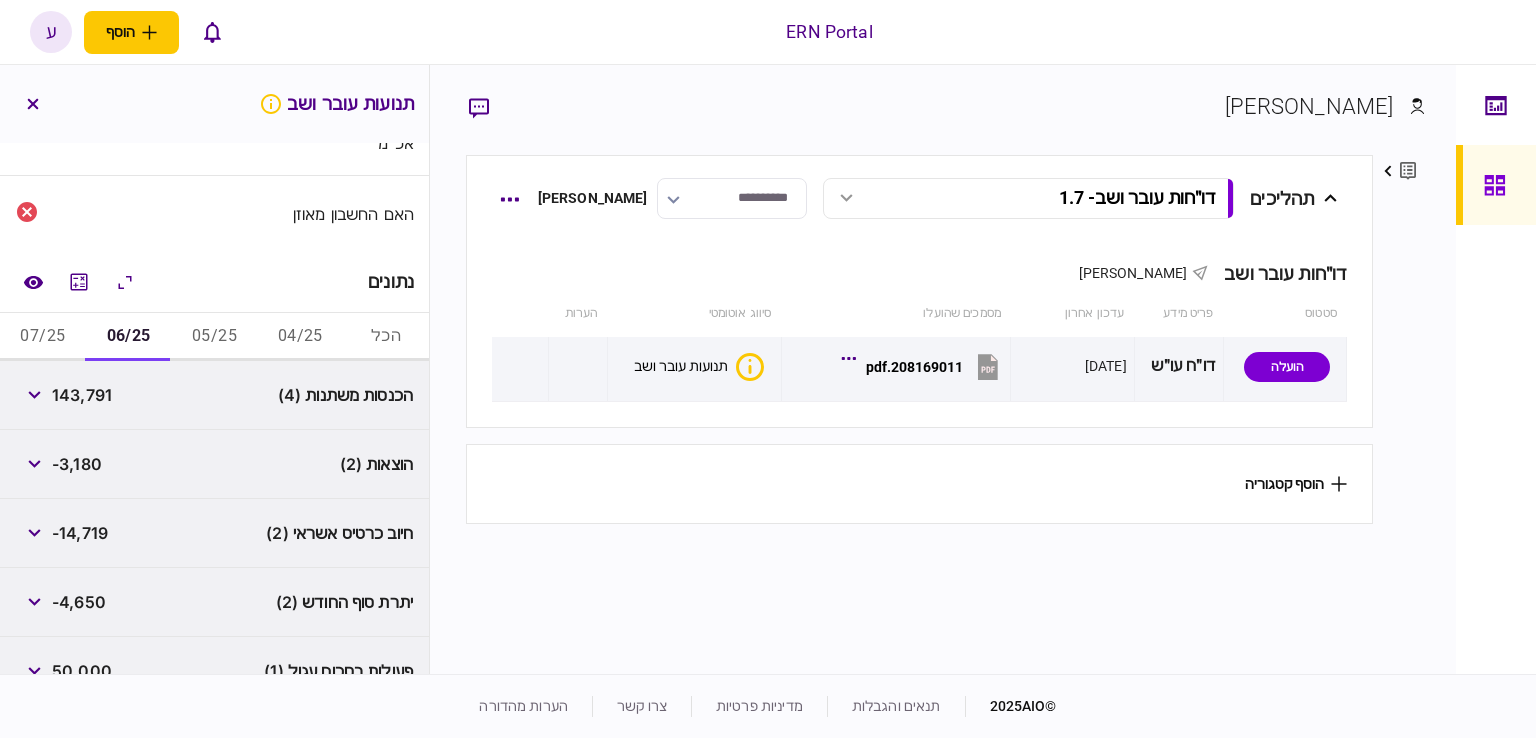 click on "143,791" at bounding box center [64, 395] 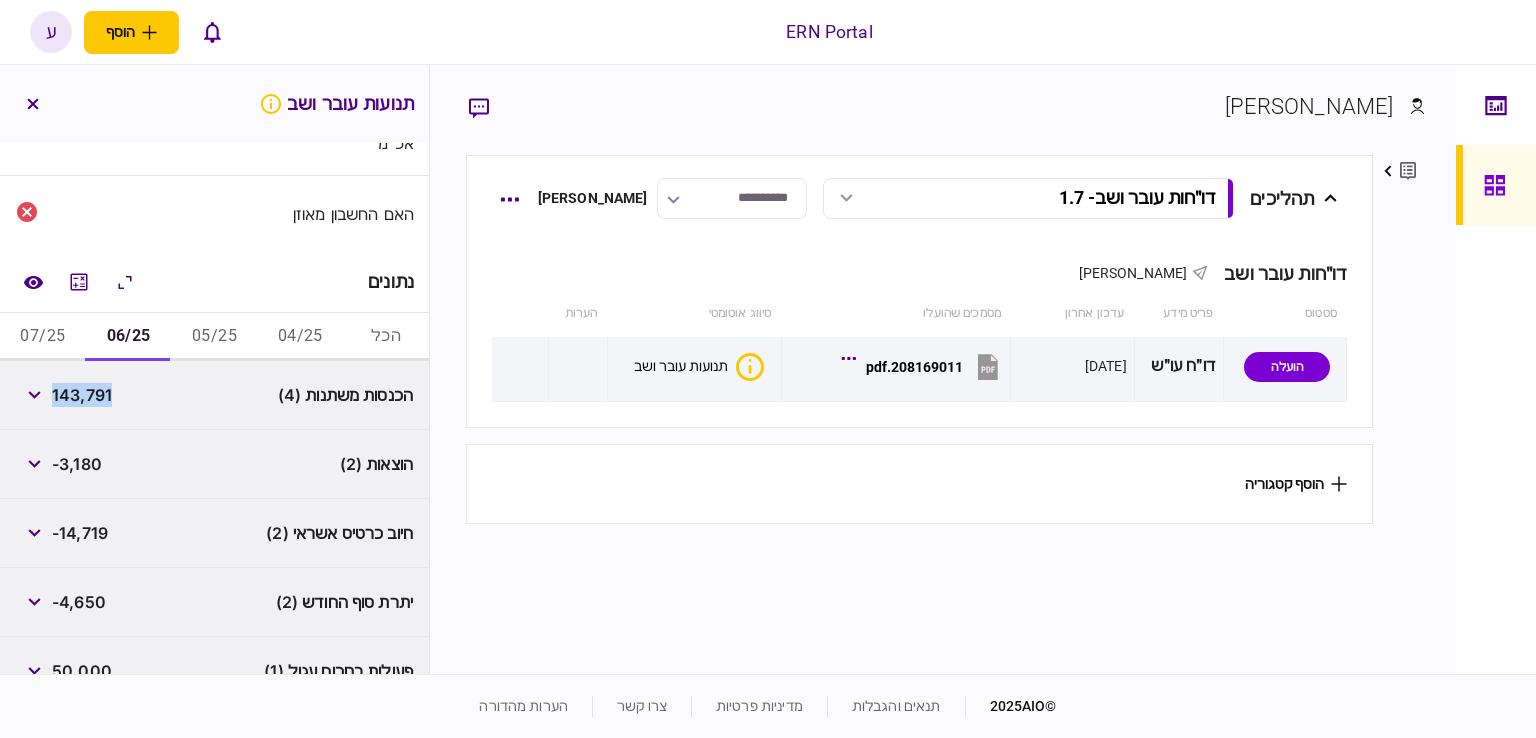 click on "143,791" at bounding box center [64, 395] 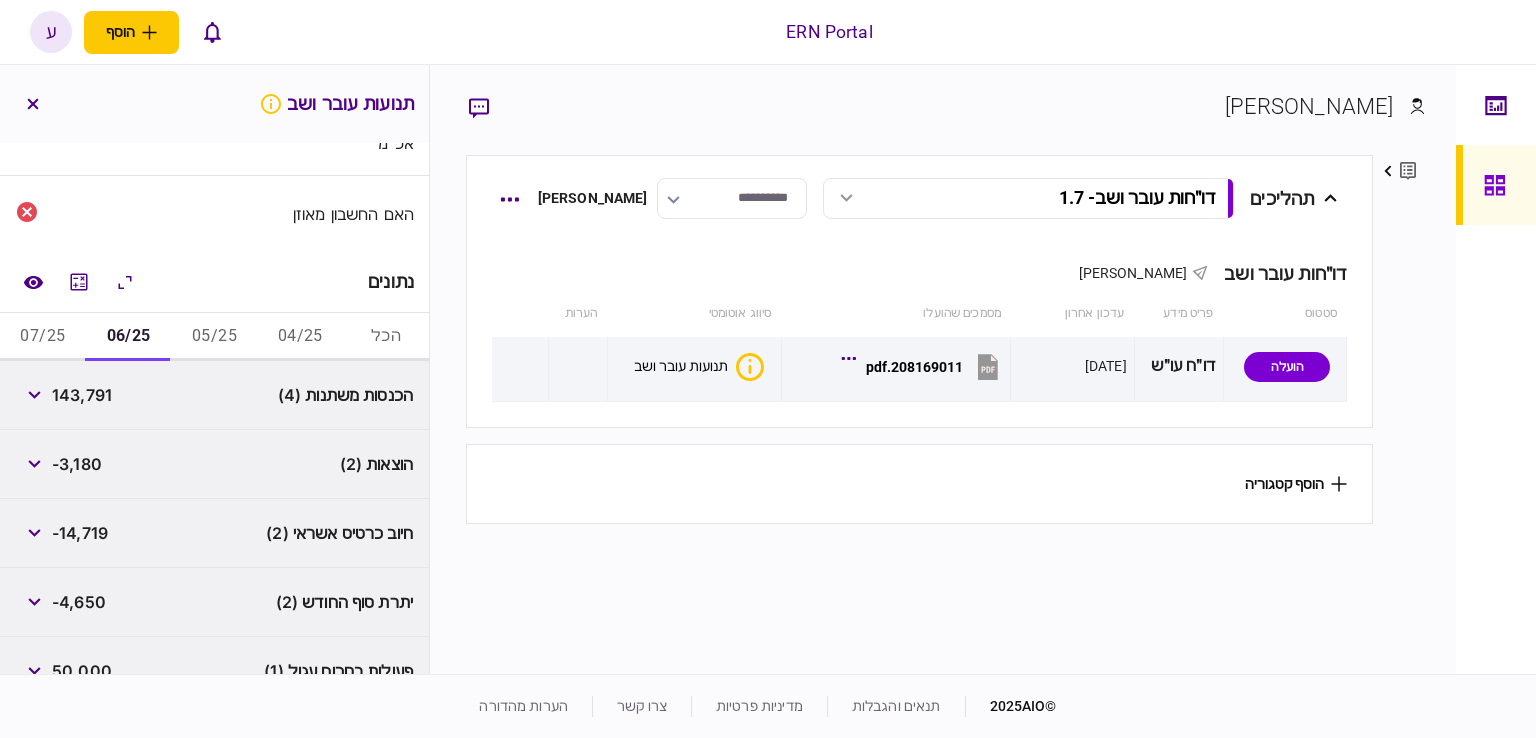 scroll, scrollTop: 290, scrollLeft: 0, axis: vertical 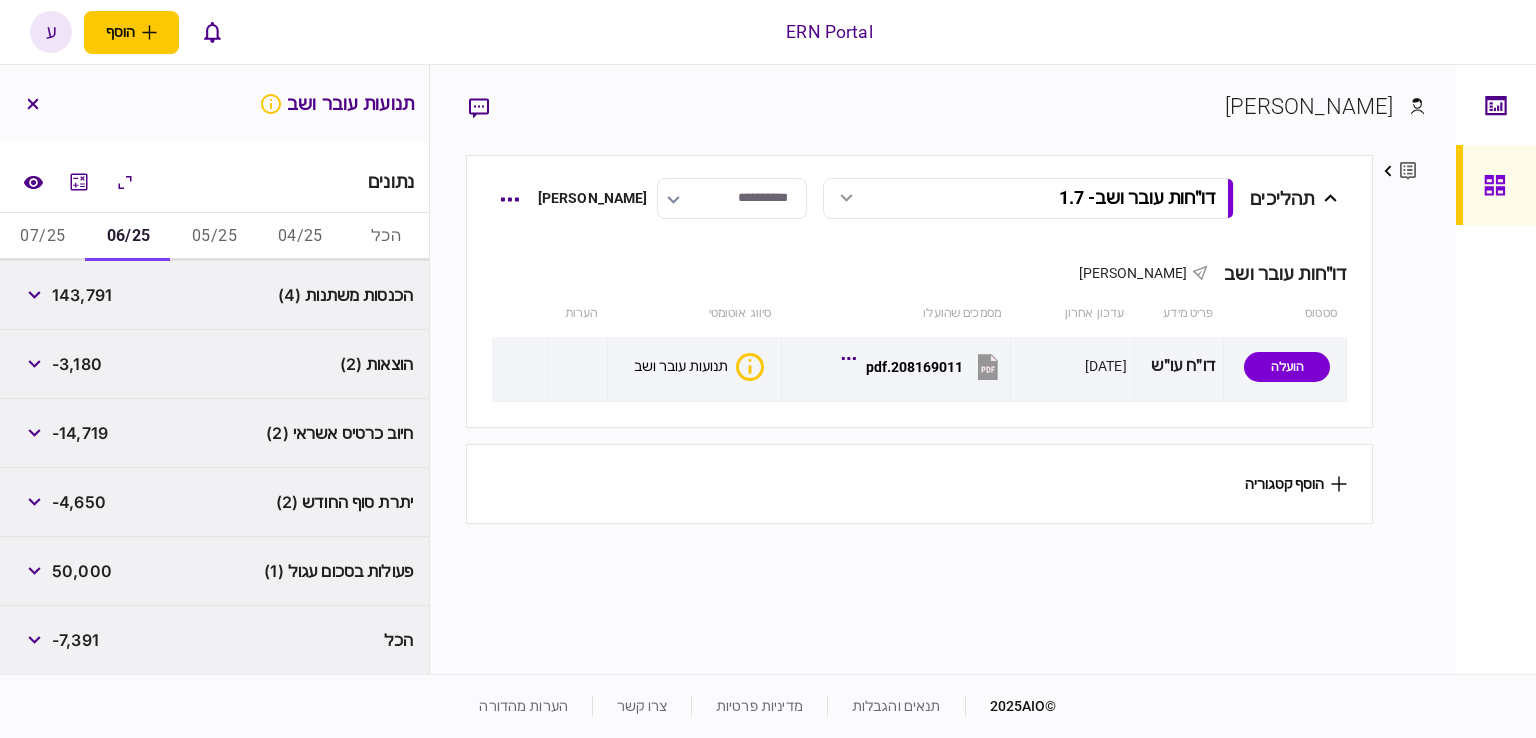 click on "-4,650" at bounding box center [79, 502] 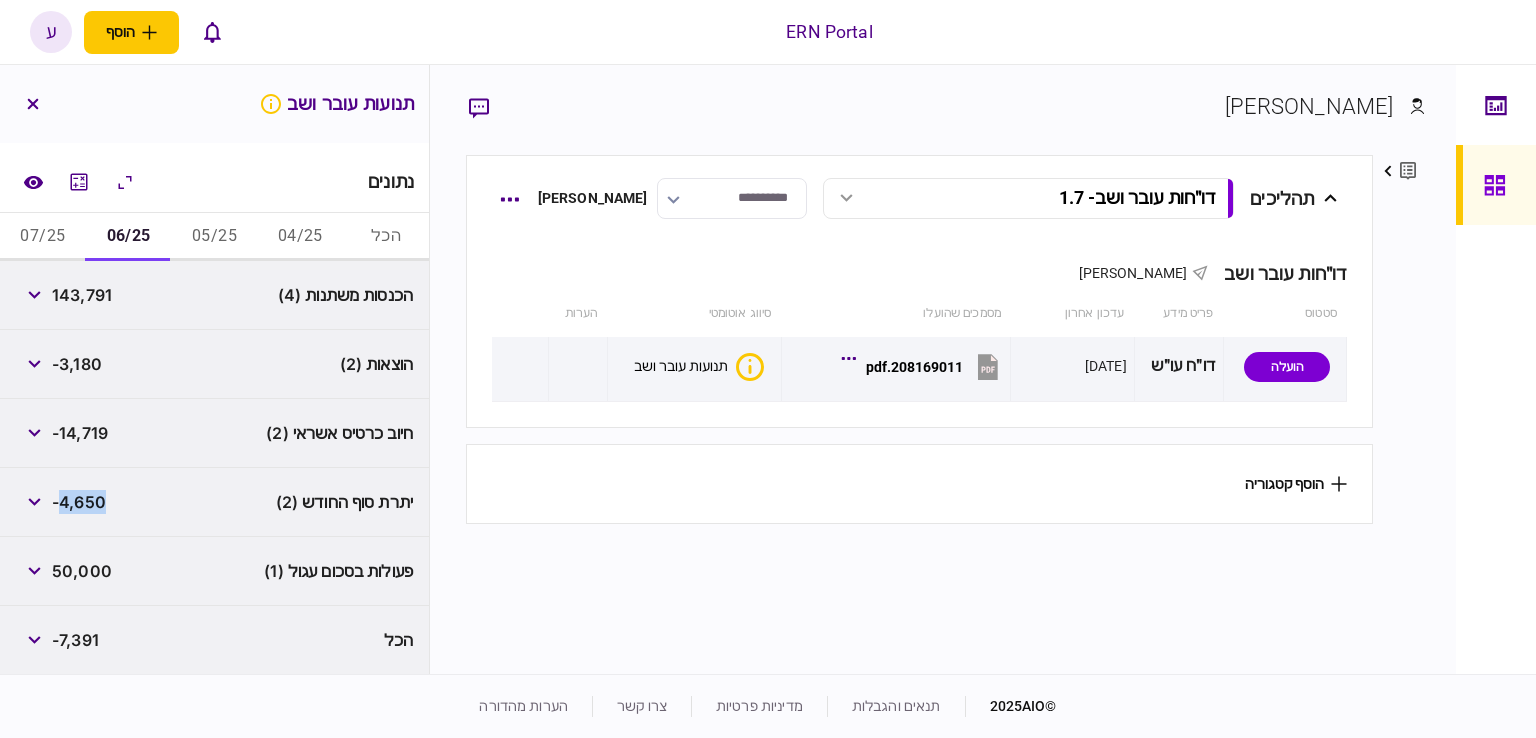 click on "-4,650" at bounding box center (79, 502) 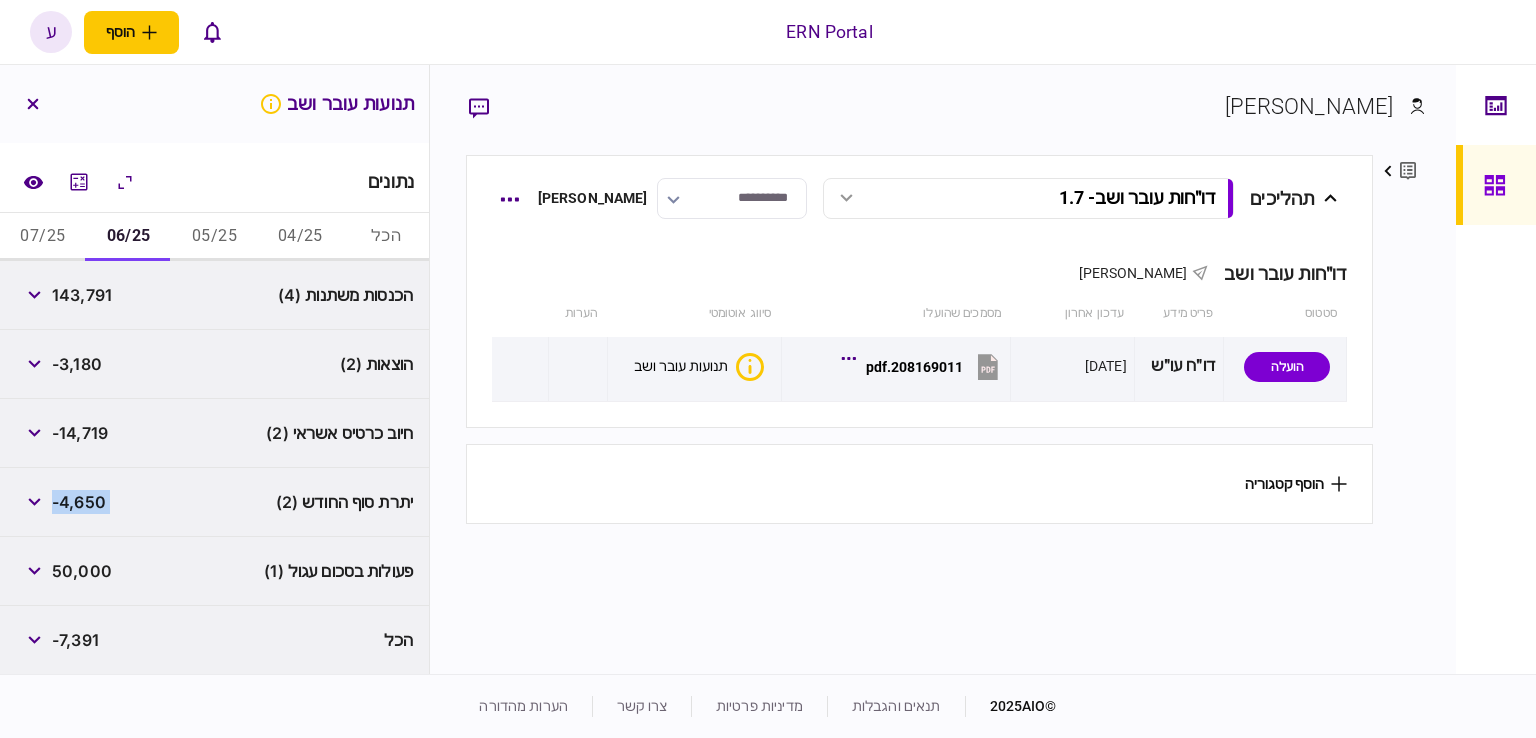 click on "-4,650" at bounding box center [79, 502] 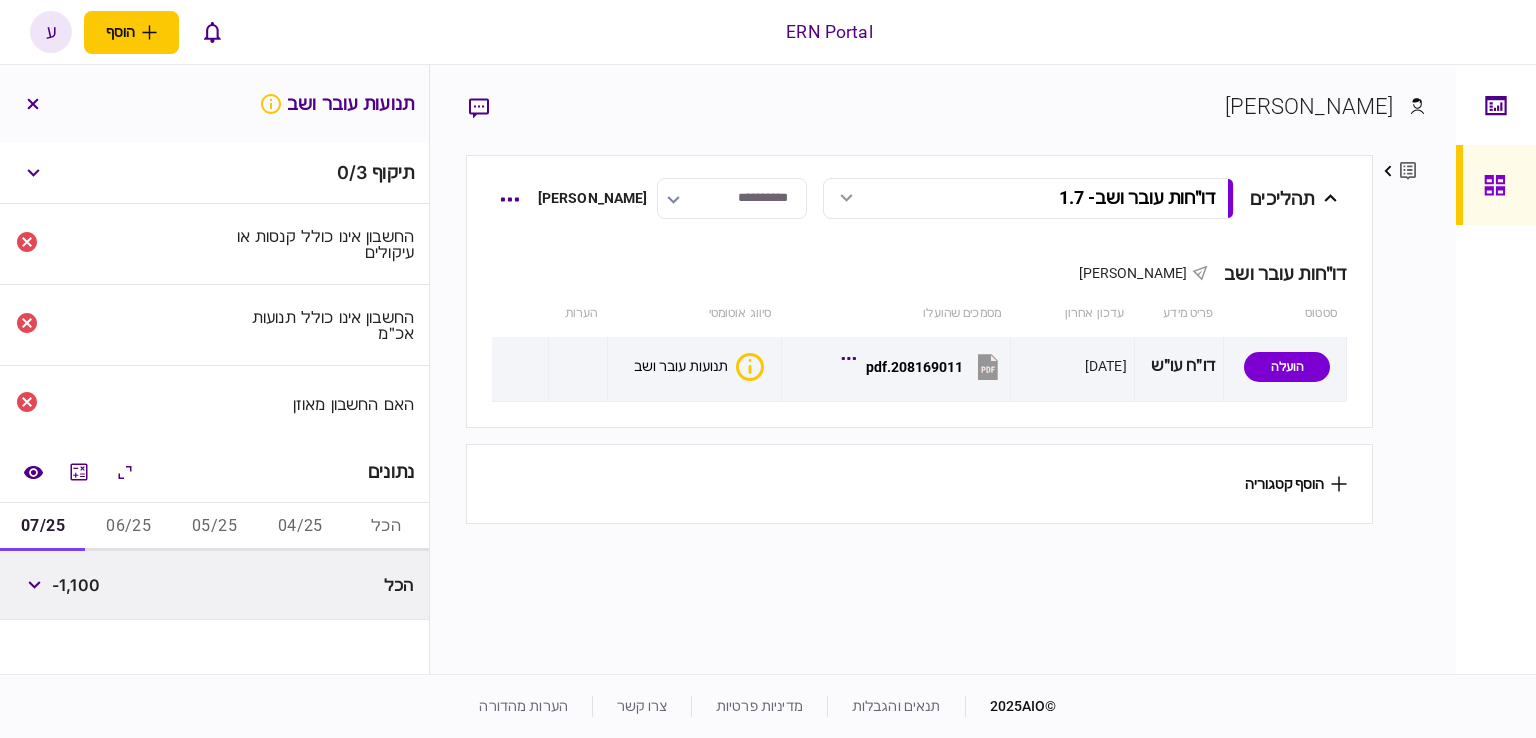 scroll, scrollTop: 0, scrollLeft: 0, axis: both 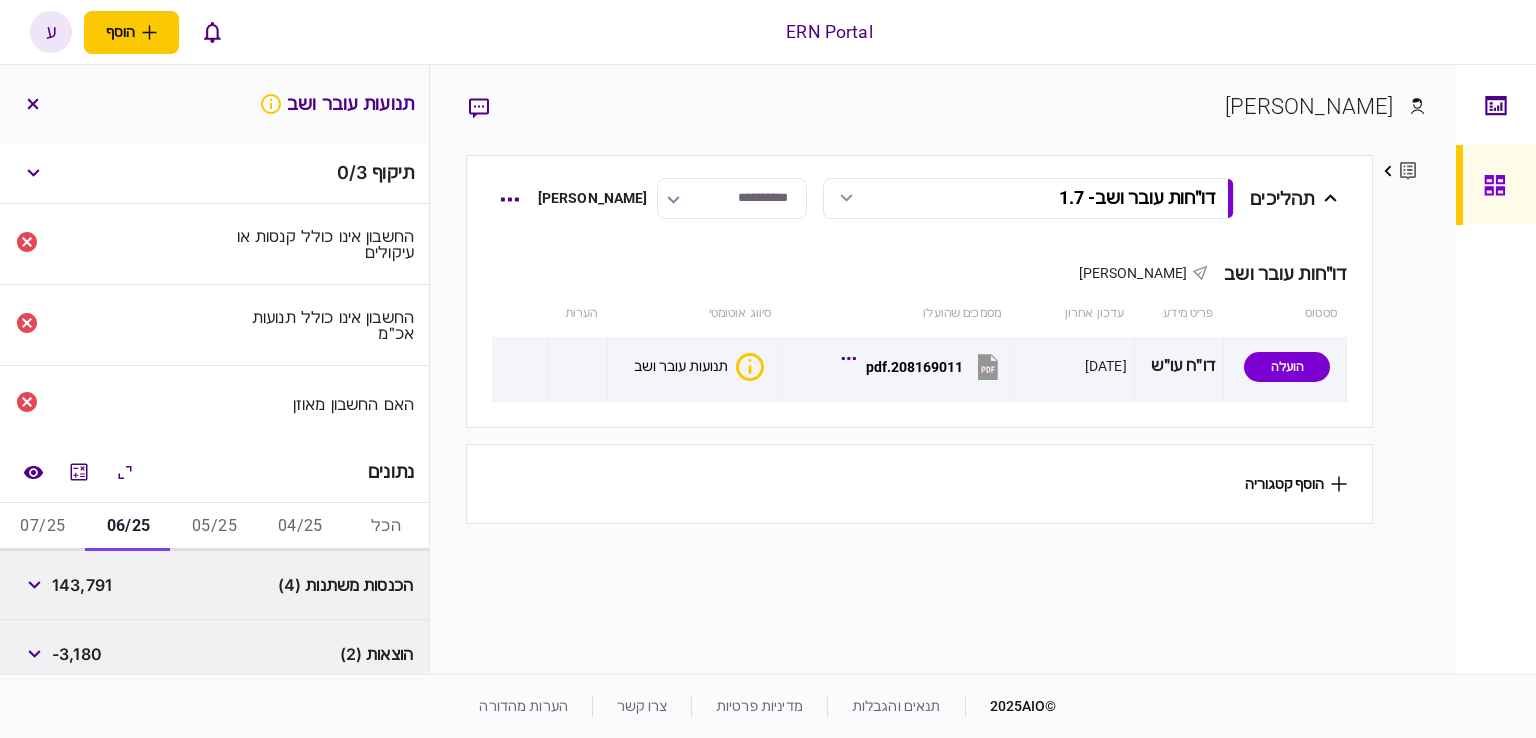 click on "הכנסות משתנות (4) 143,791" at bounding box center [214, 585] 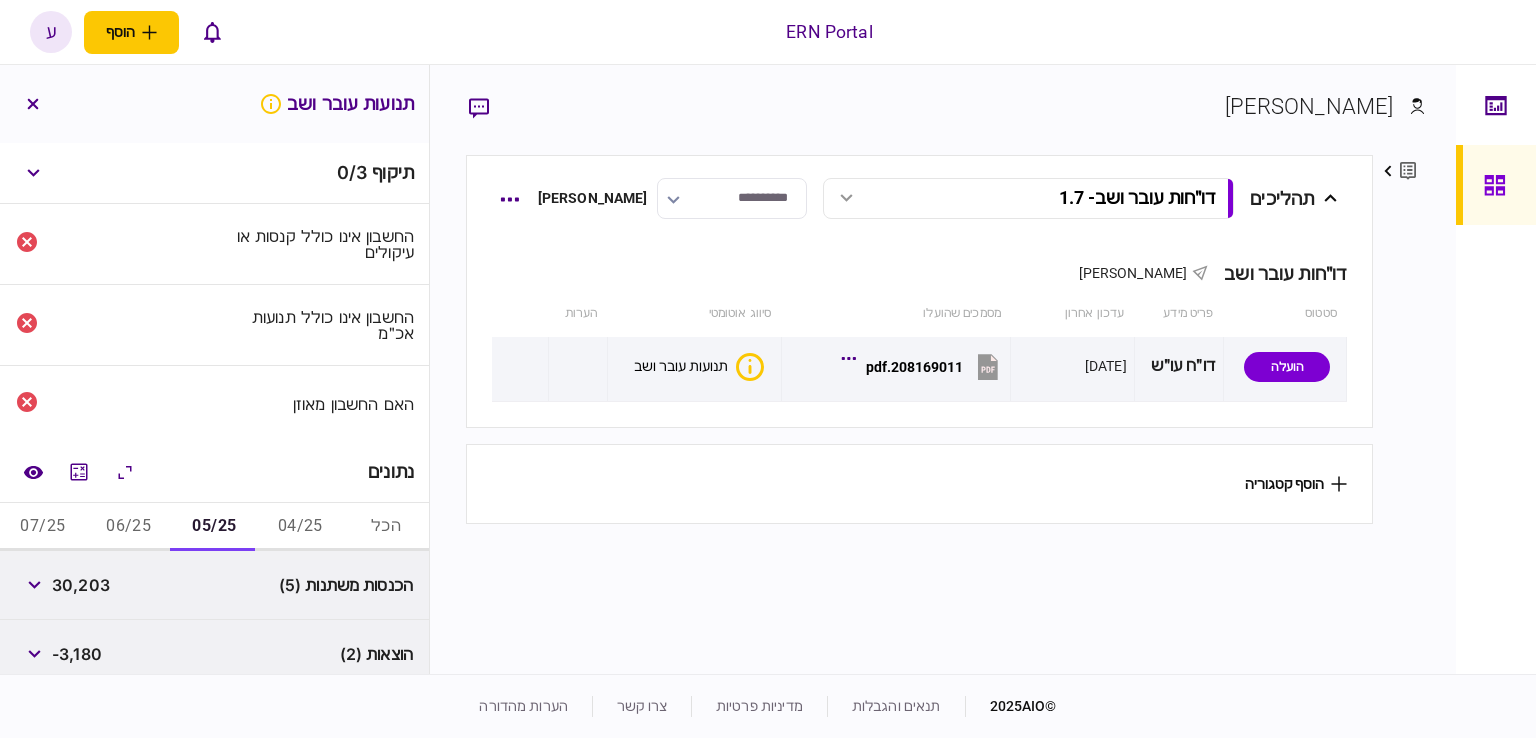 scroll, scrollTop: 200, scrollLeft: 0, axis: vertical 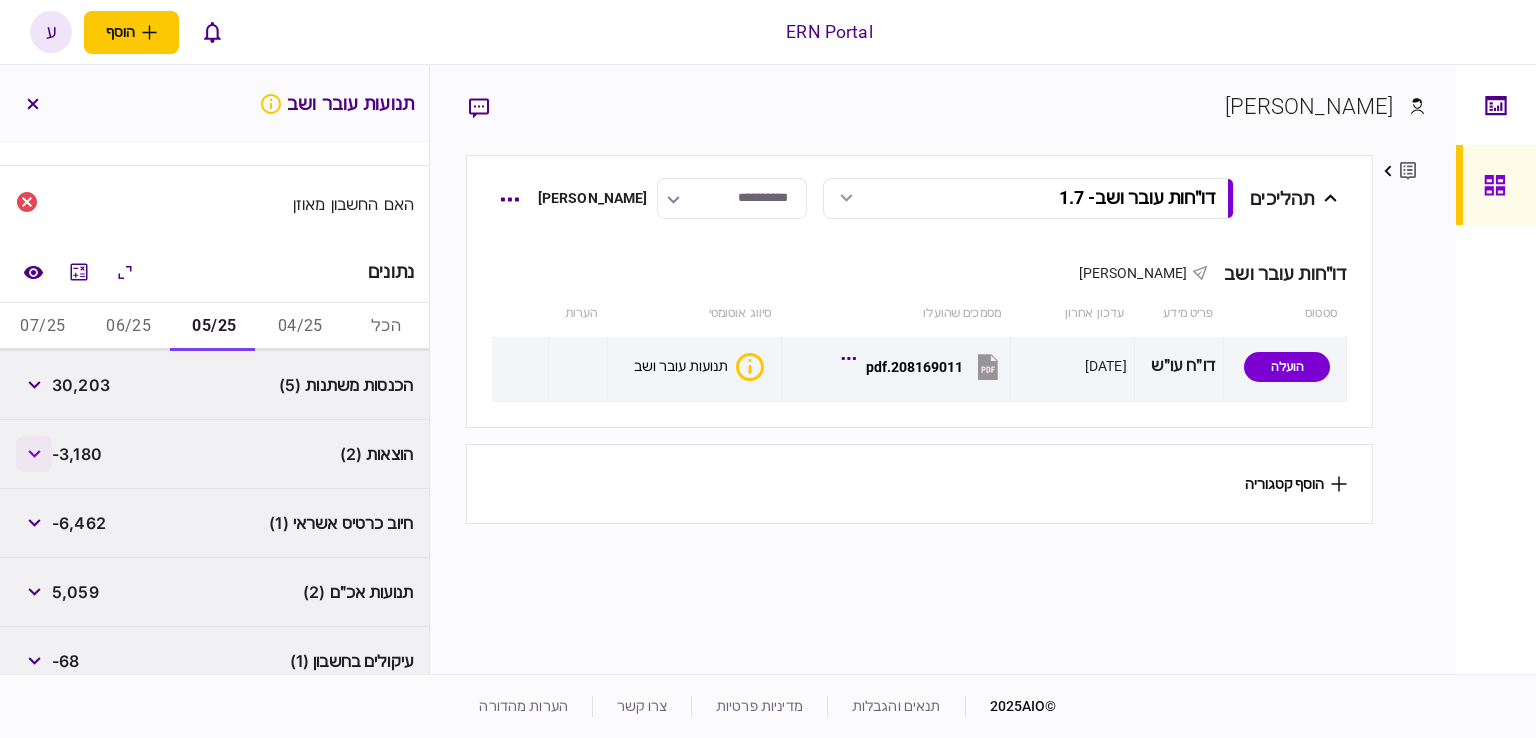 click at bounding box center [34, 454] 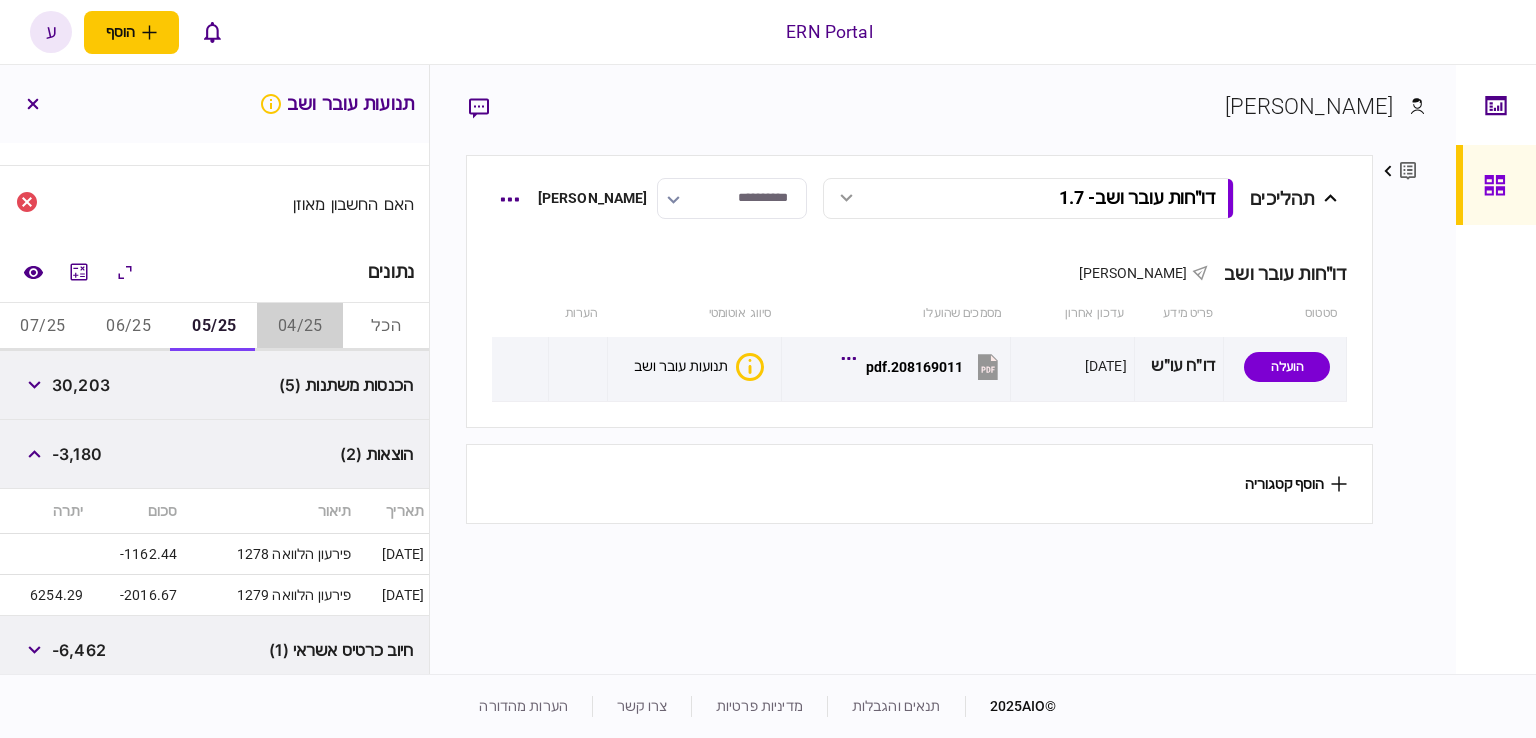 click on "04/25" at bounding box center (300, 327) 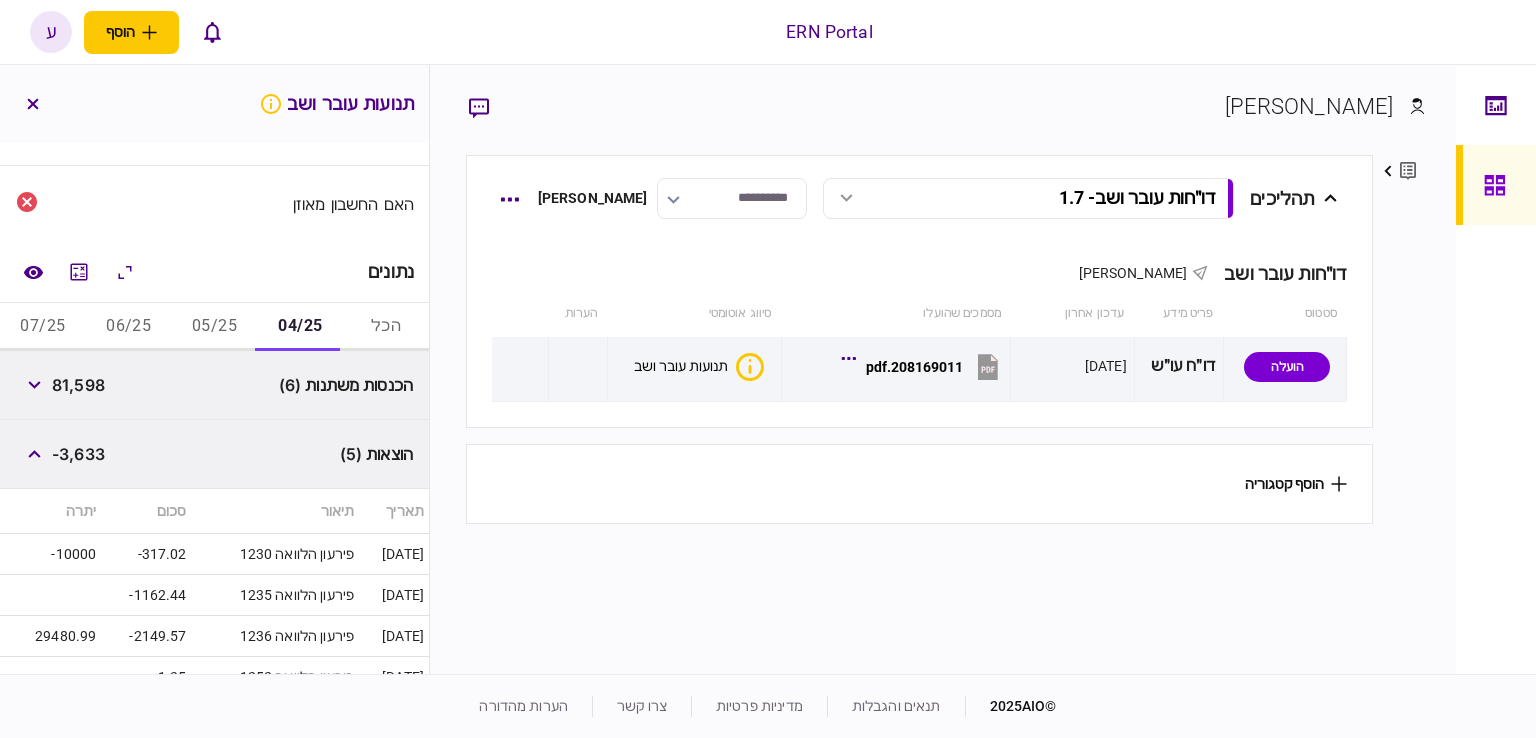 scroll, scrollTop: 300, scrollLeft: 0, axis: vertical 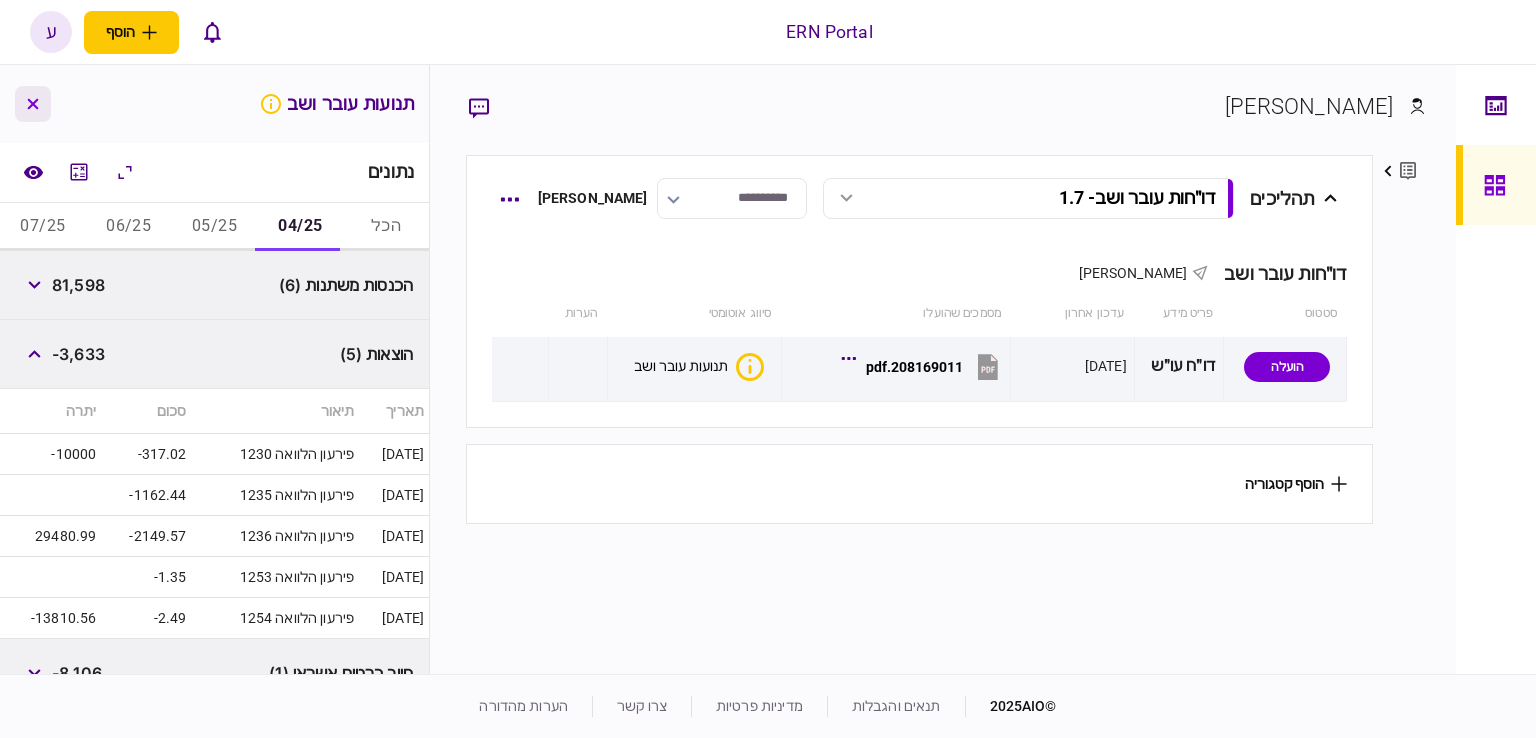 click 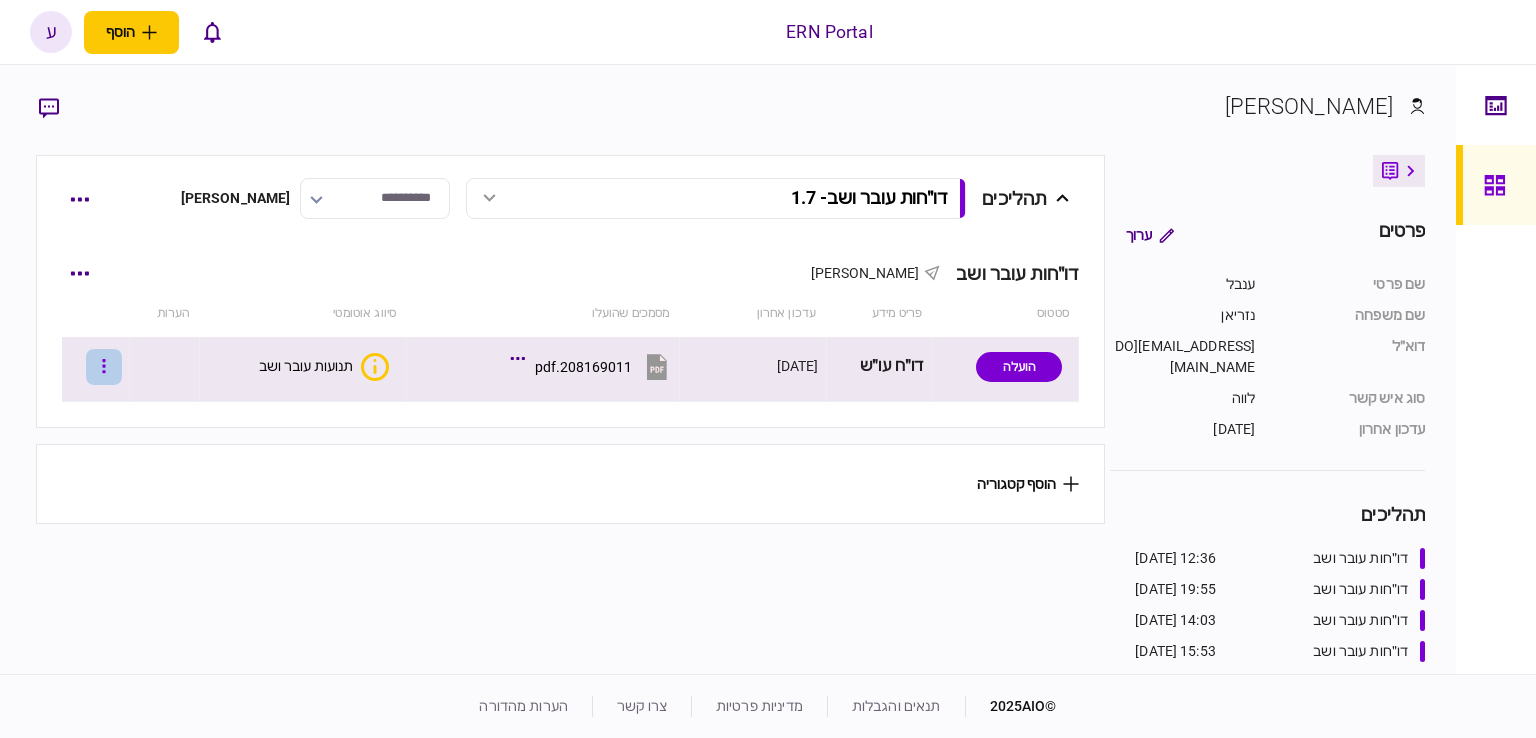 click at bounding box center [104, 367] 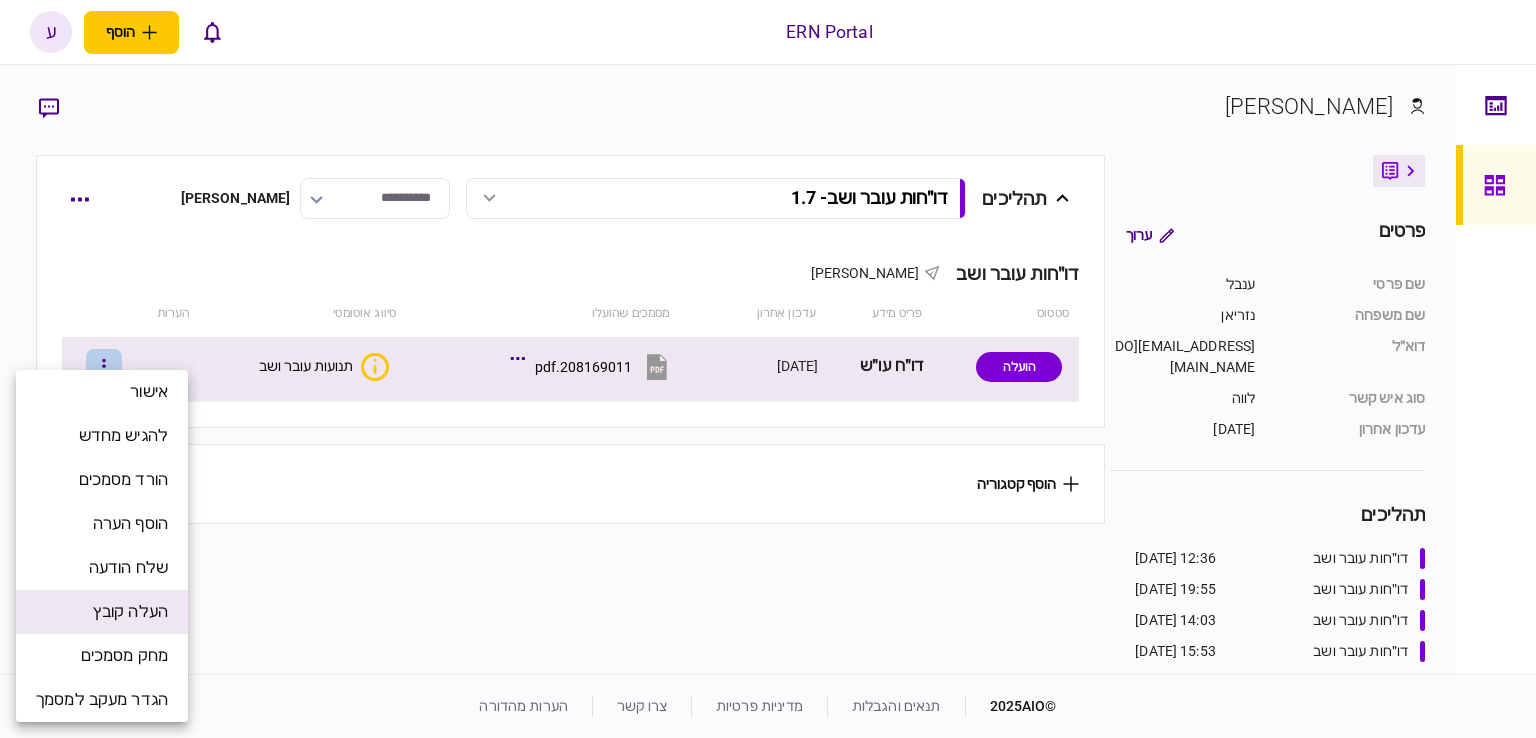 click on "העלה קובץ" at bounding box center (130, 612) 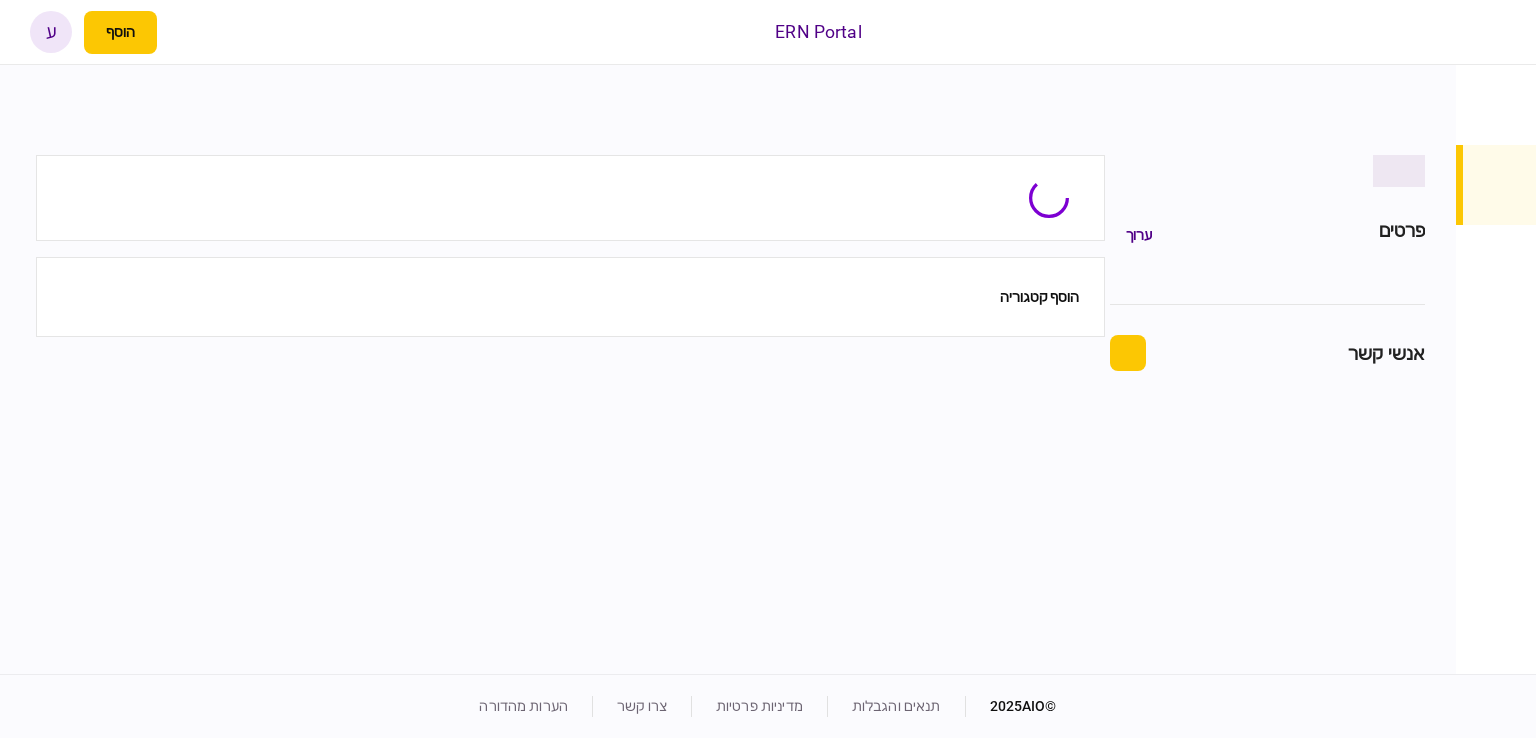 scroll, scrollTop: 0, scrollLeft: 0, axis: both 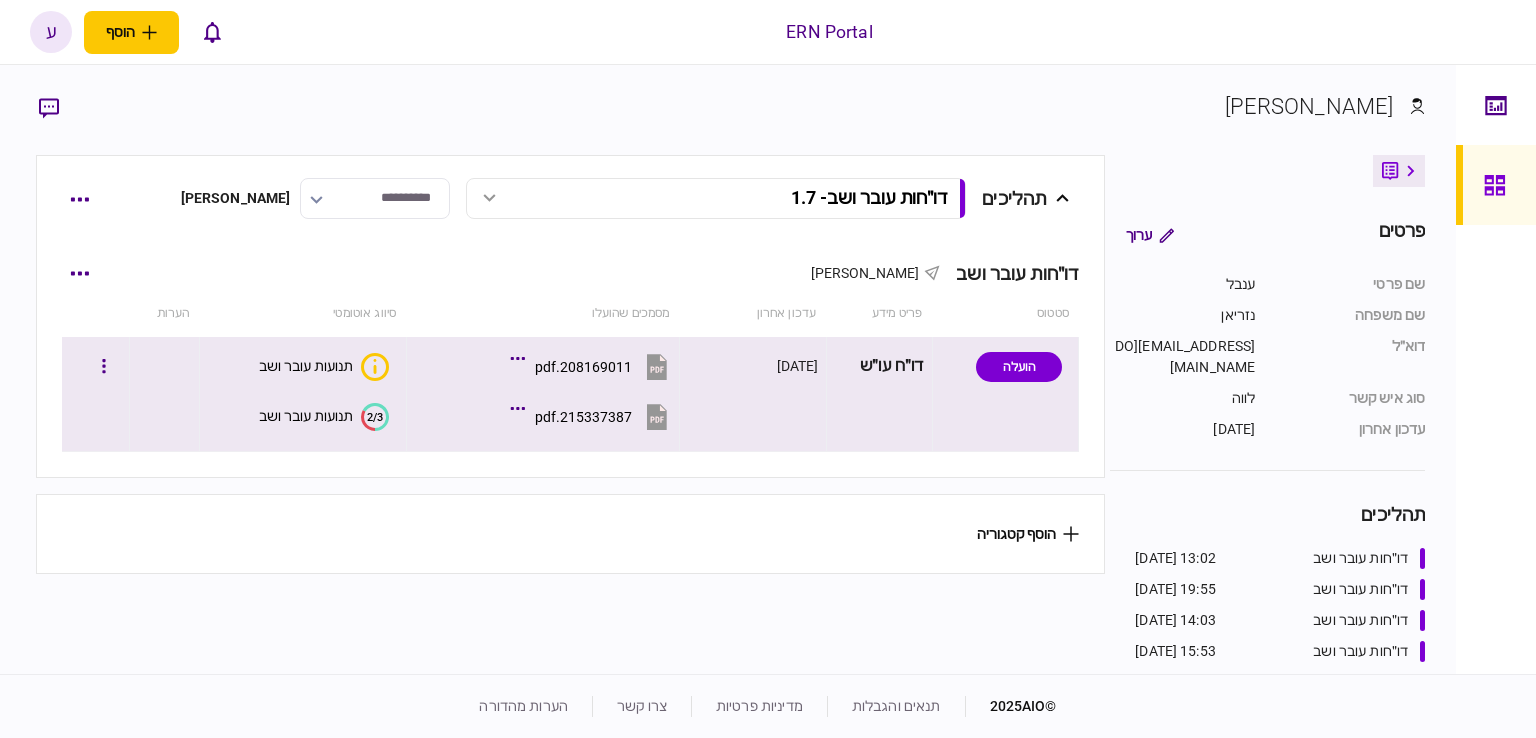 click on "2/3" 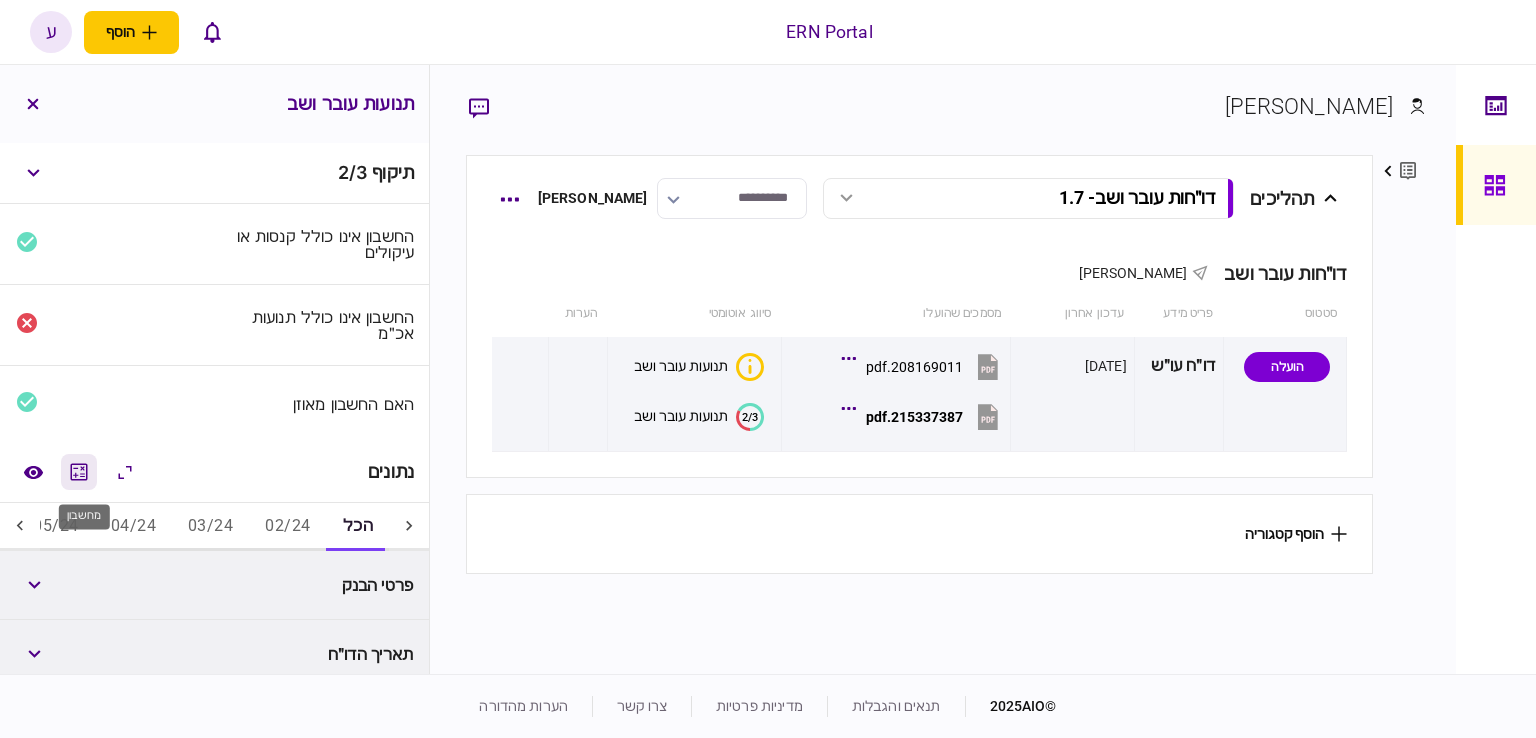 click 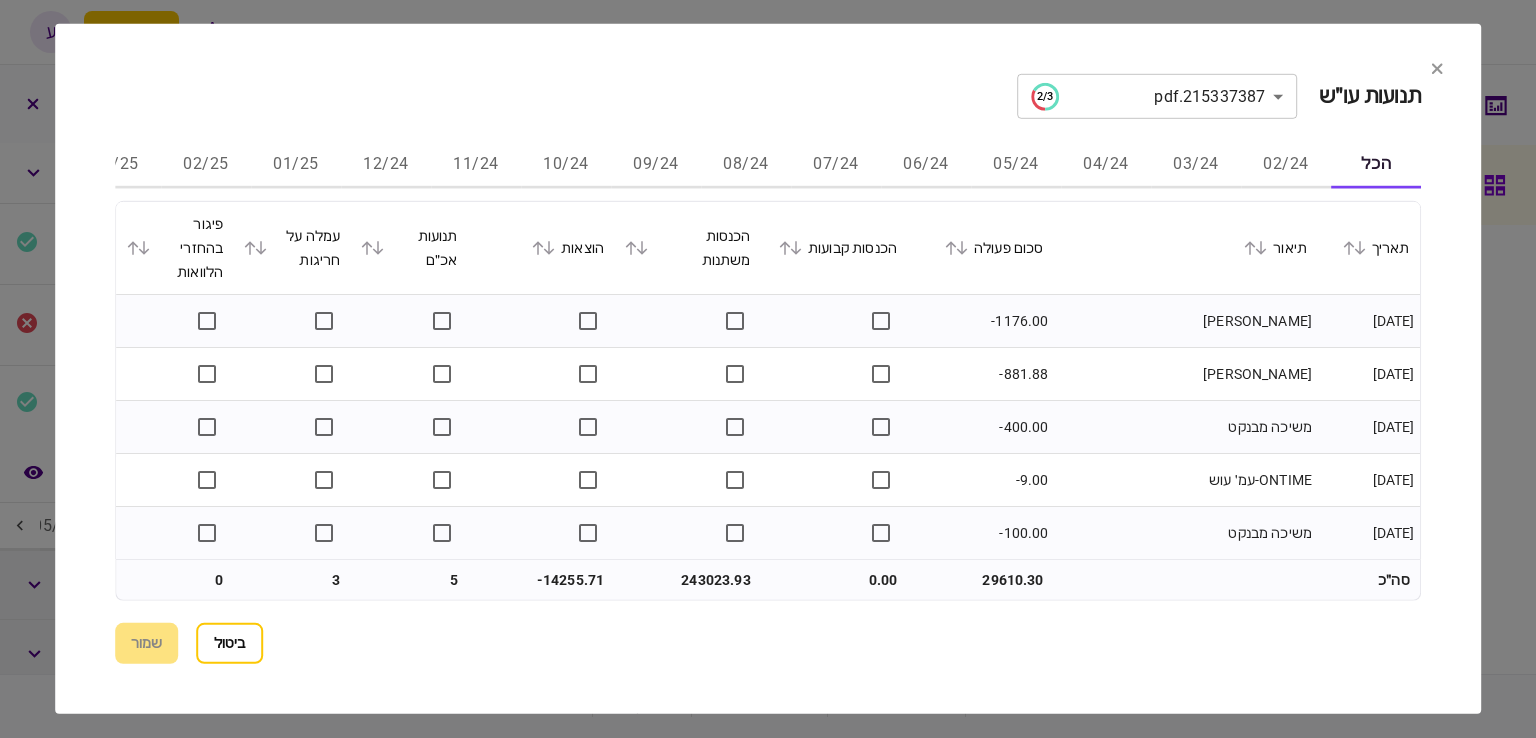 drag, startPoint x: 130, startPoint y: 162, endPoint x: 311, endPoint y: 173, distance: 181.33394 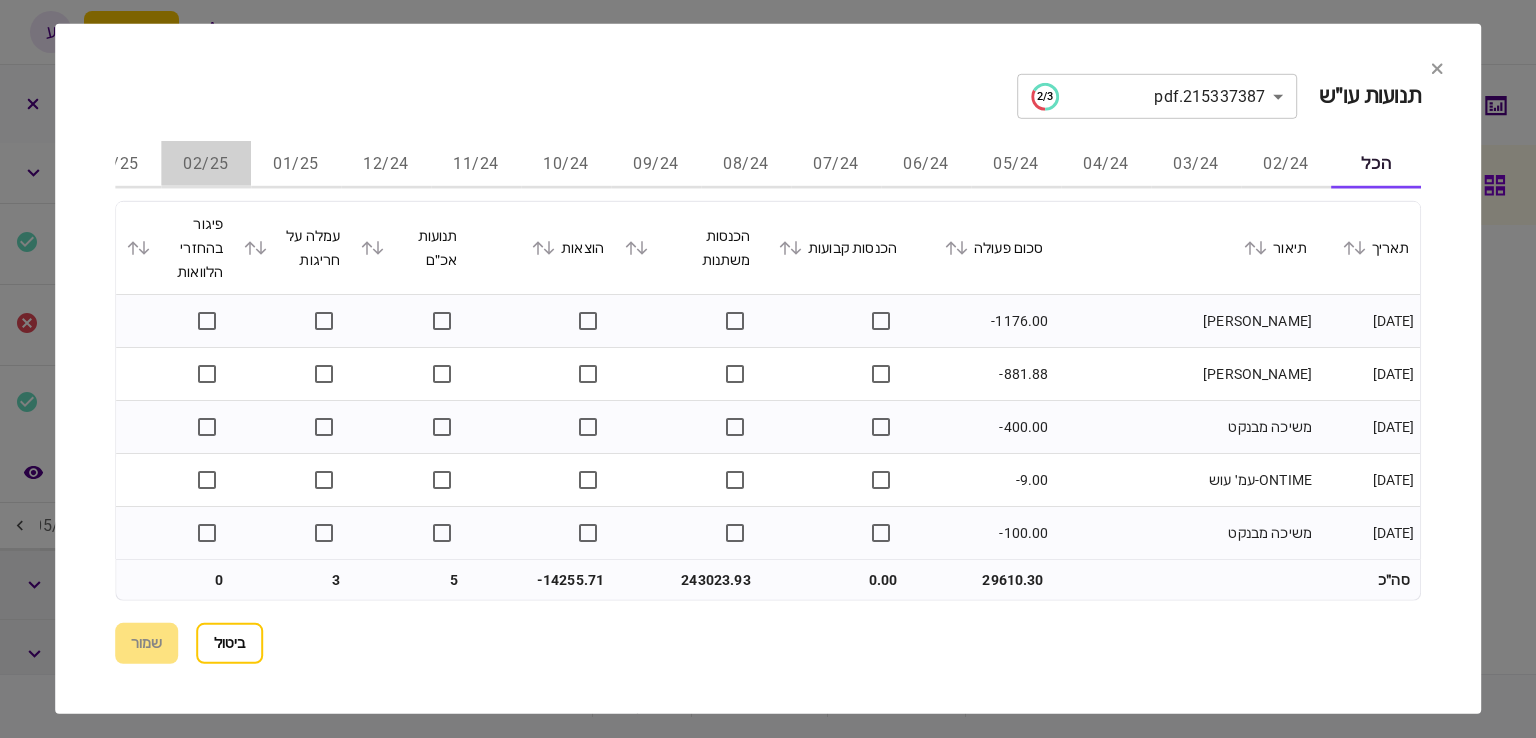 drag, startPoint x: 216, startPoint y: 166, endPoint x: 184, endPoint y: 171, distance: 32.38827 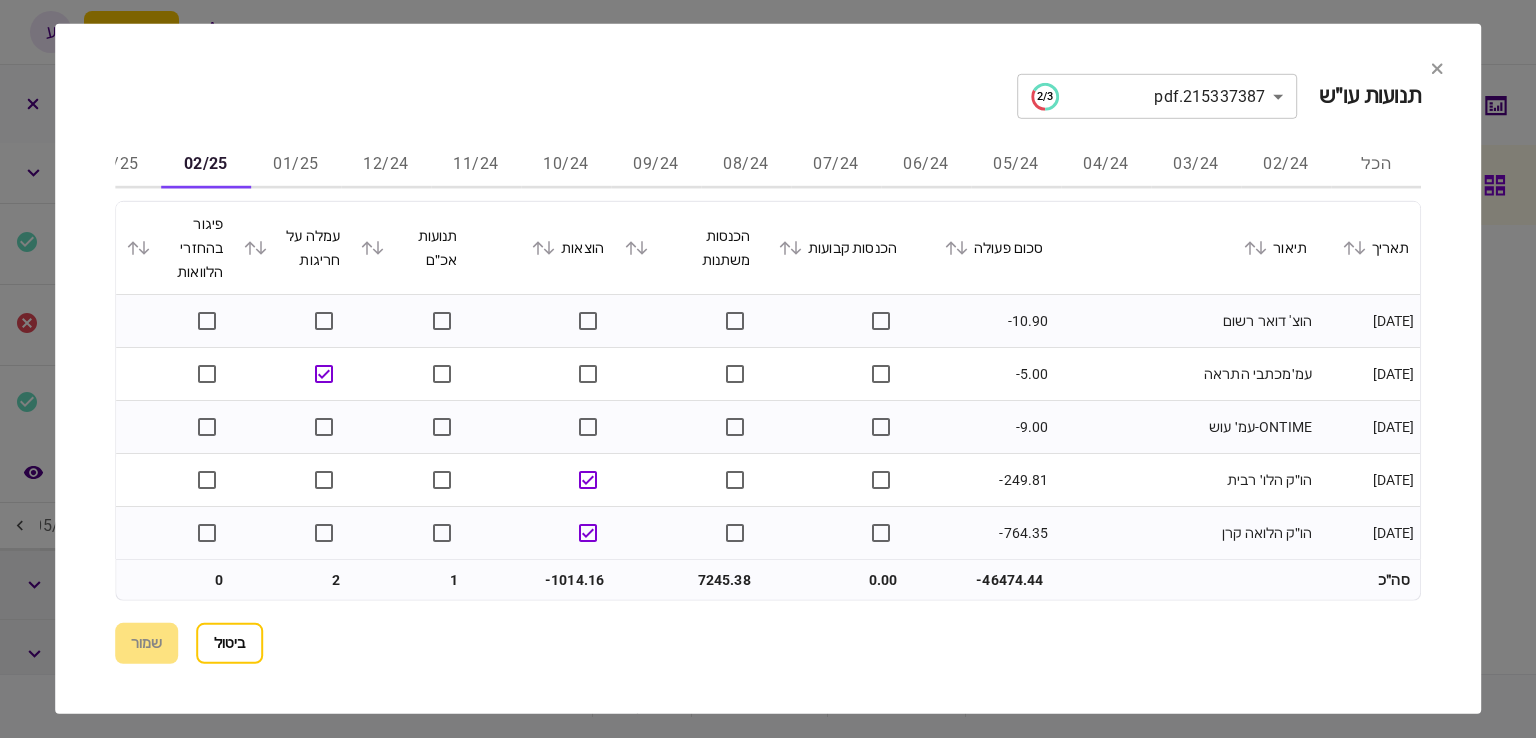 type 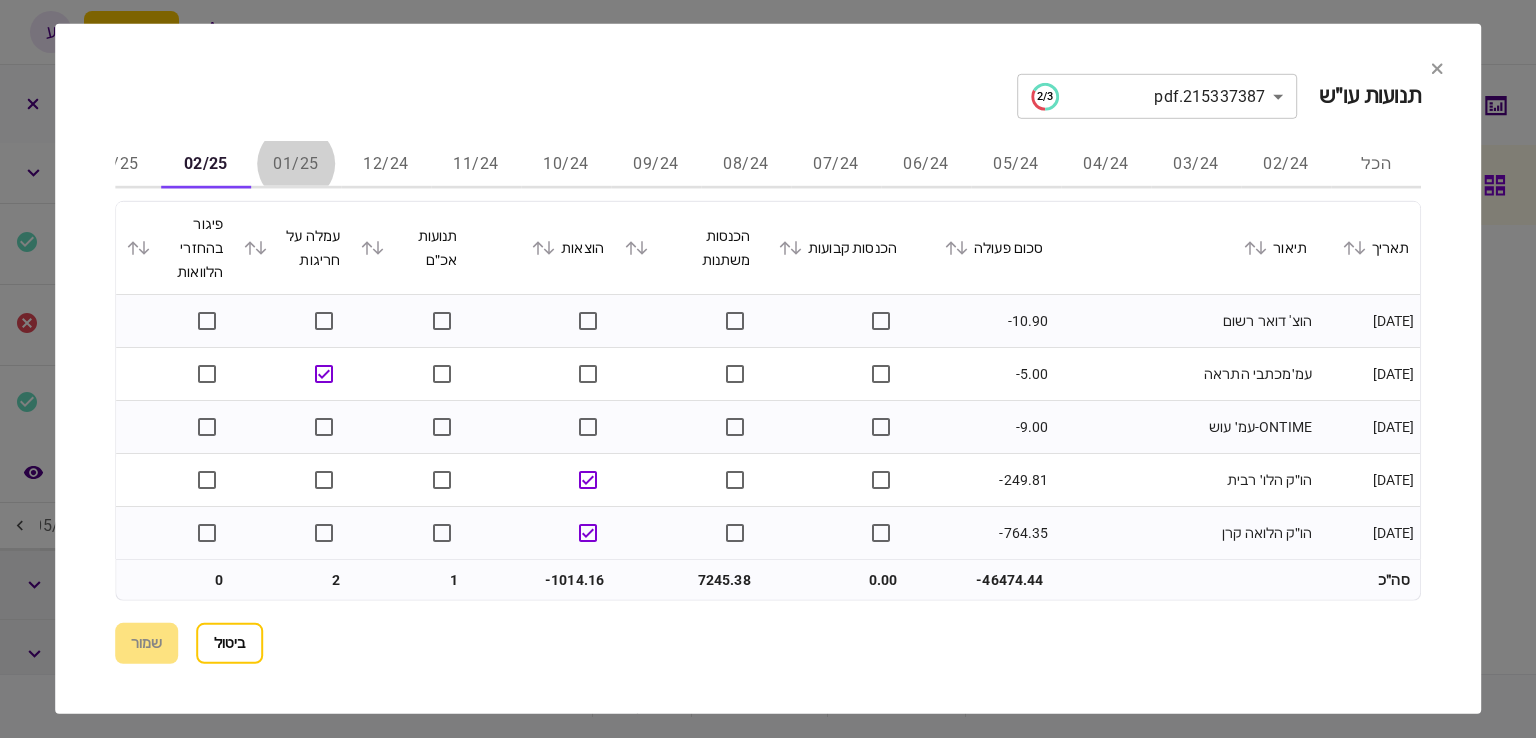 type 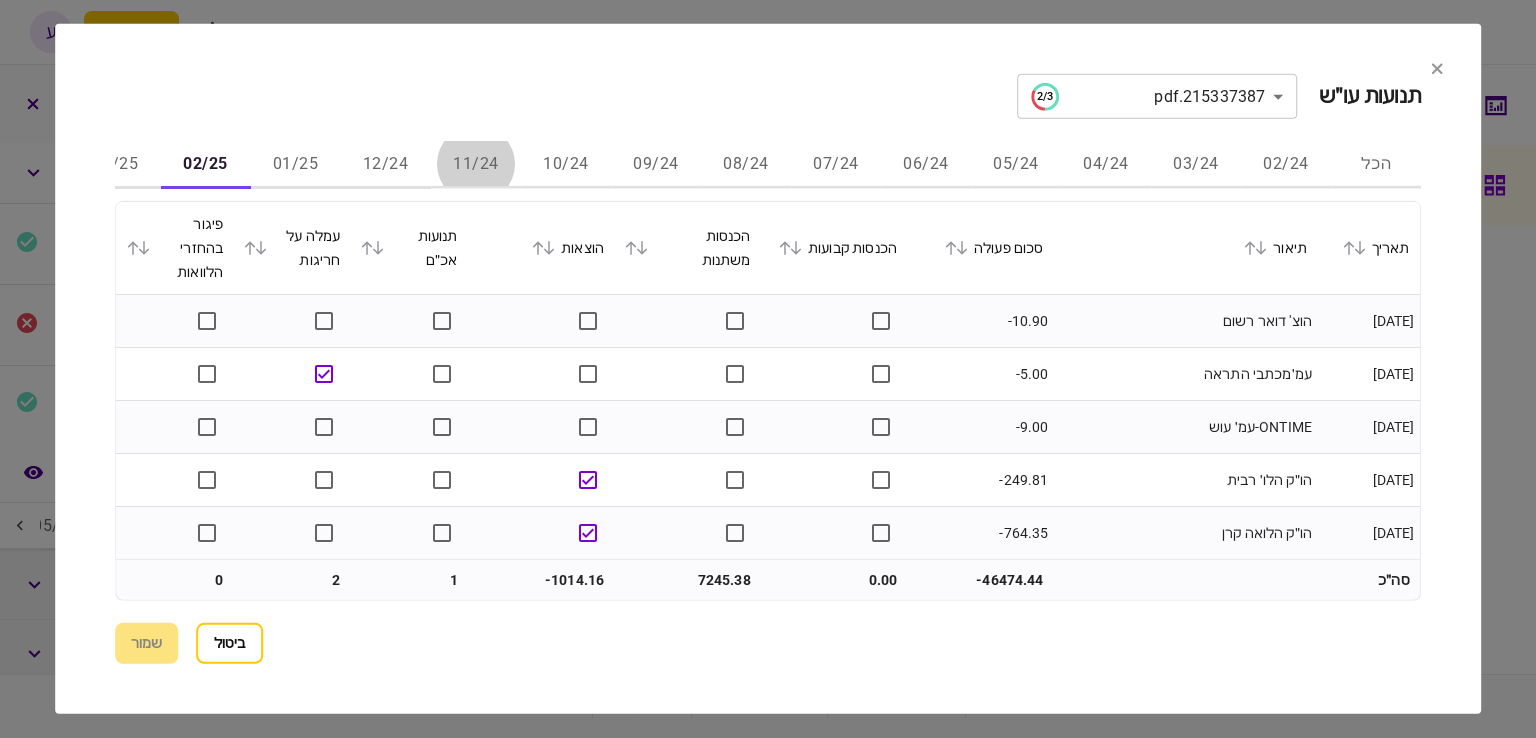 type 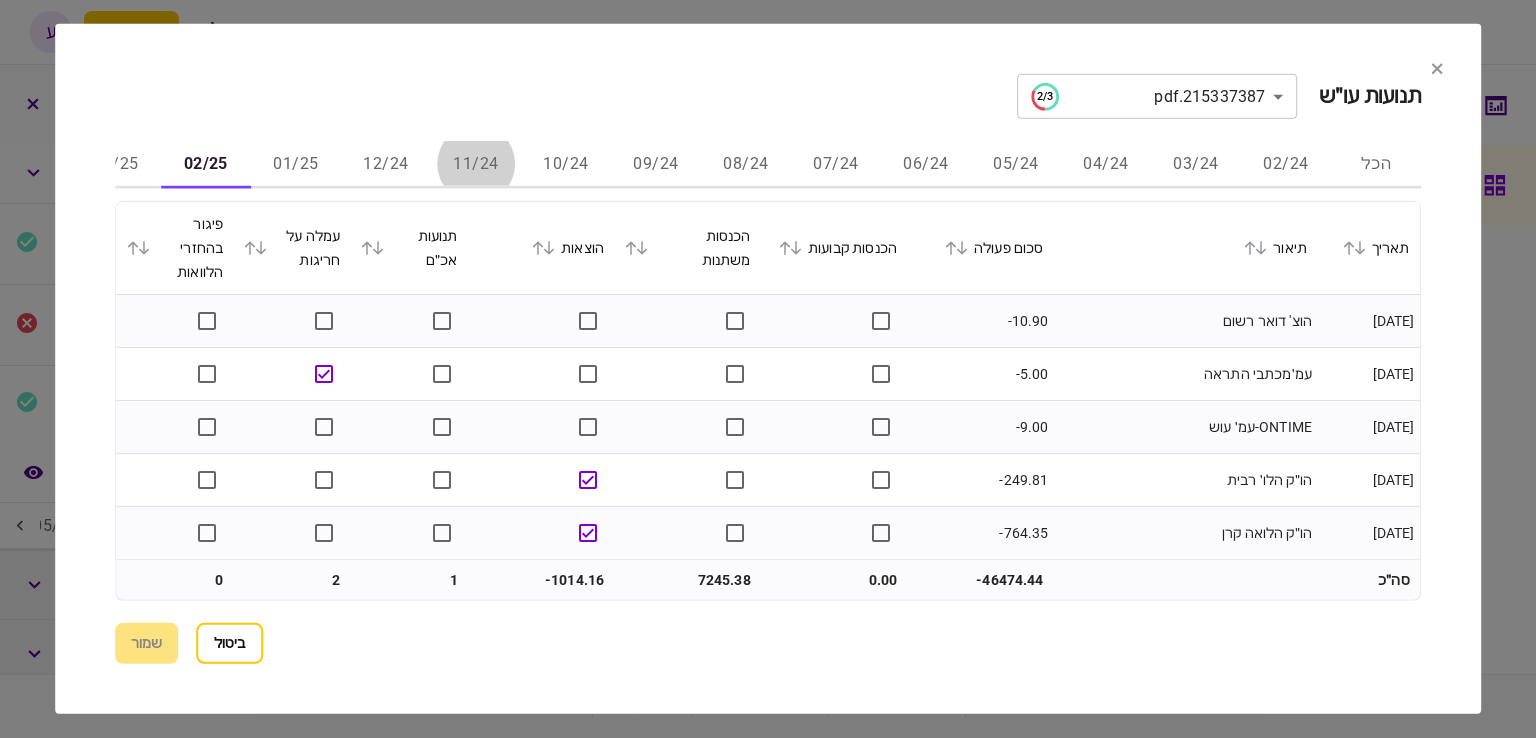 type 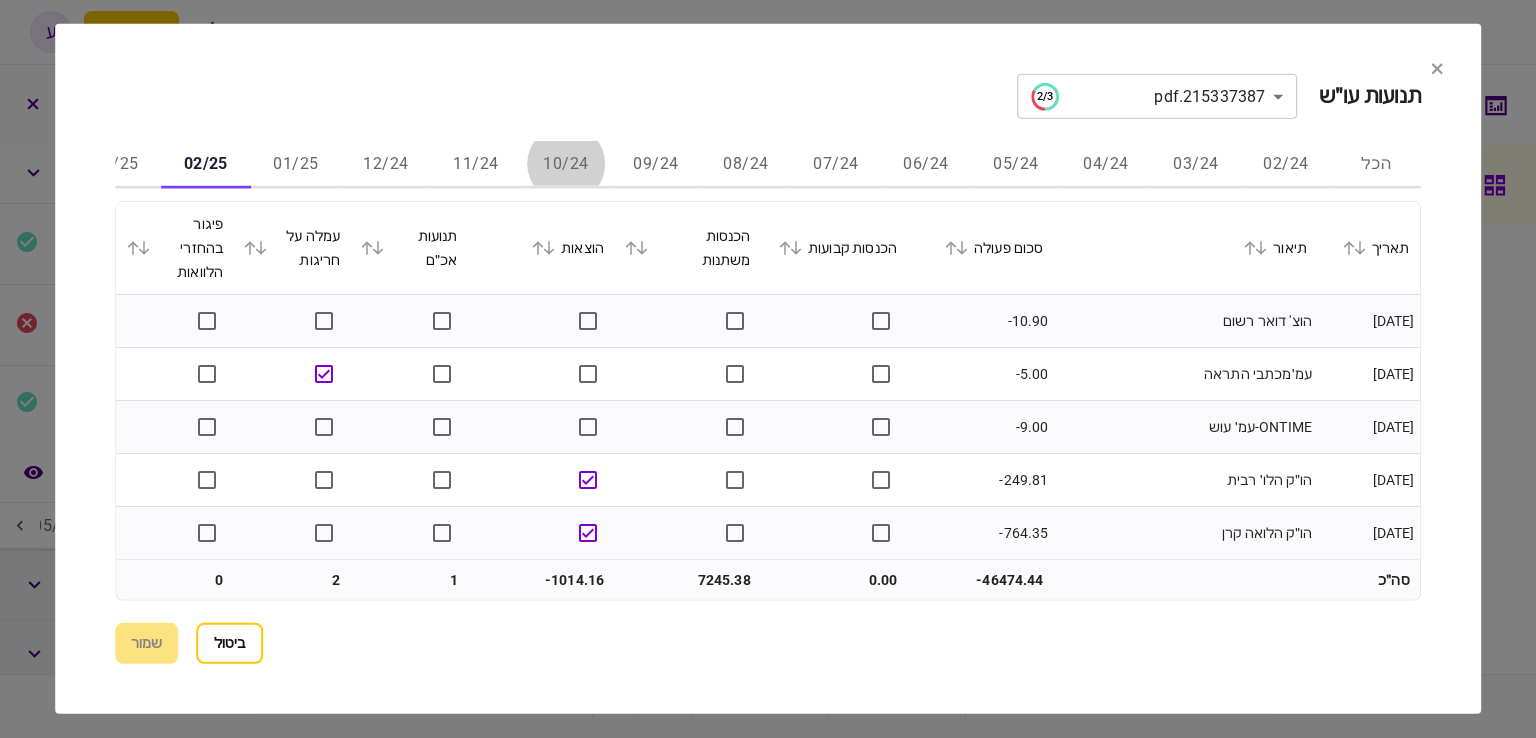 type 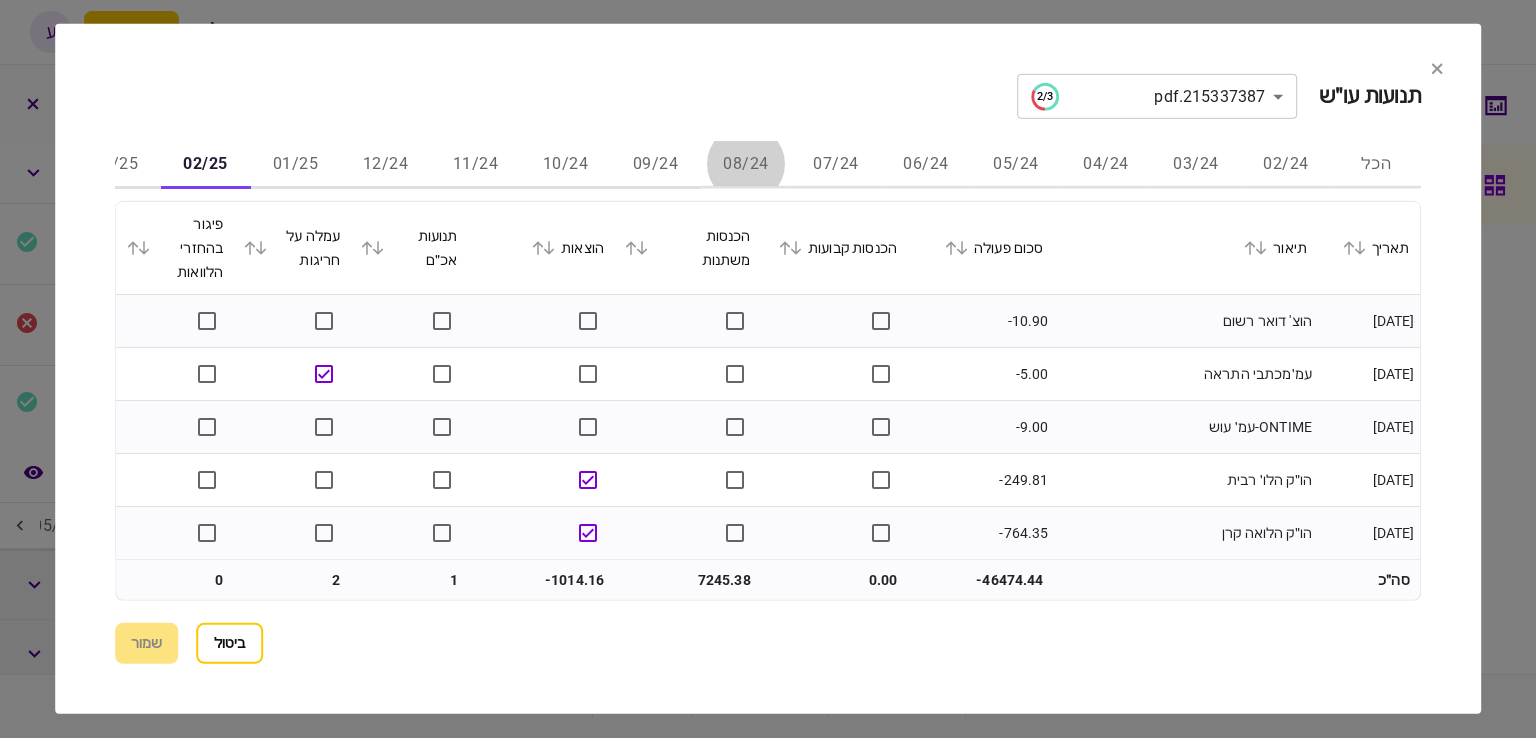 type 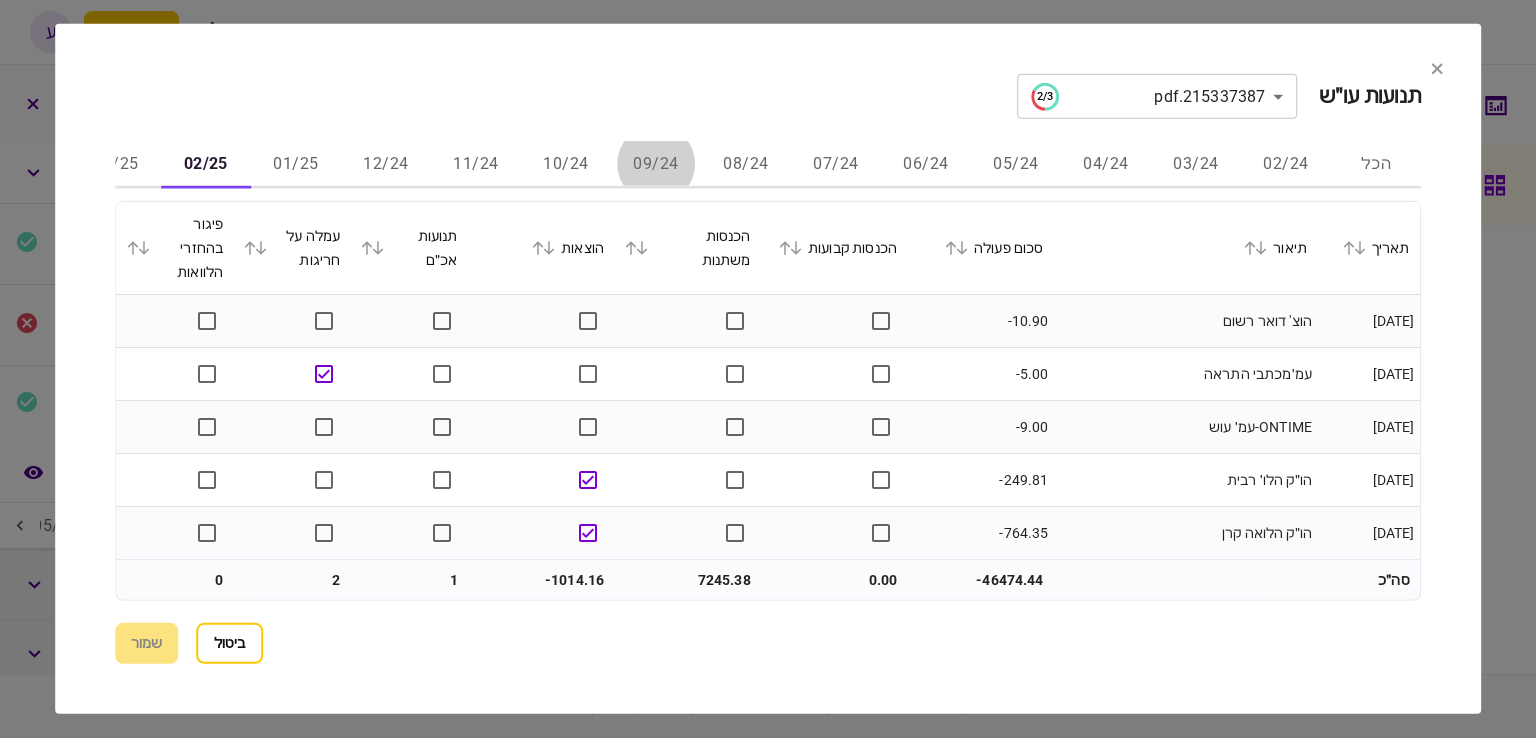 type 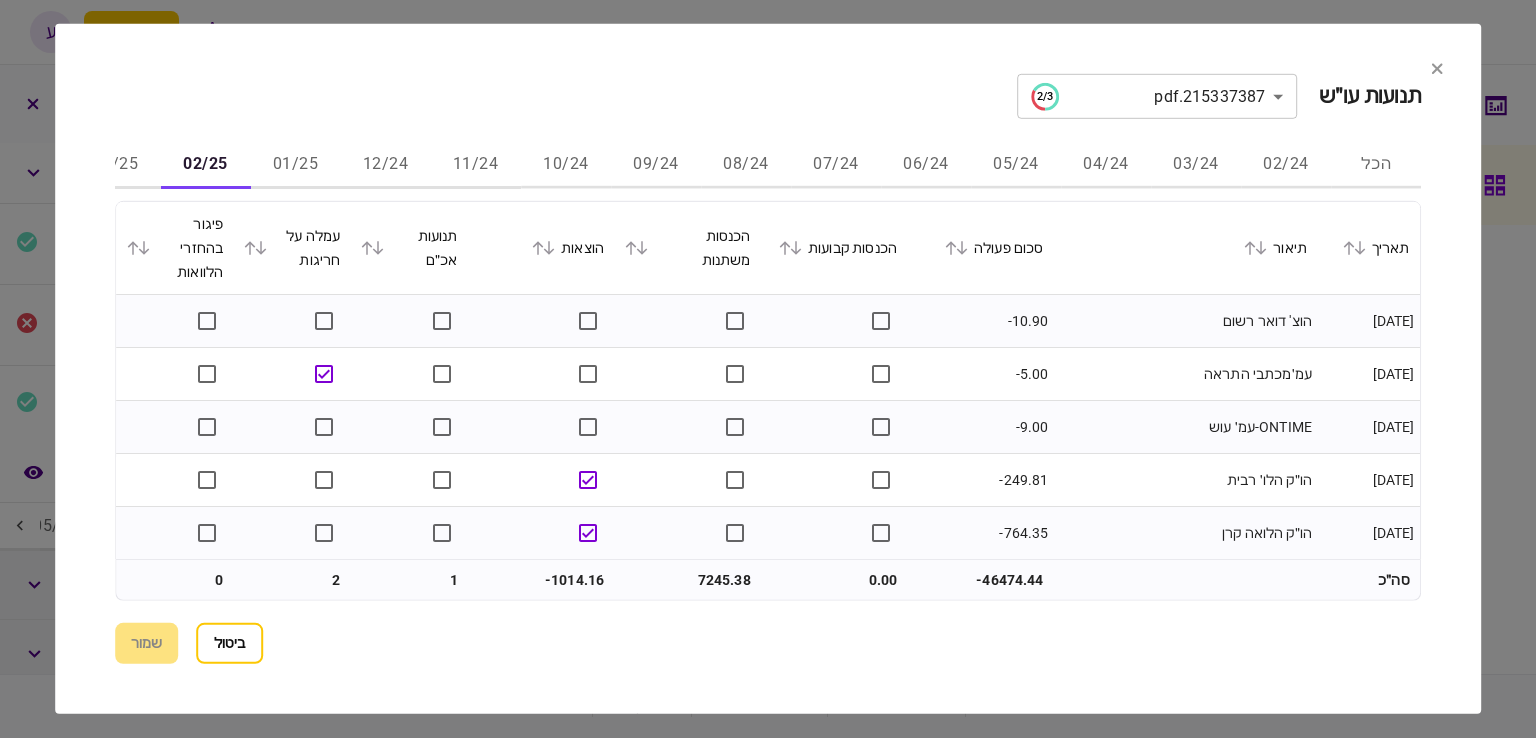 type 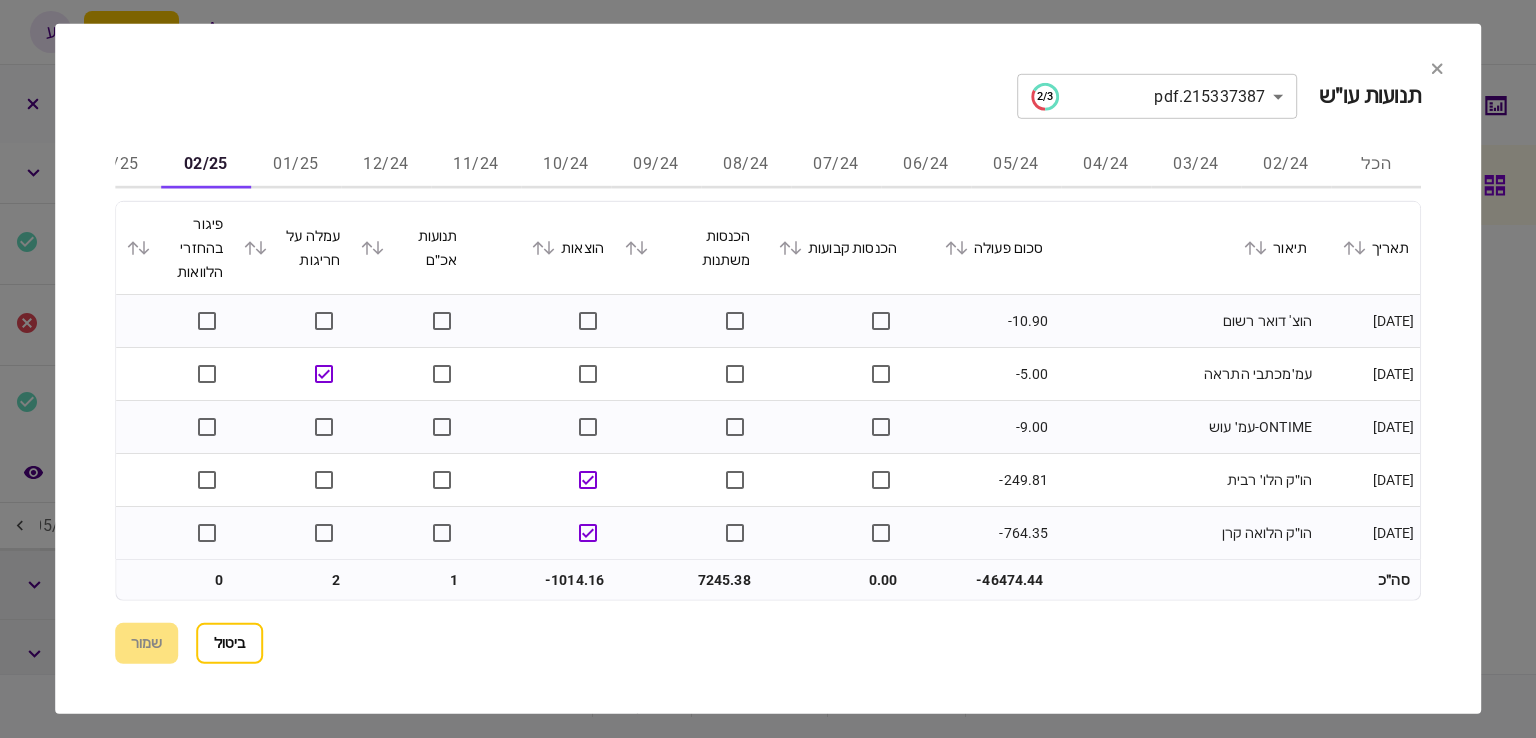 type 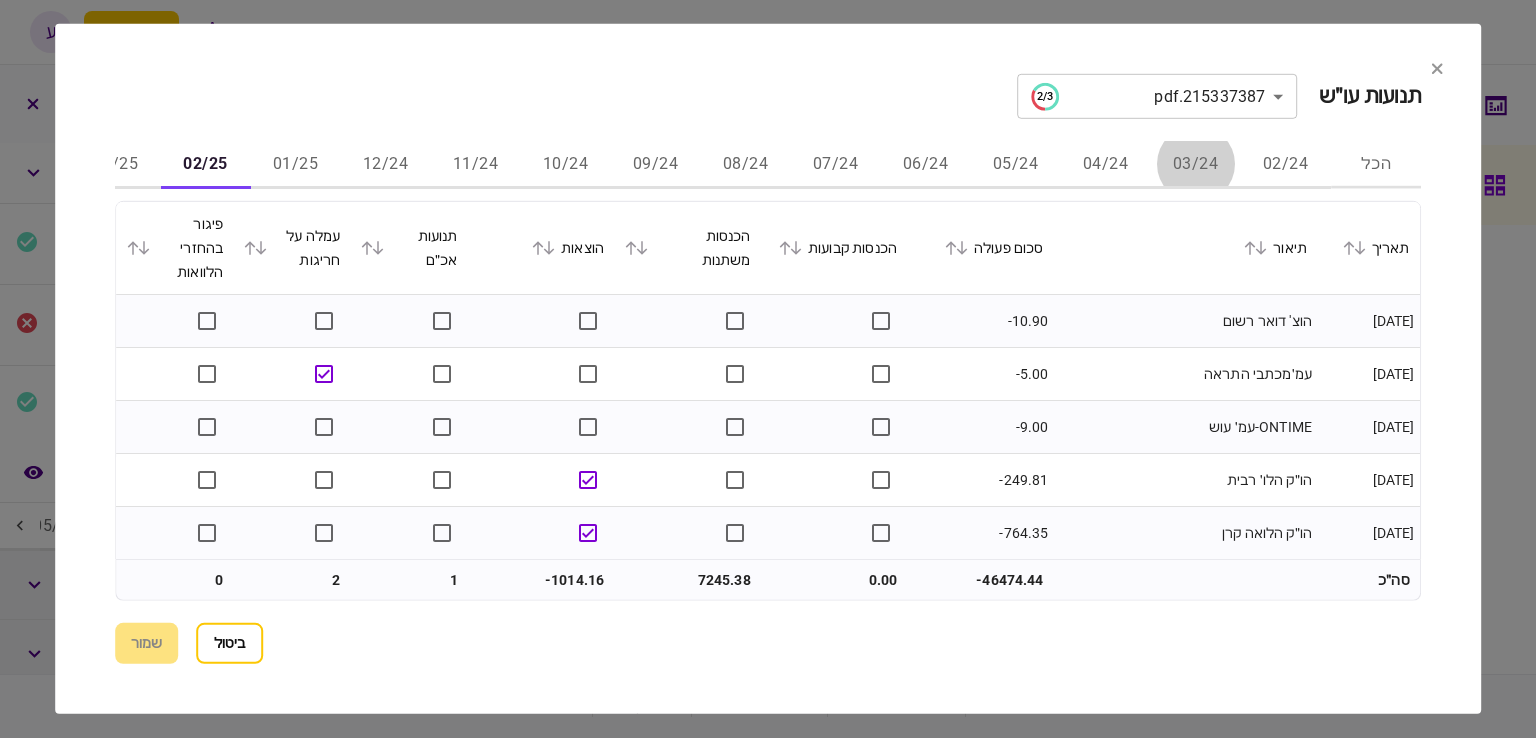 type 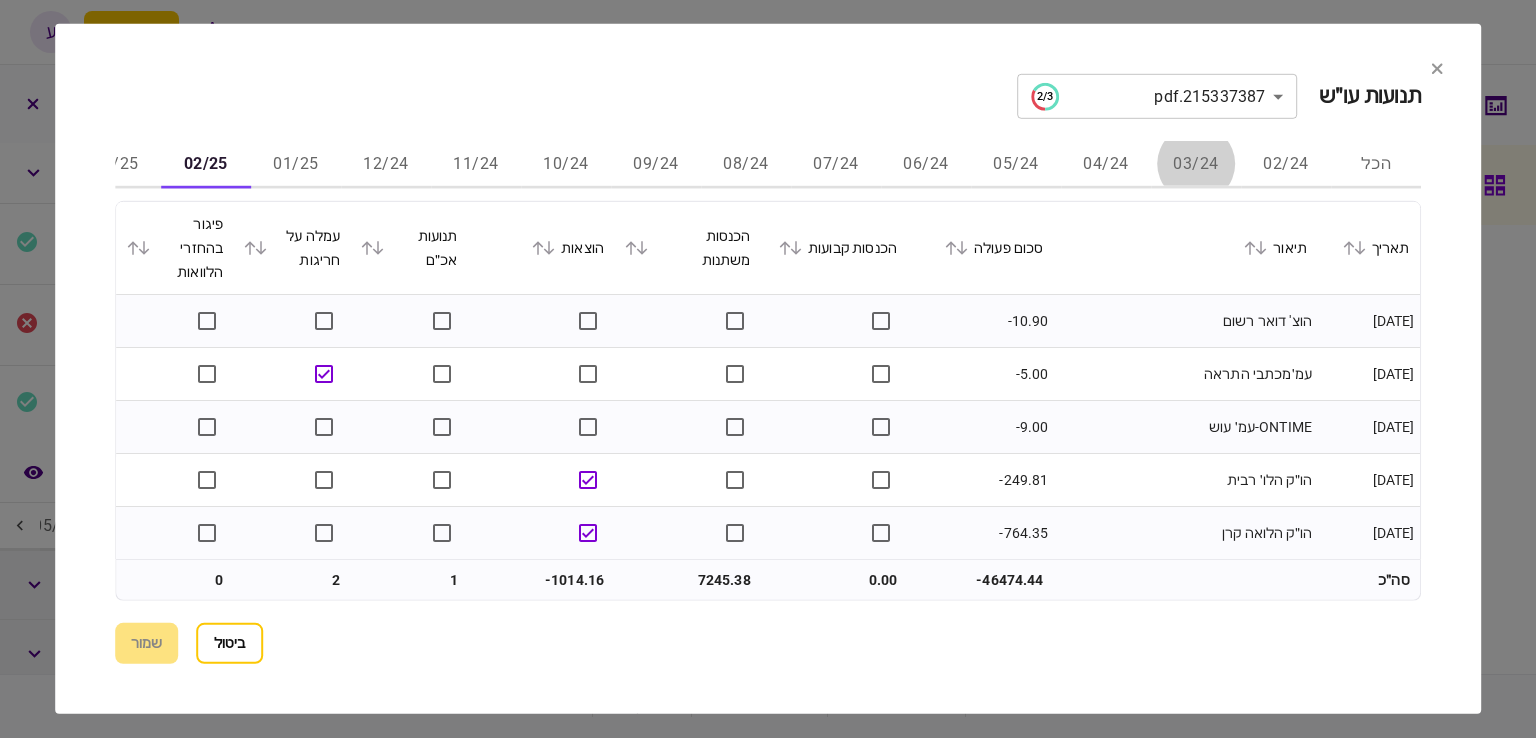 type 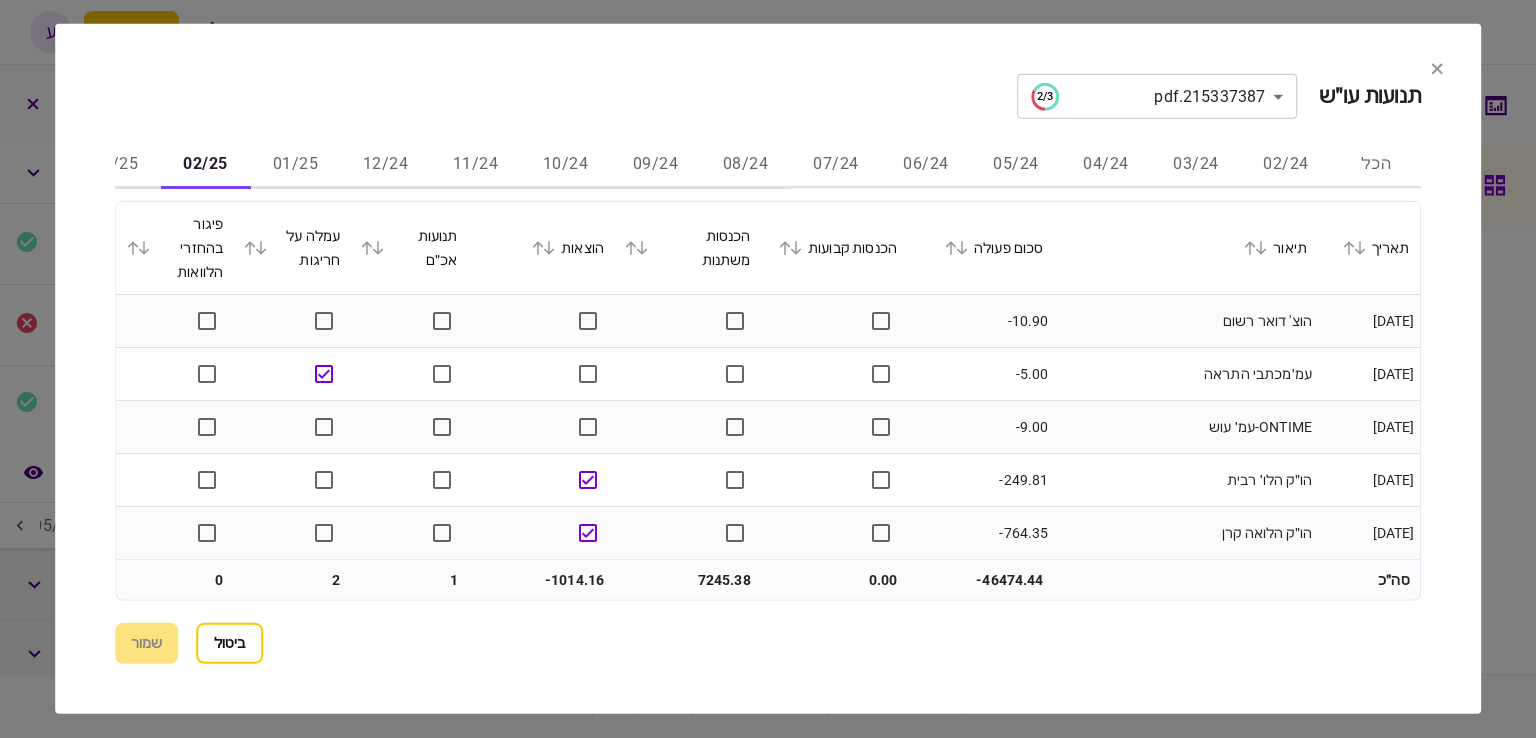 scroll, scrollTop: 0, scrollLeft: -404, axis: horizontal 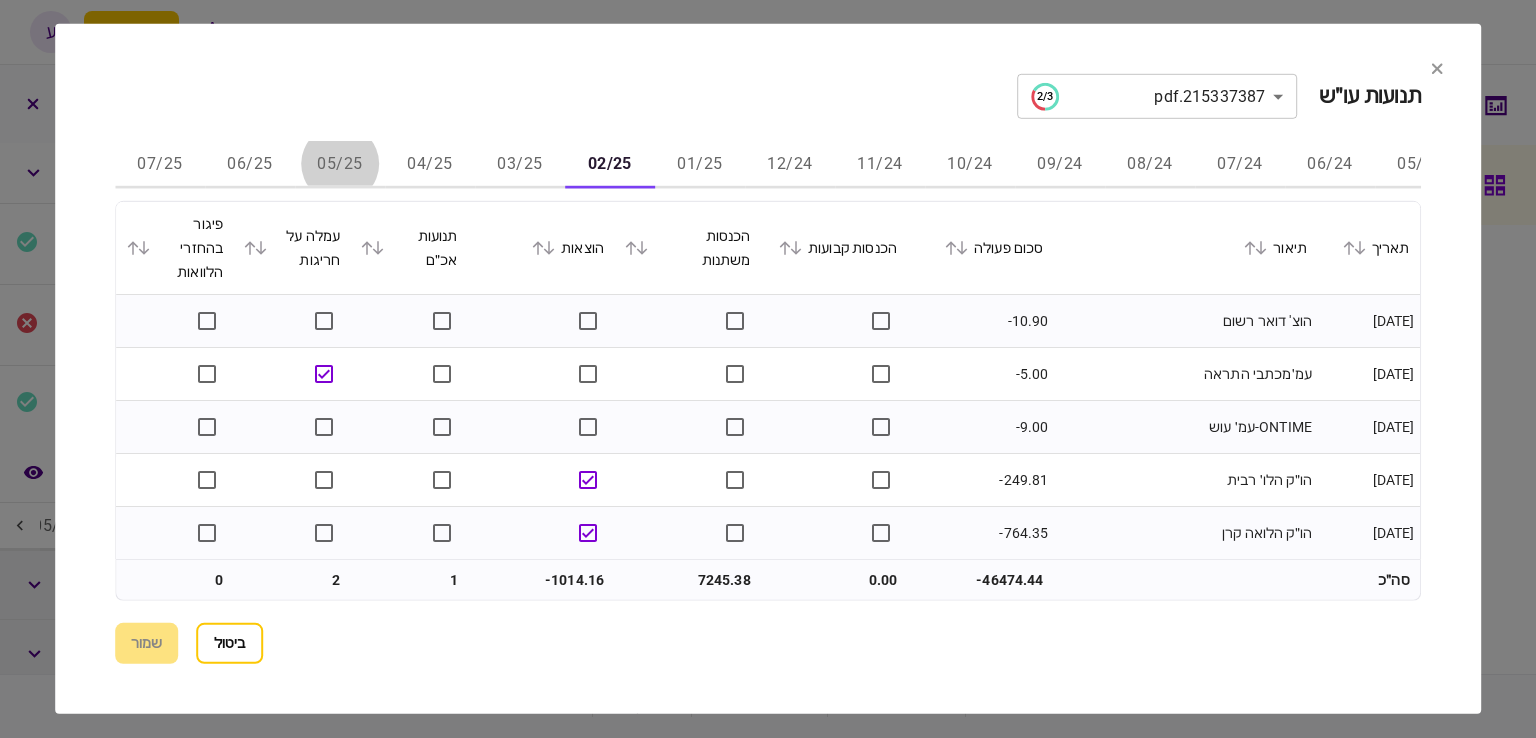 click on "04/25" at bounding box center [430, 165] 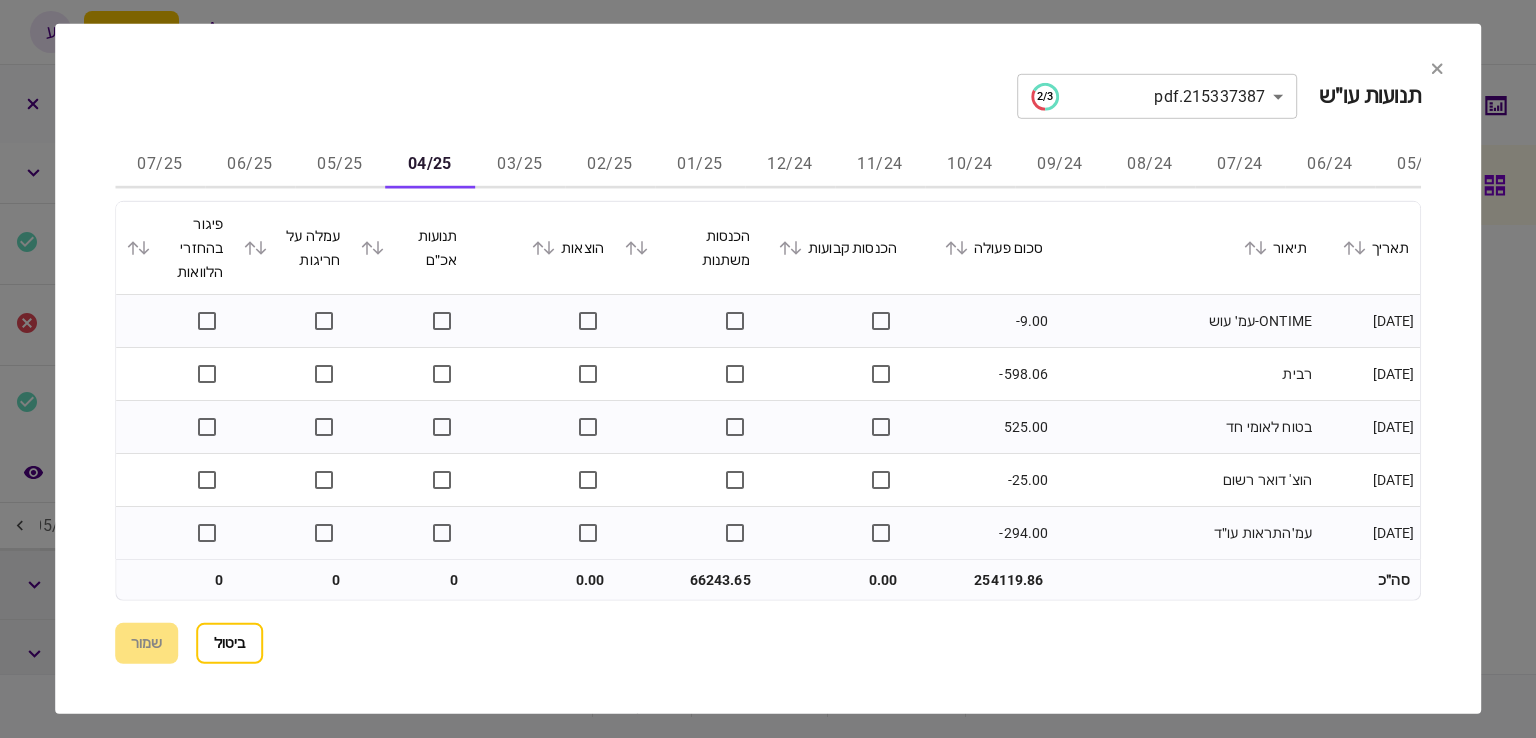 click 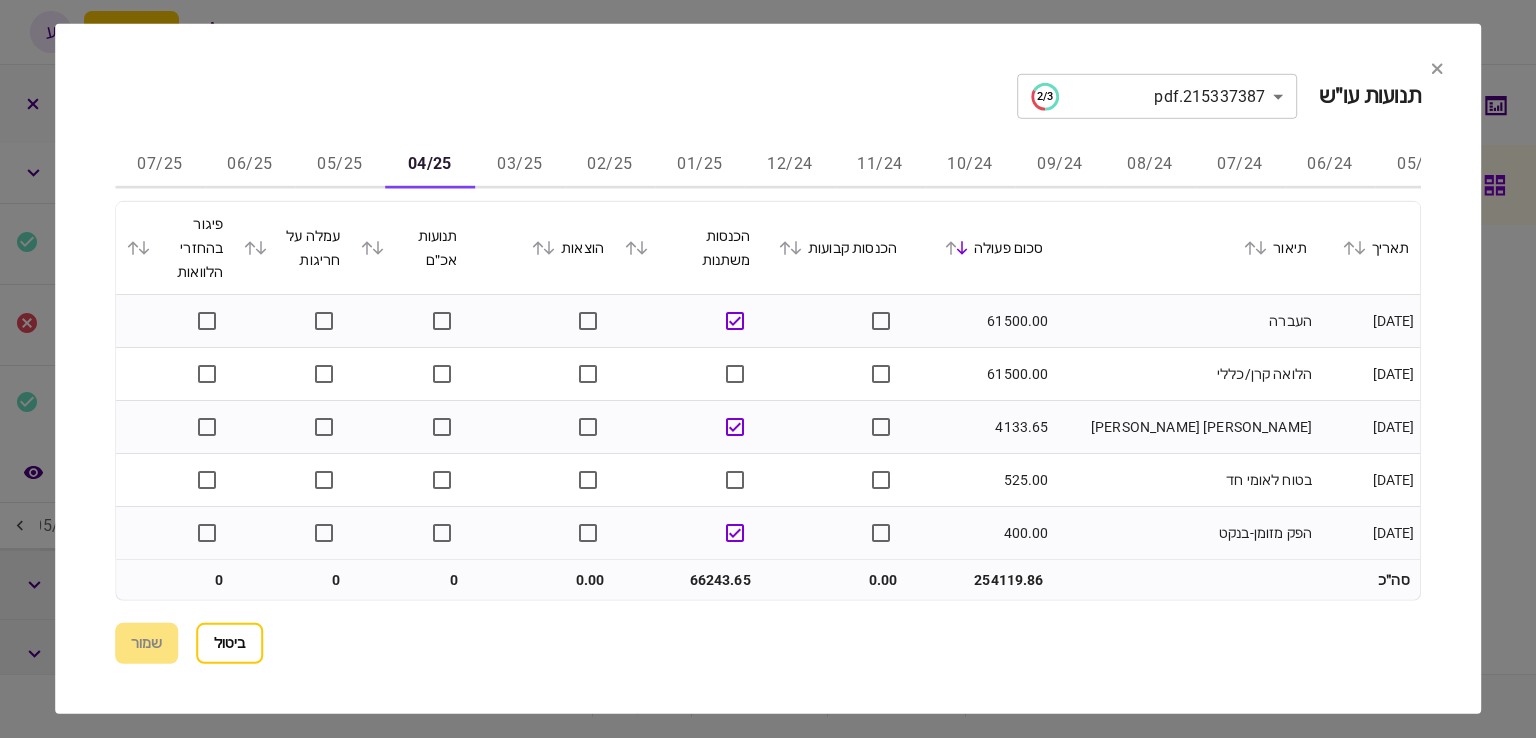 click on "**********" at bounding box center (768, 369) 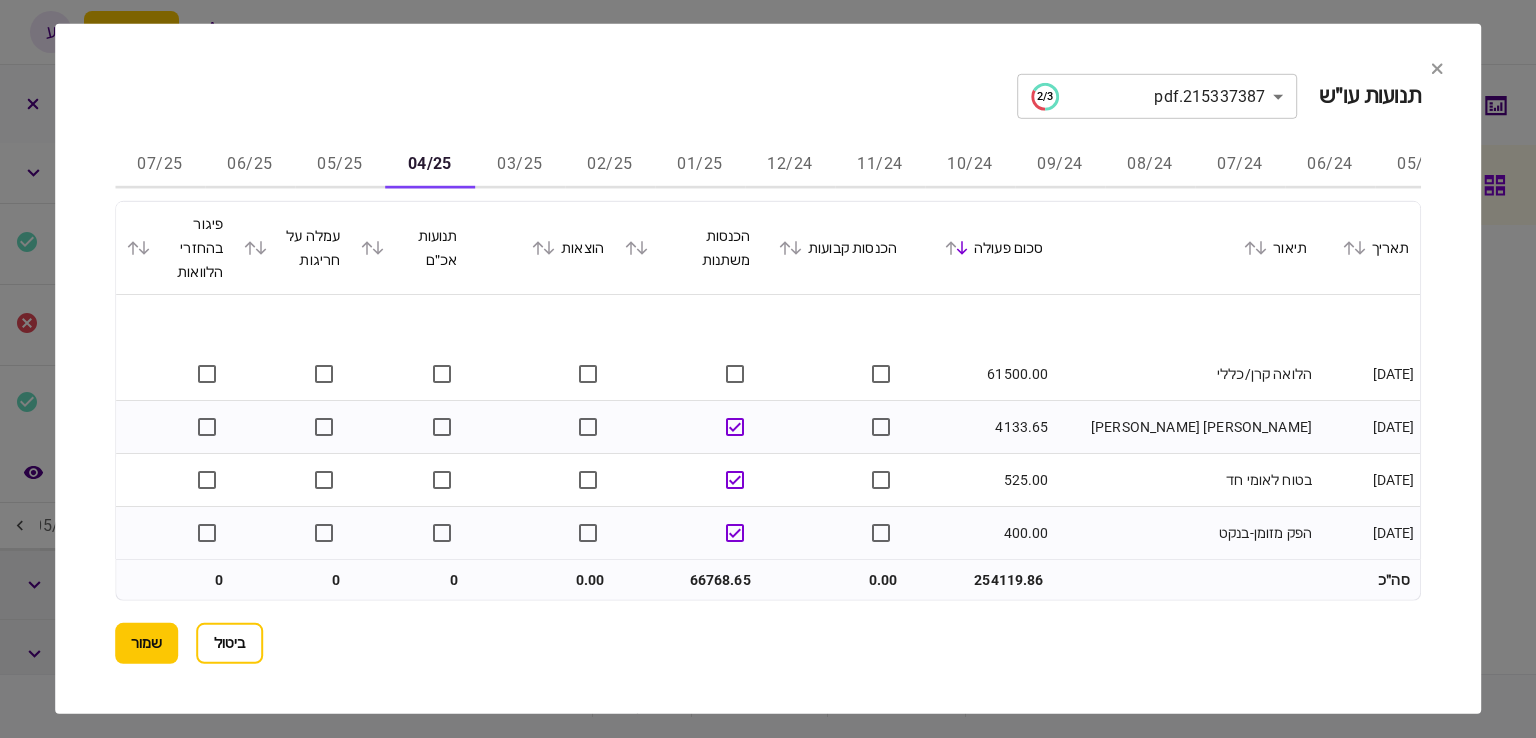scroll, scrollTop: 100, scrollLeft: 0, axis: vertical 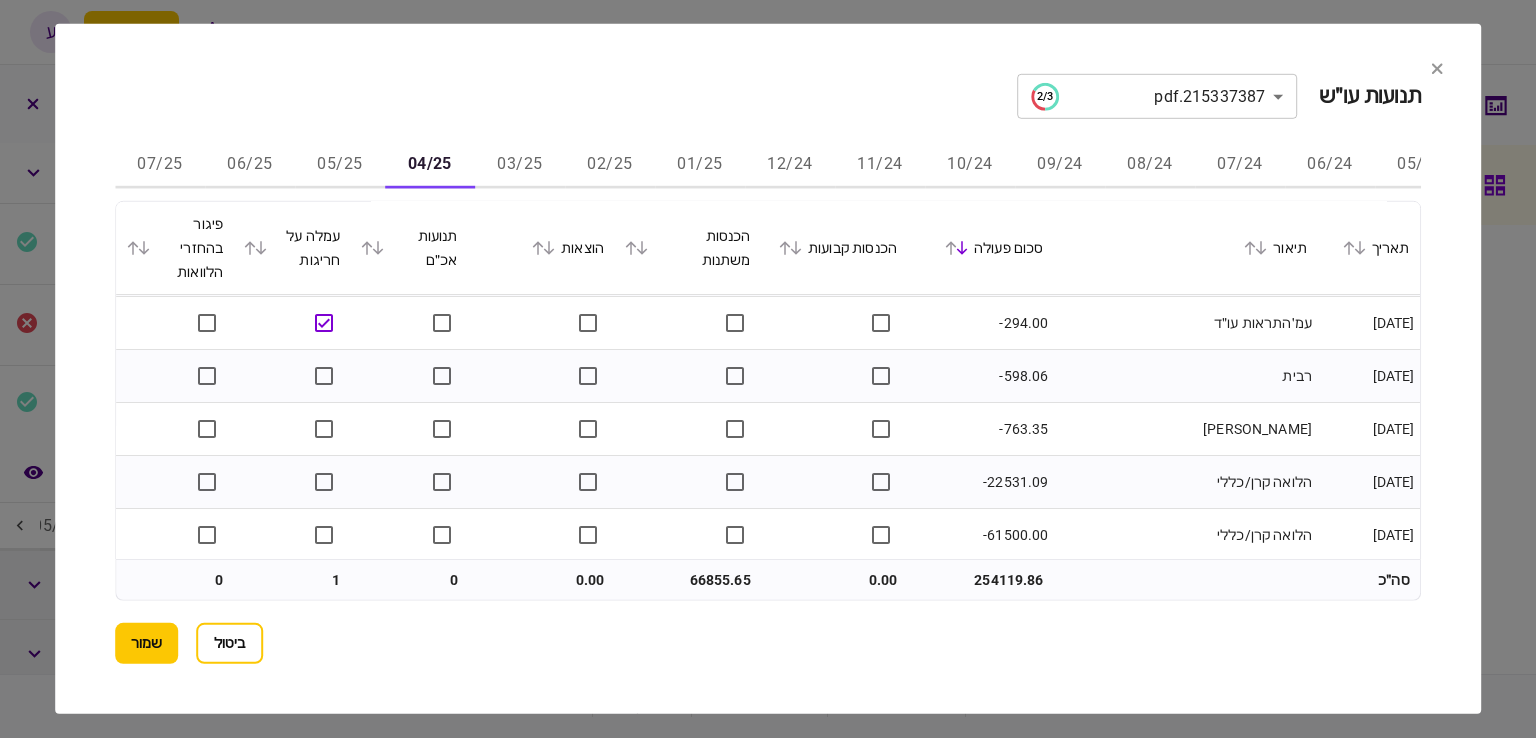 click on "**********" at bounding box center (768, 369) 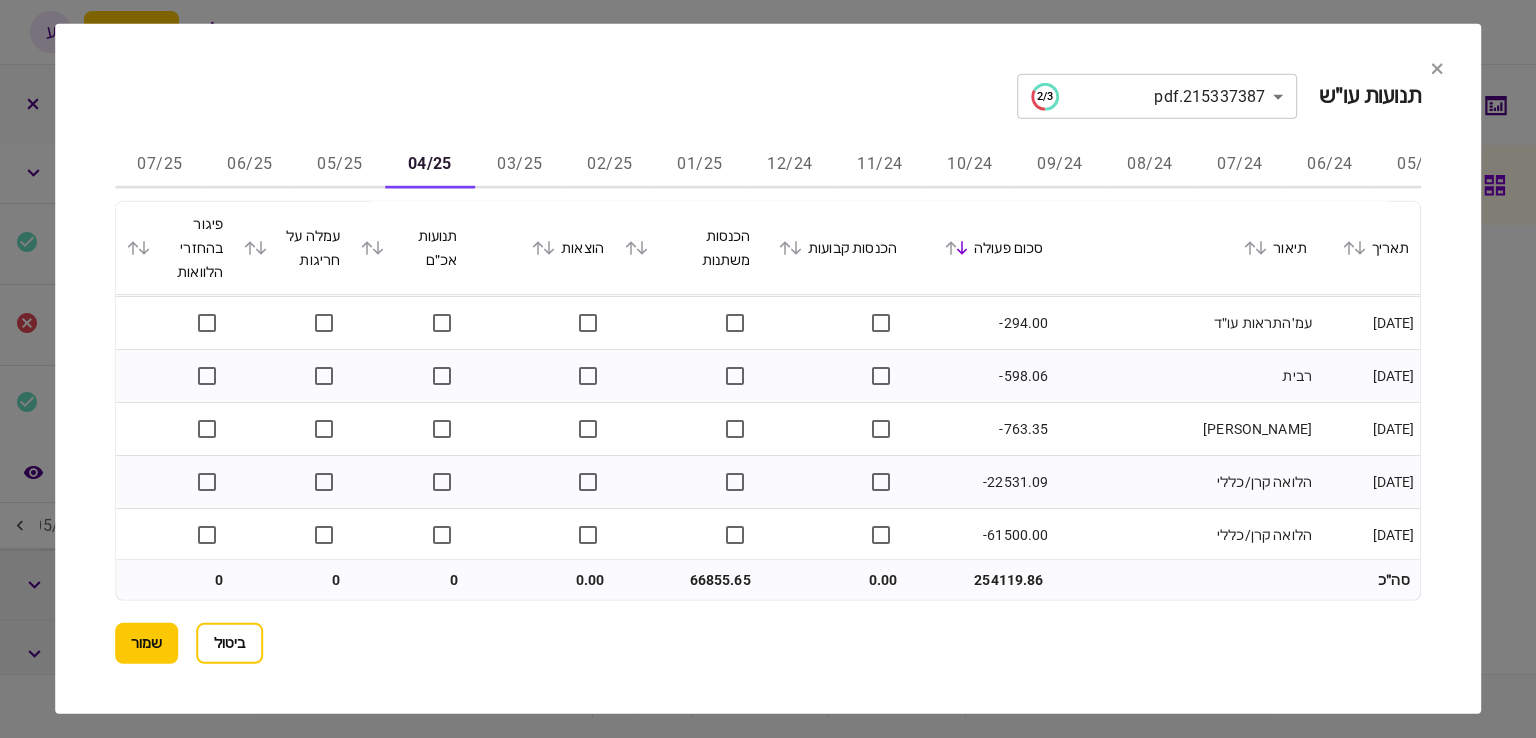 drag, startPoint x: 1433, startPoint y: 457, endPoint x: 1319, endPoint y: 244, distance: 241.58849 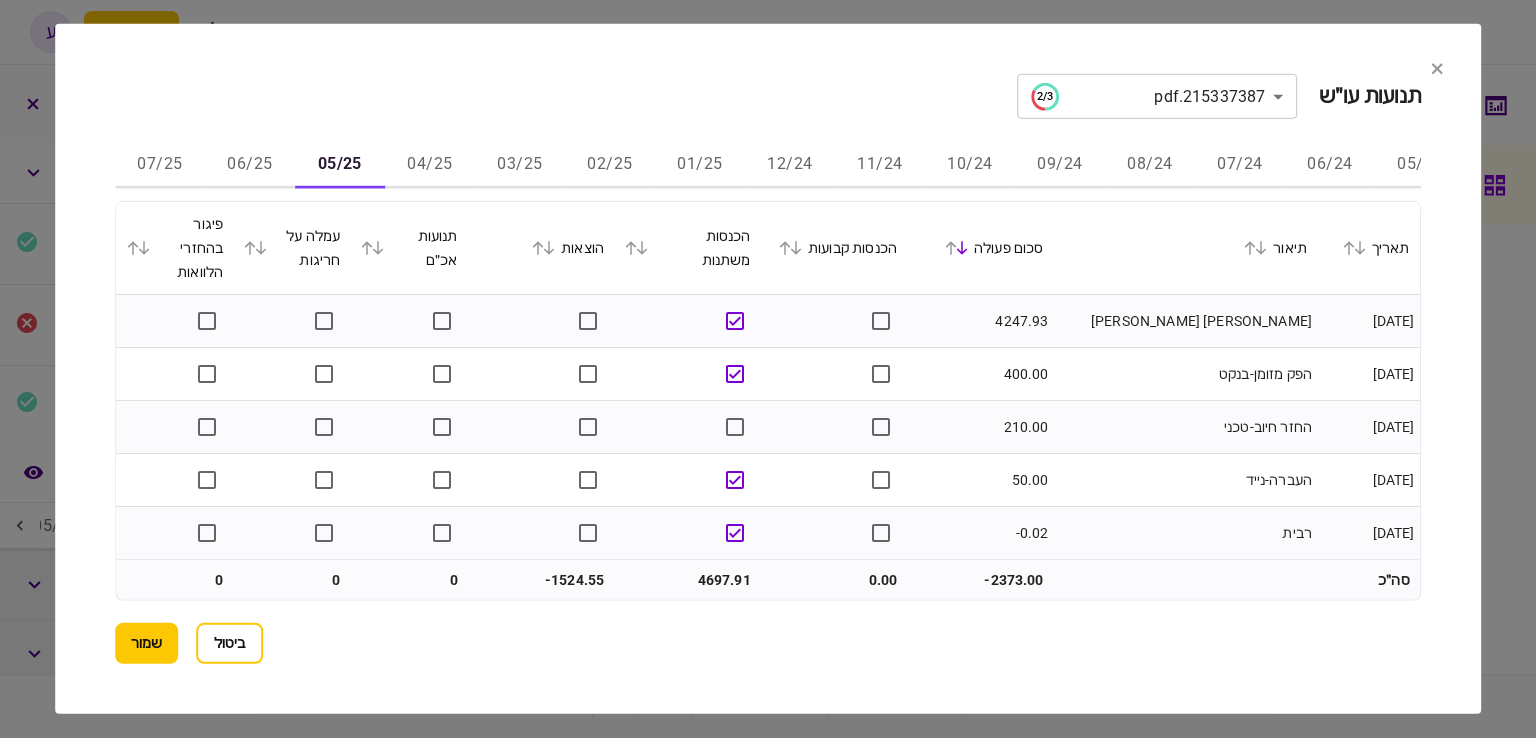 scroll, scrollTop: 100, scrollLeft: 0, axis: vertical 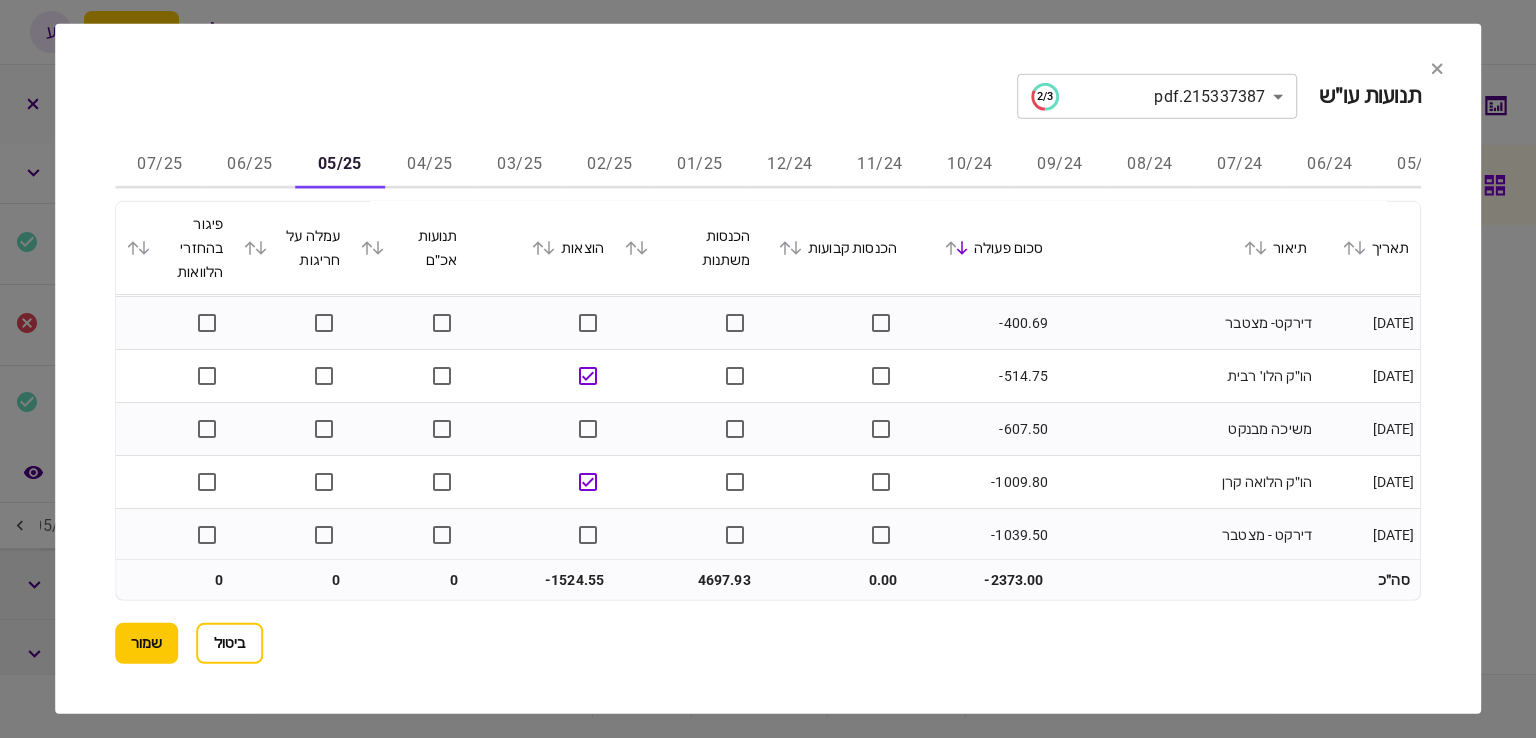 click on "06/25" at bounding box center [250, 165] 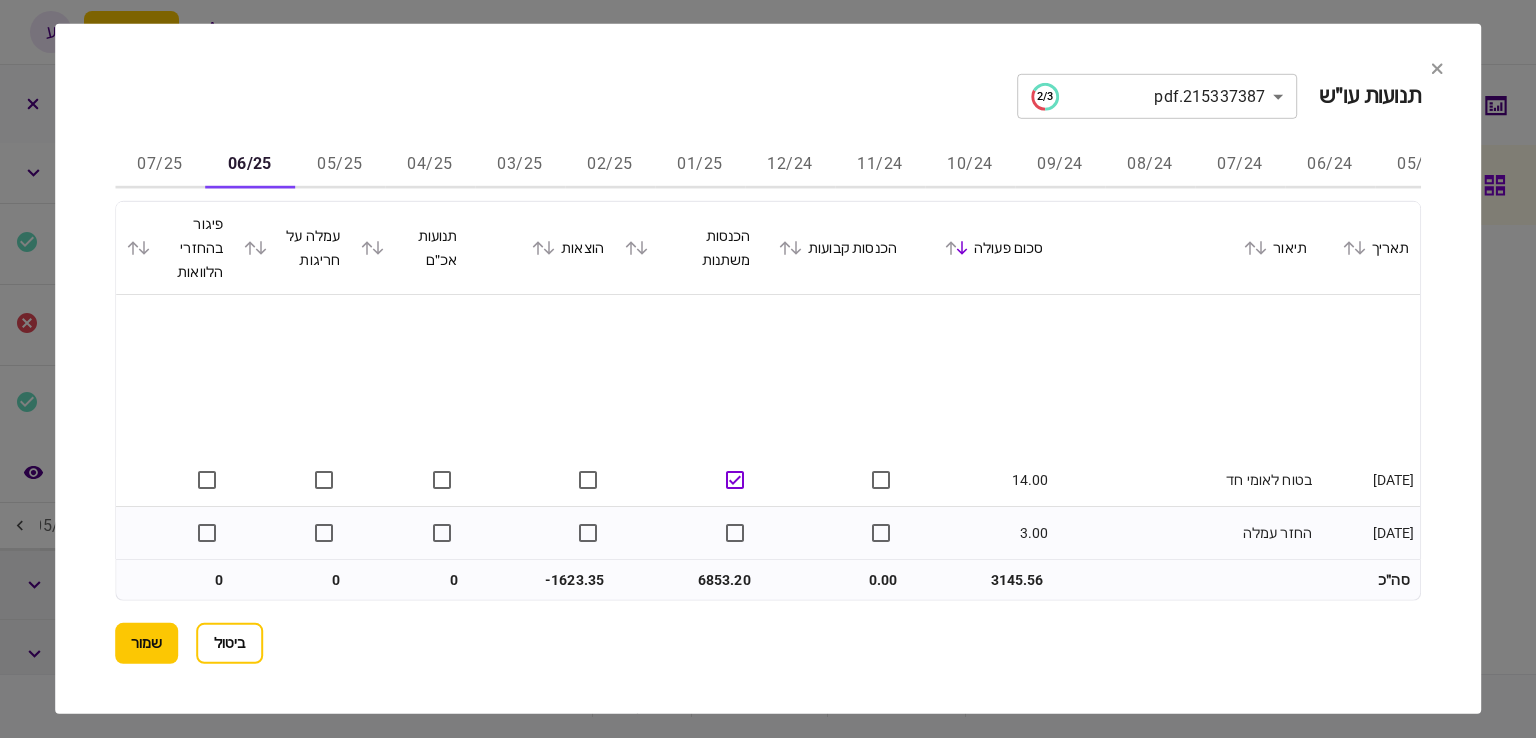 scroll, scrollTop: 200, scrollLeft: 0, axis: vertical 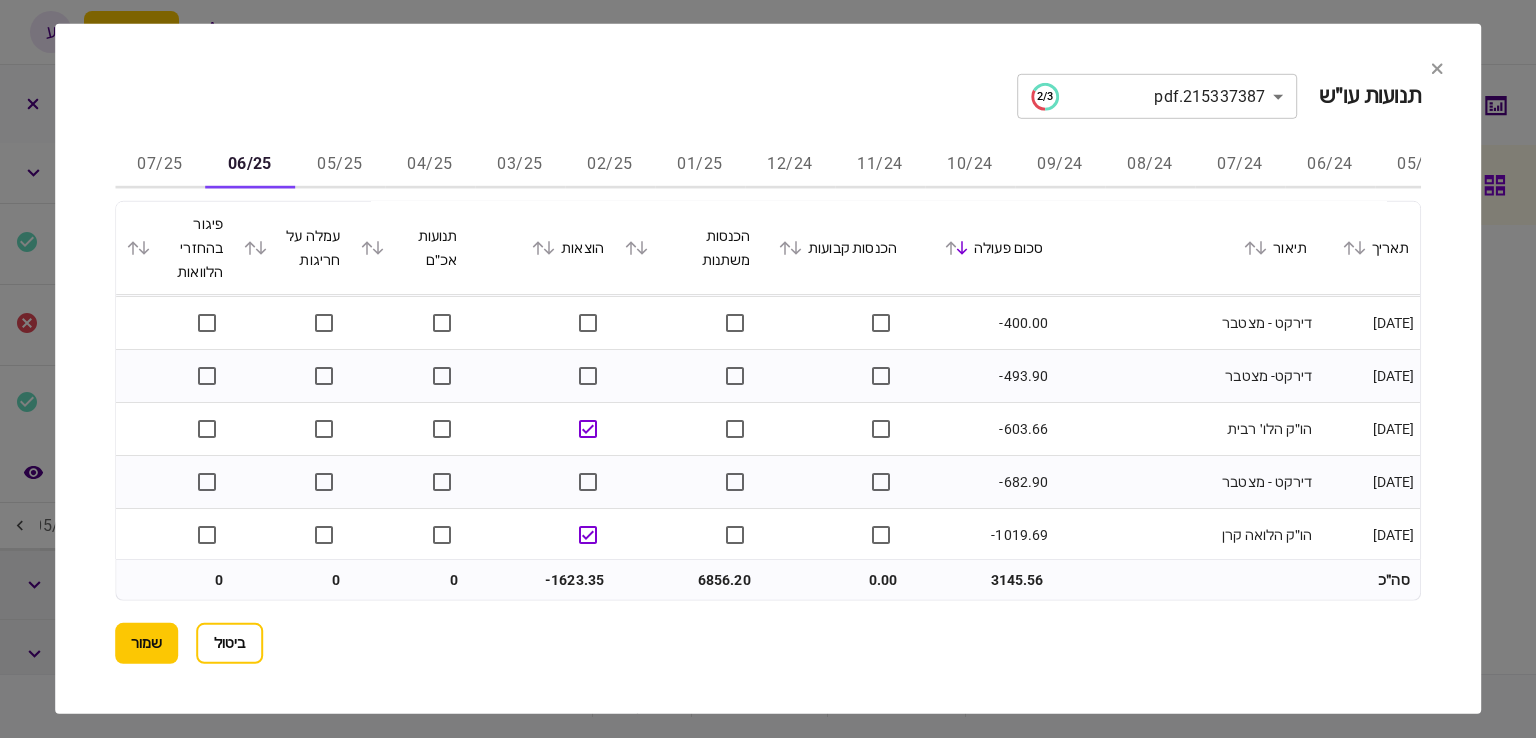 click on "07/25" at bounding box center (160, 165) 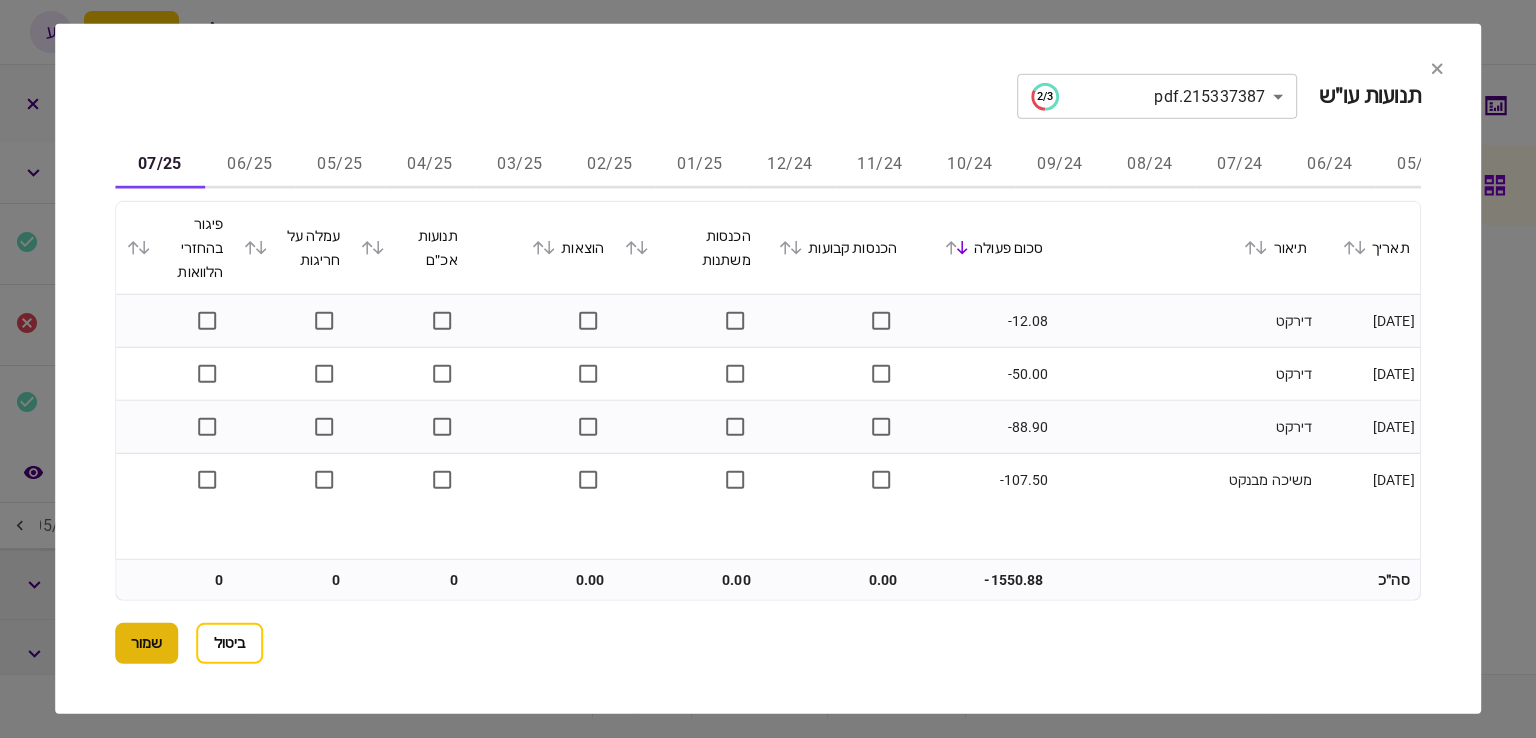 click on "שמור" at bounding box center (146, 643) 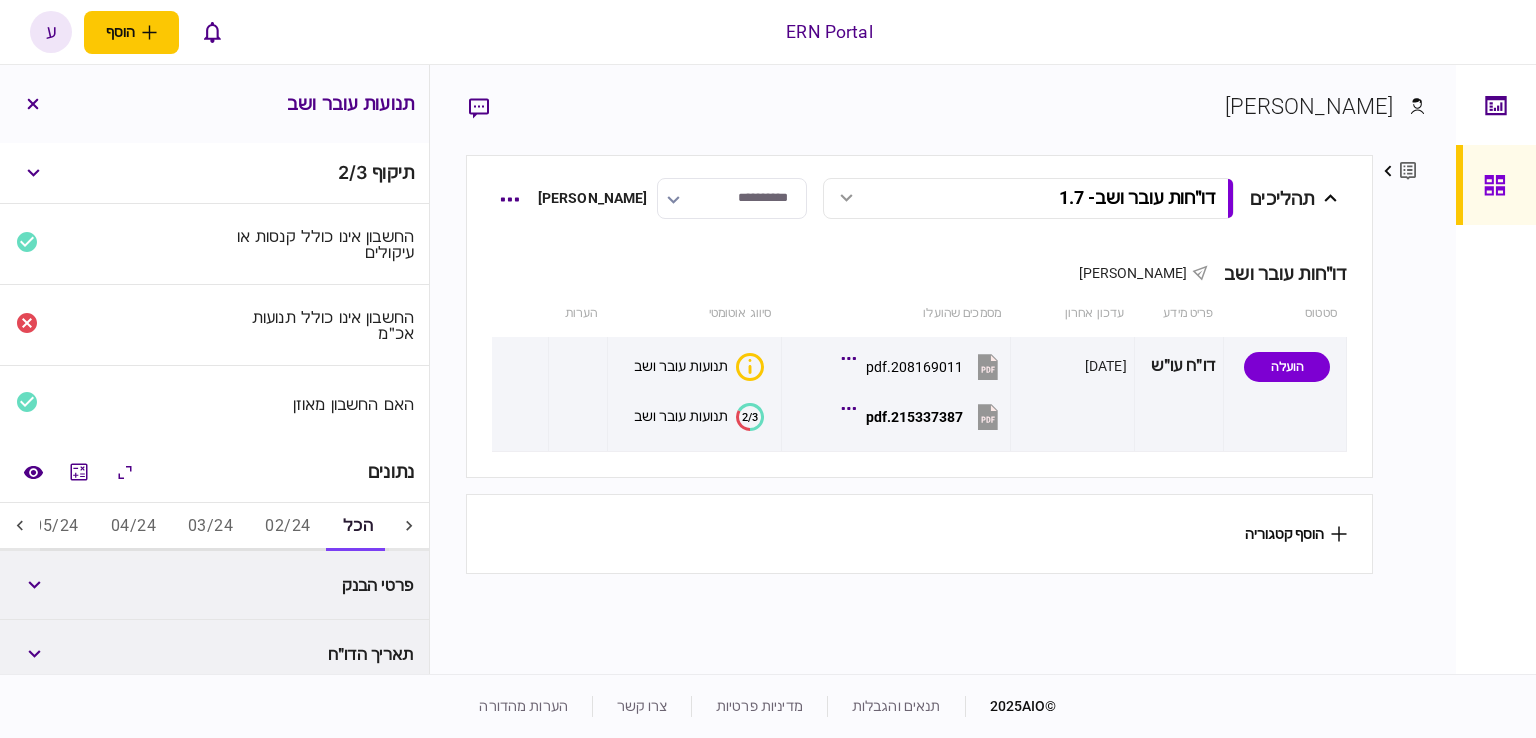 click 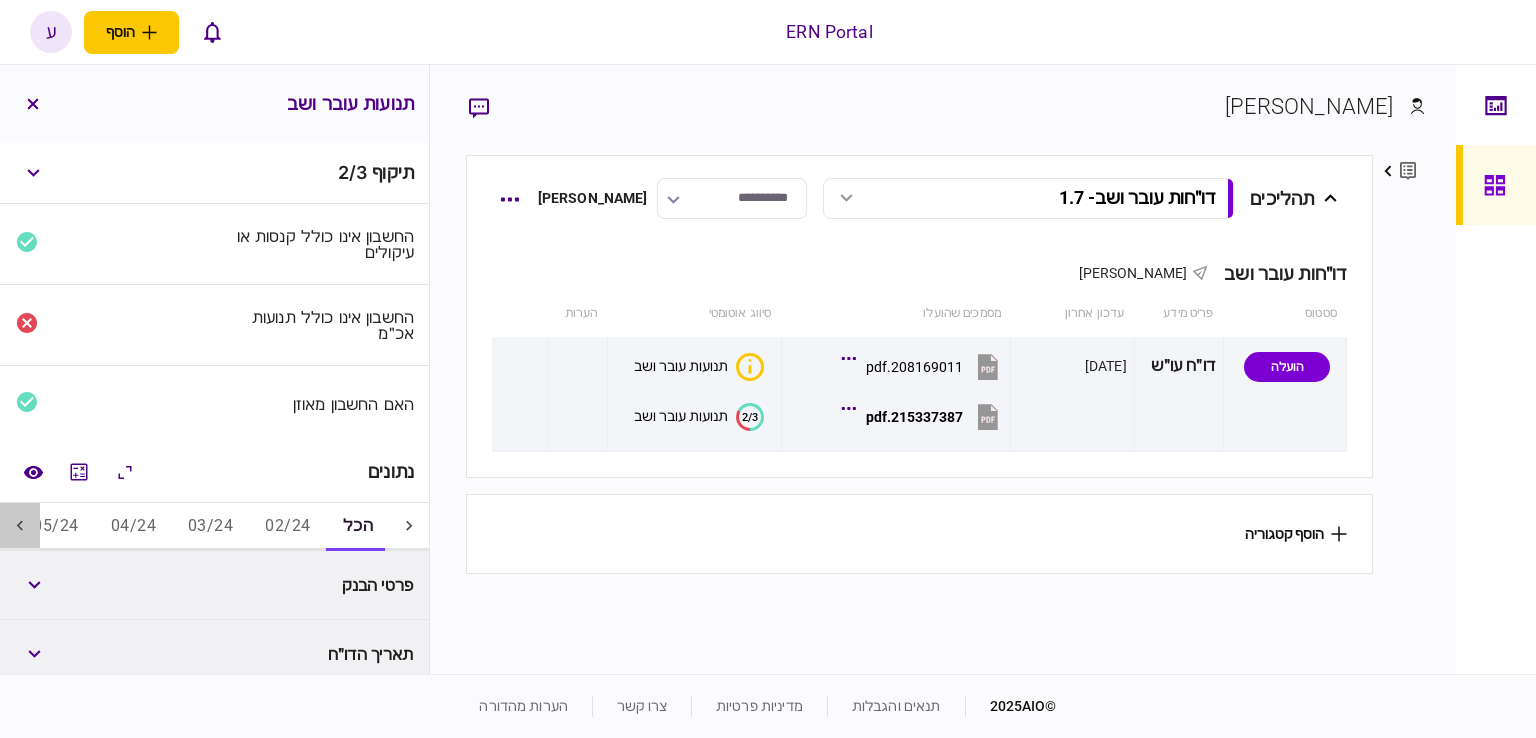click 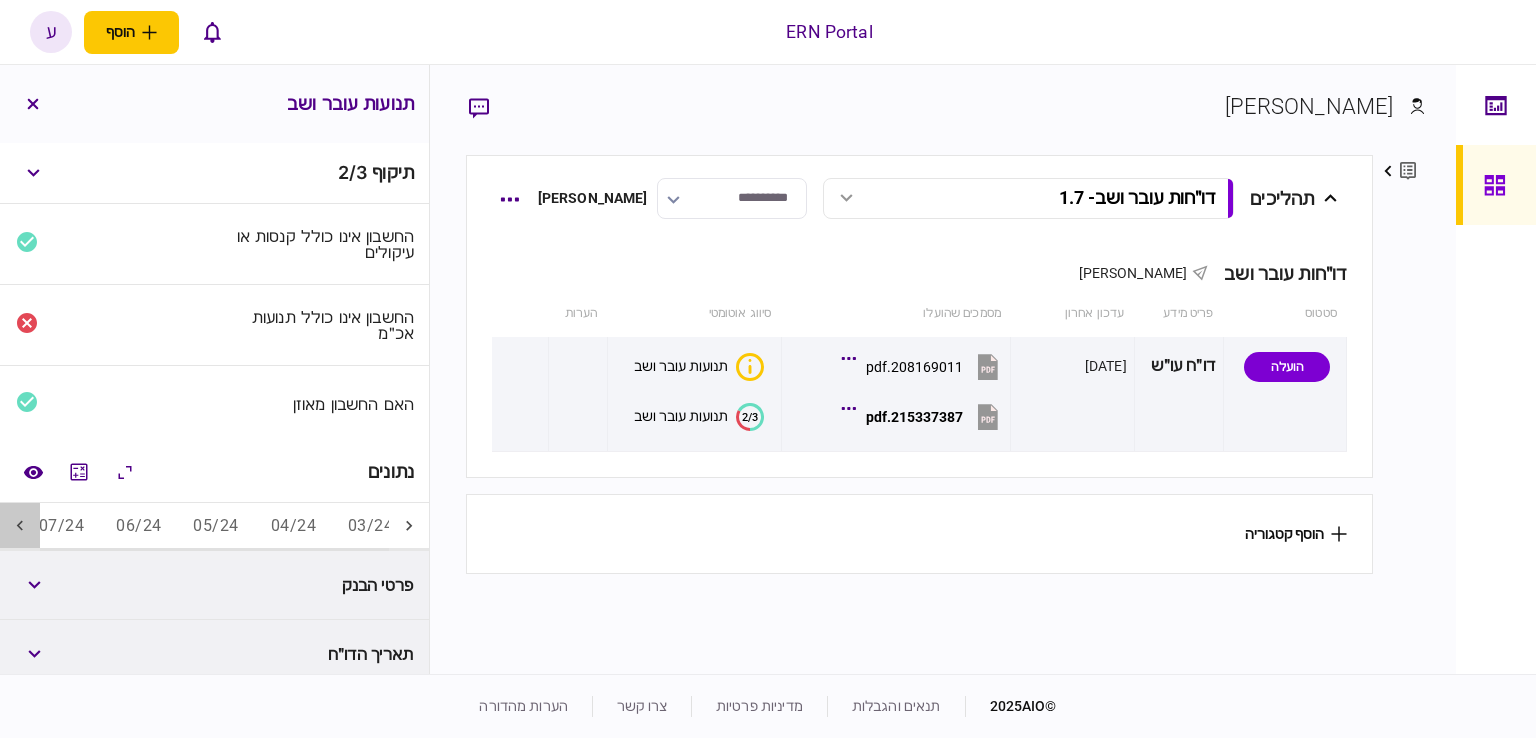 click 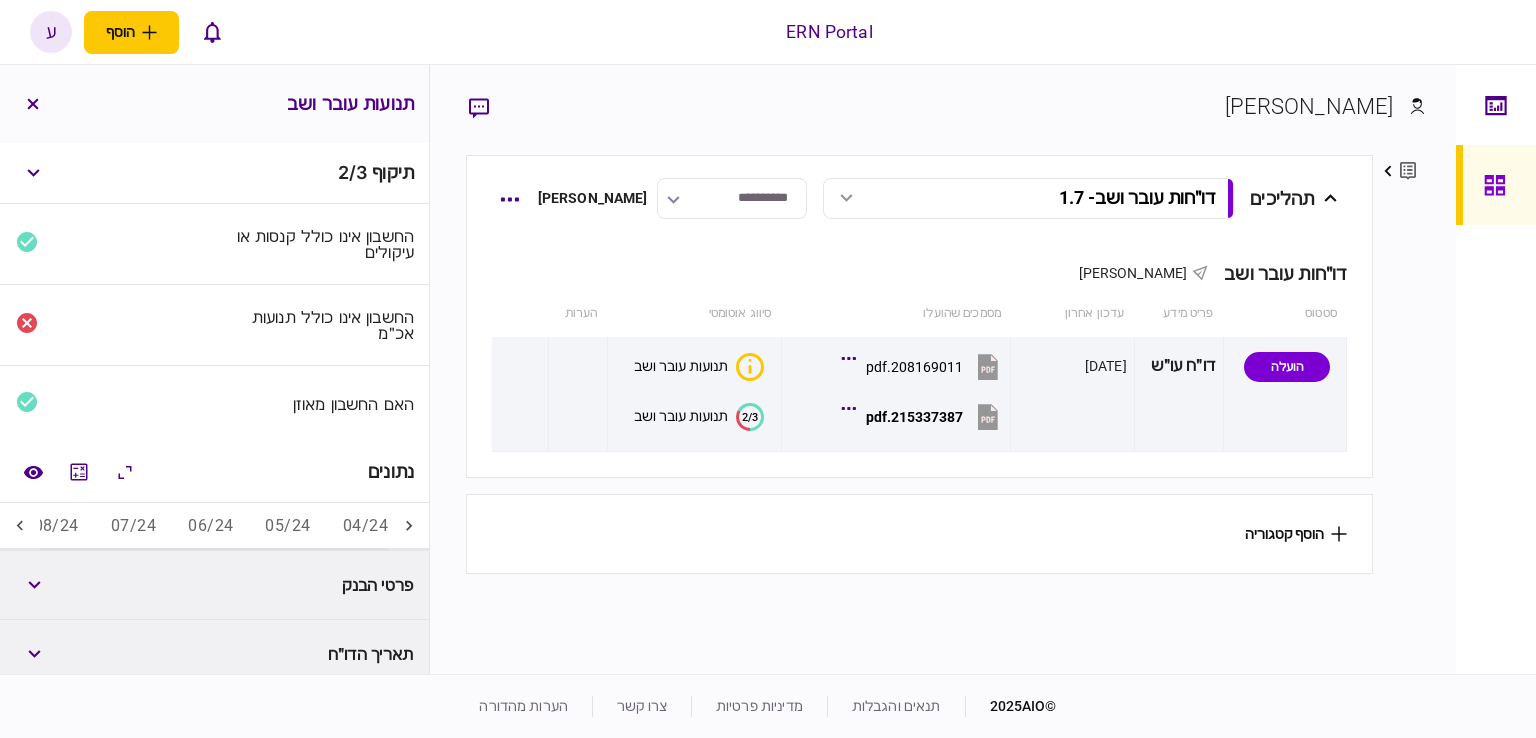 click 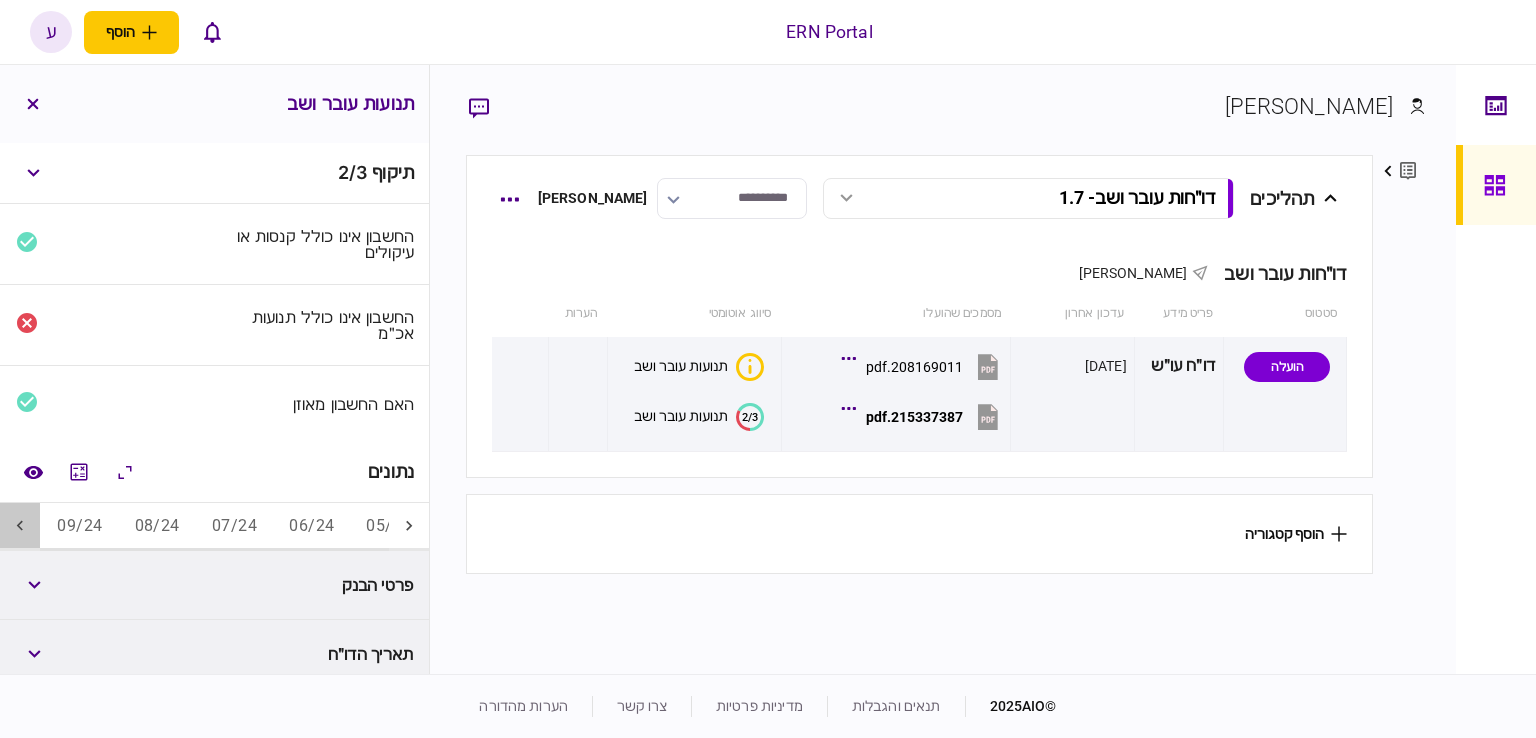 click 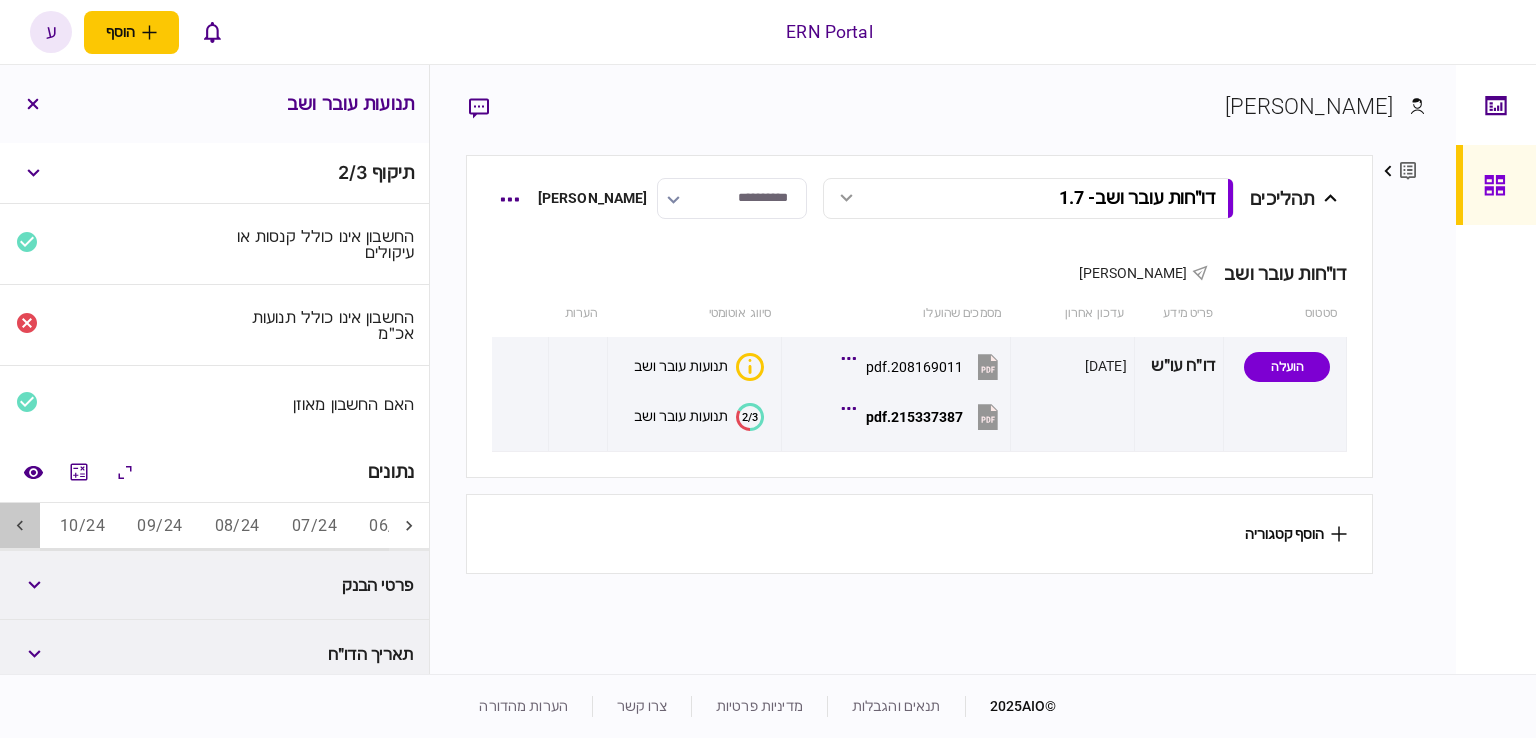click 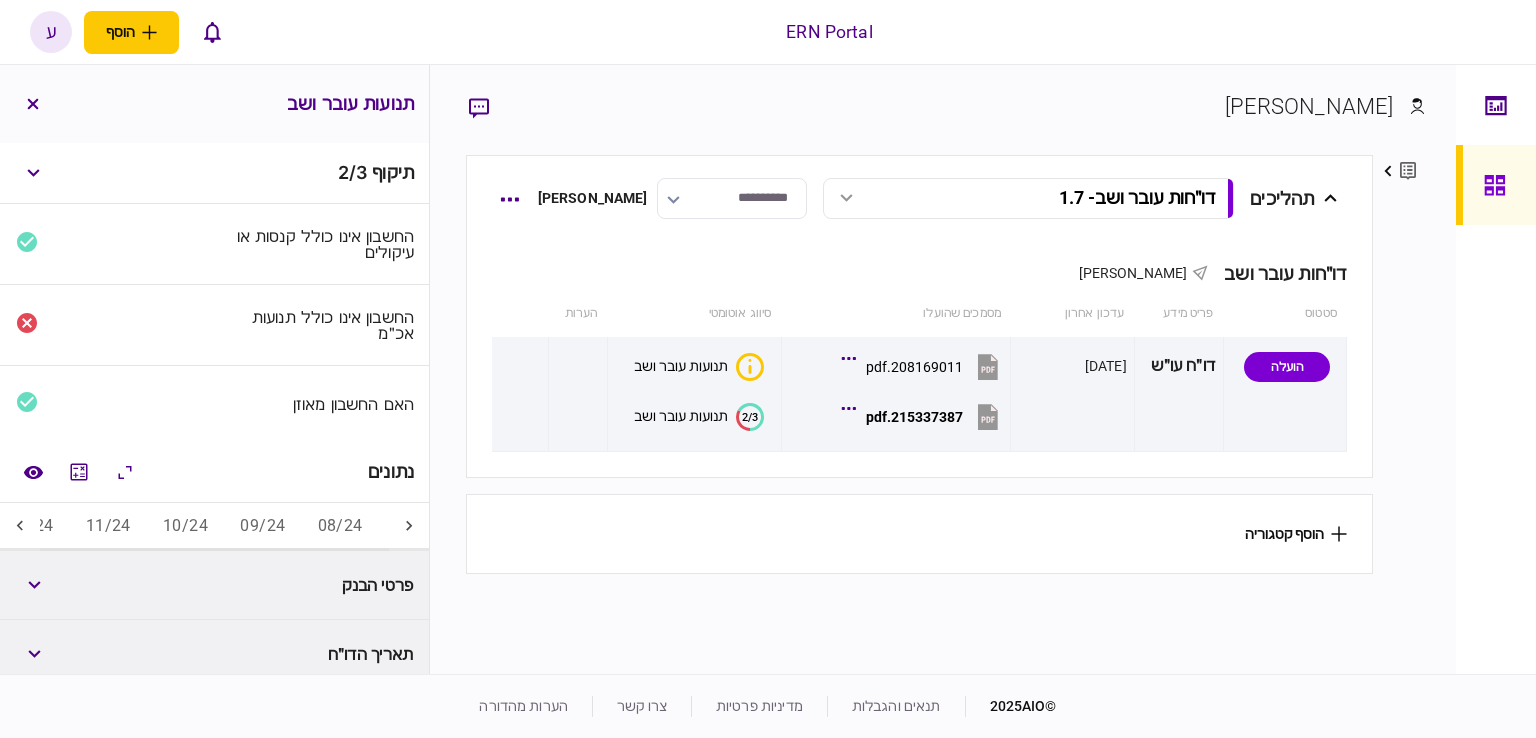 click 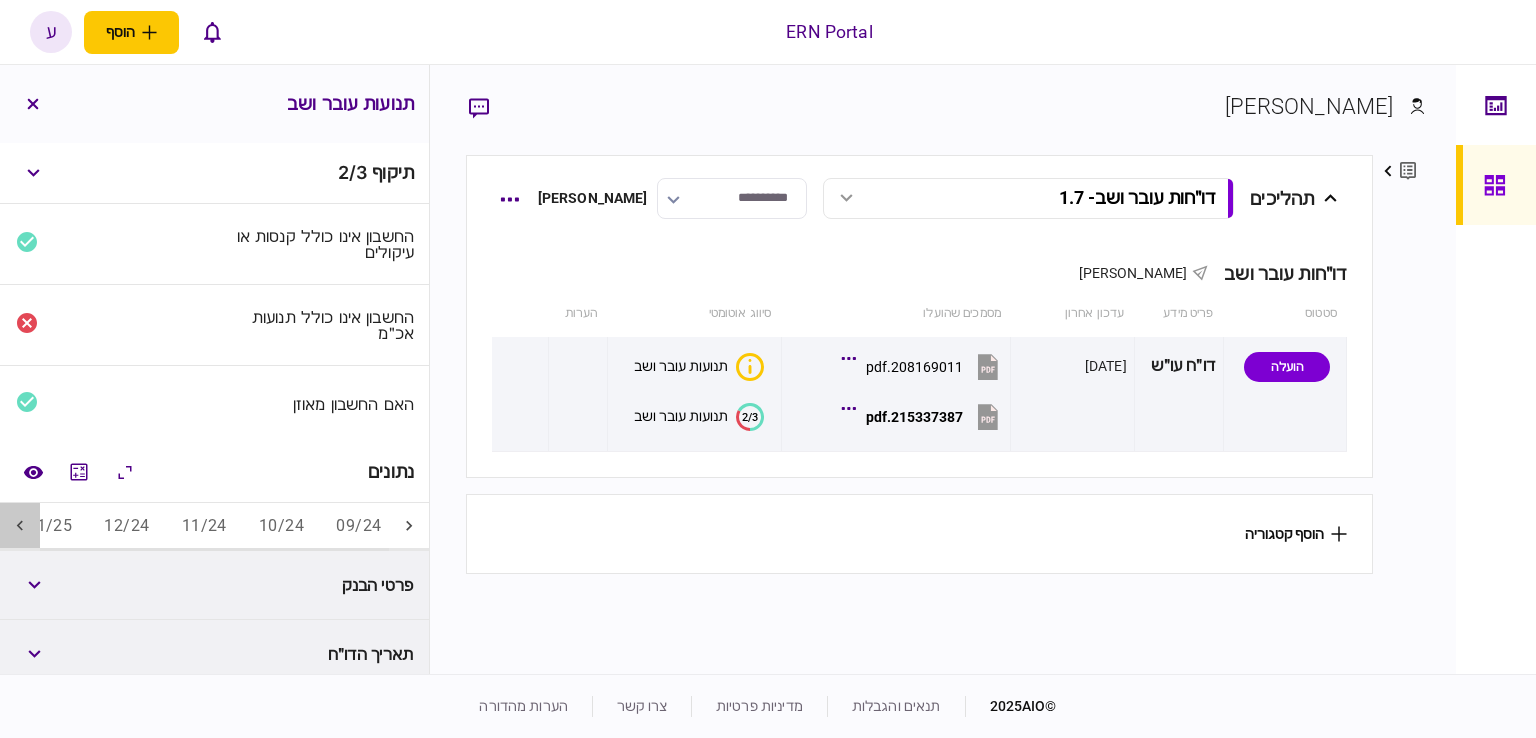 click 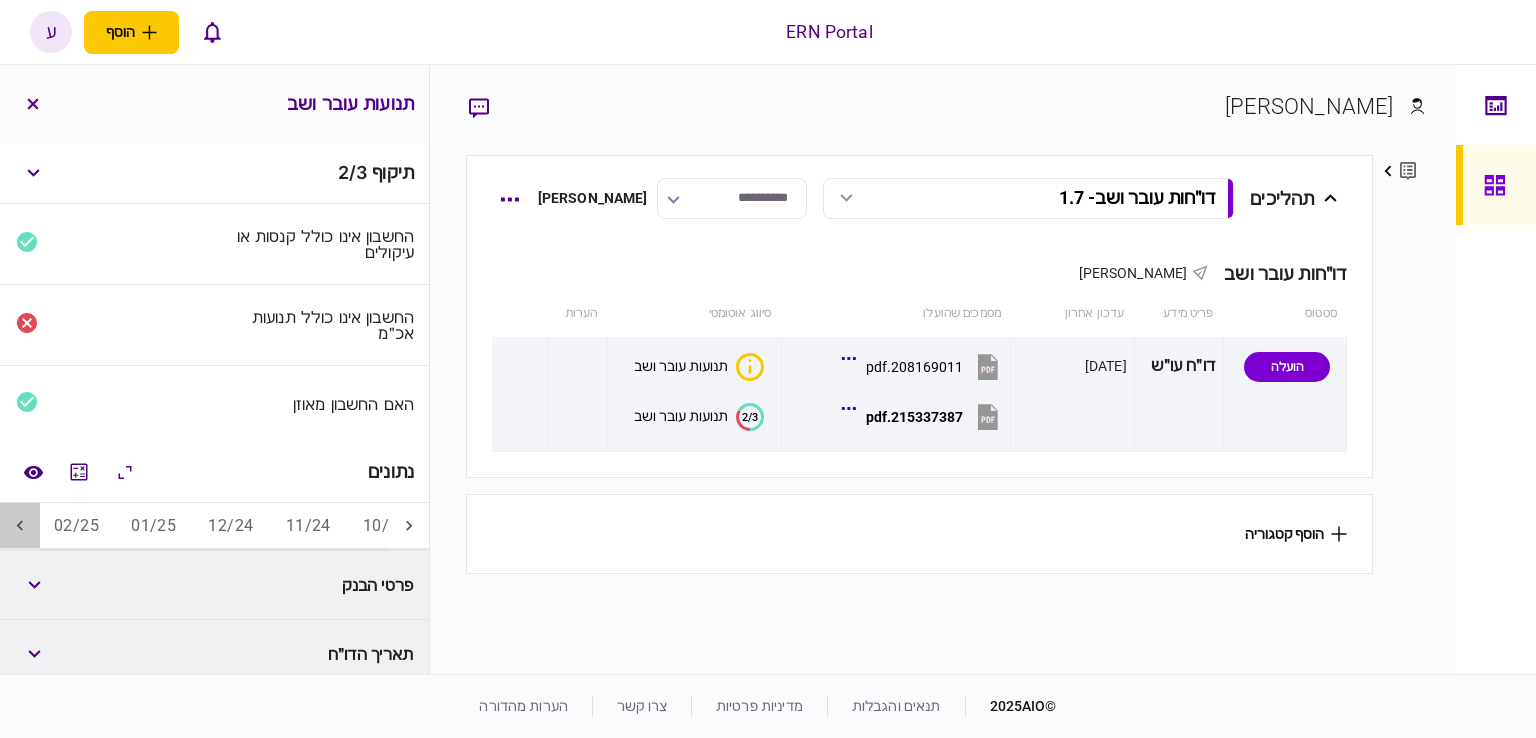 click 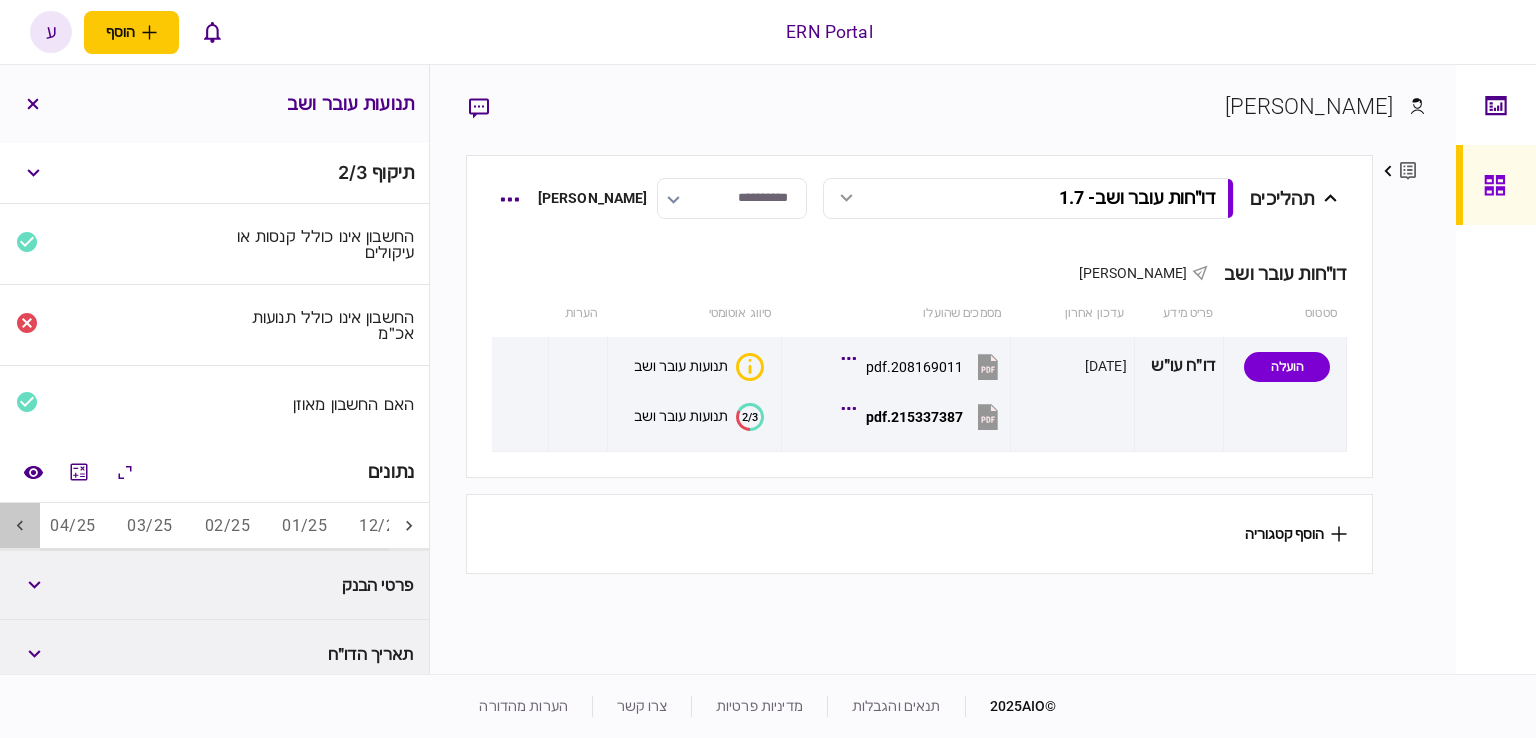click 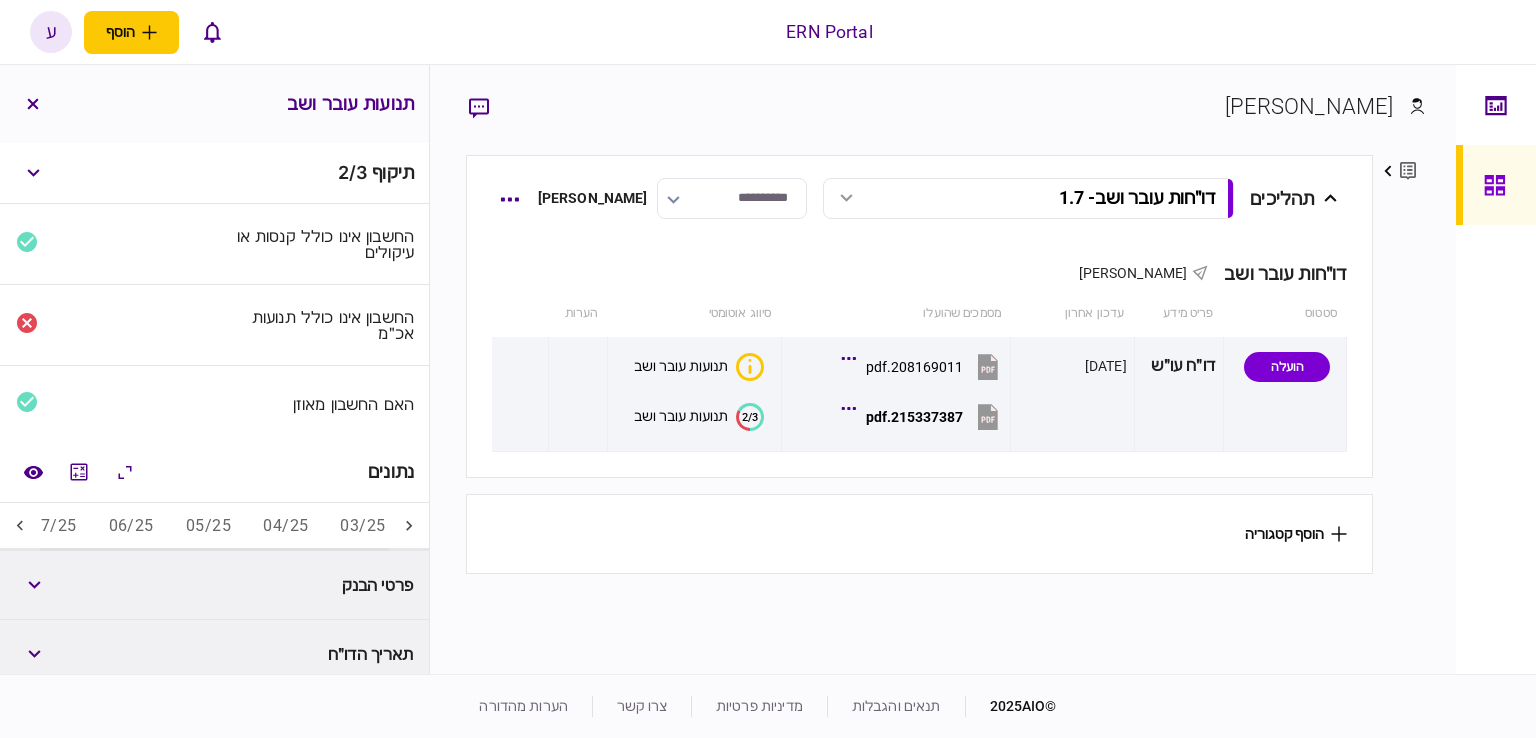 scroll, scrollTop: 0, scrollLeft: -1079, axis: horizontal 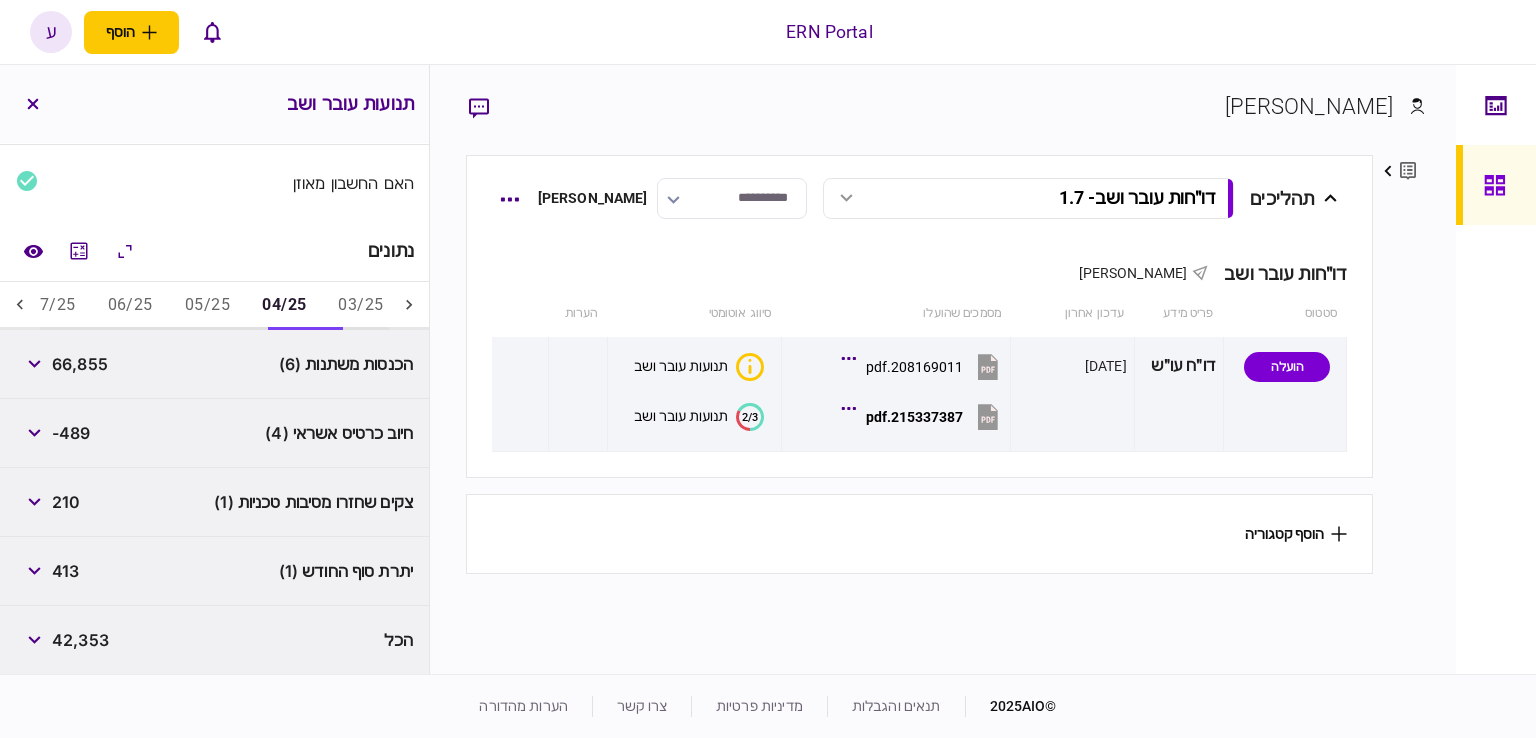 click on "66,855" at bounding box center [80, 364] 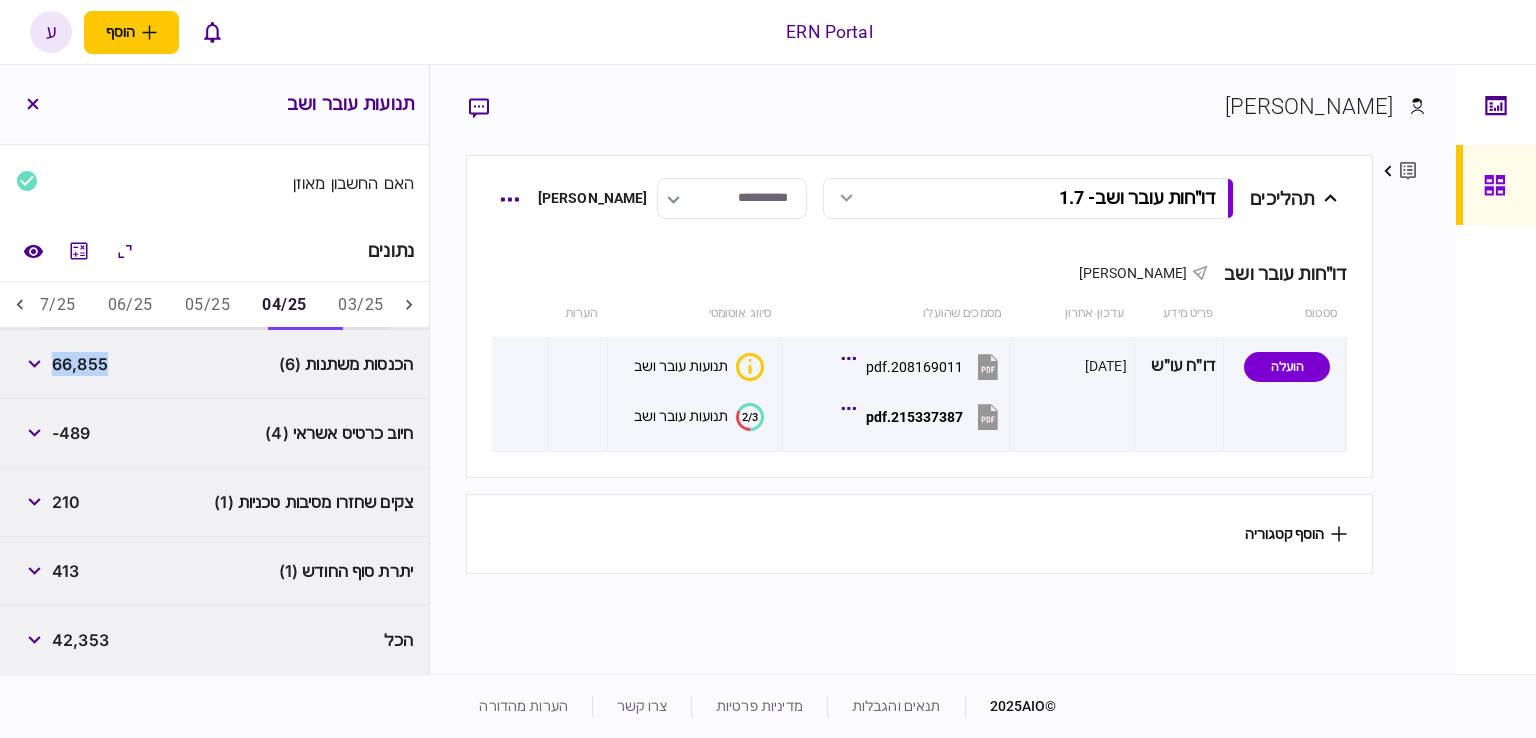 copy on "66,855" 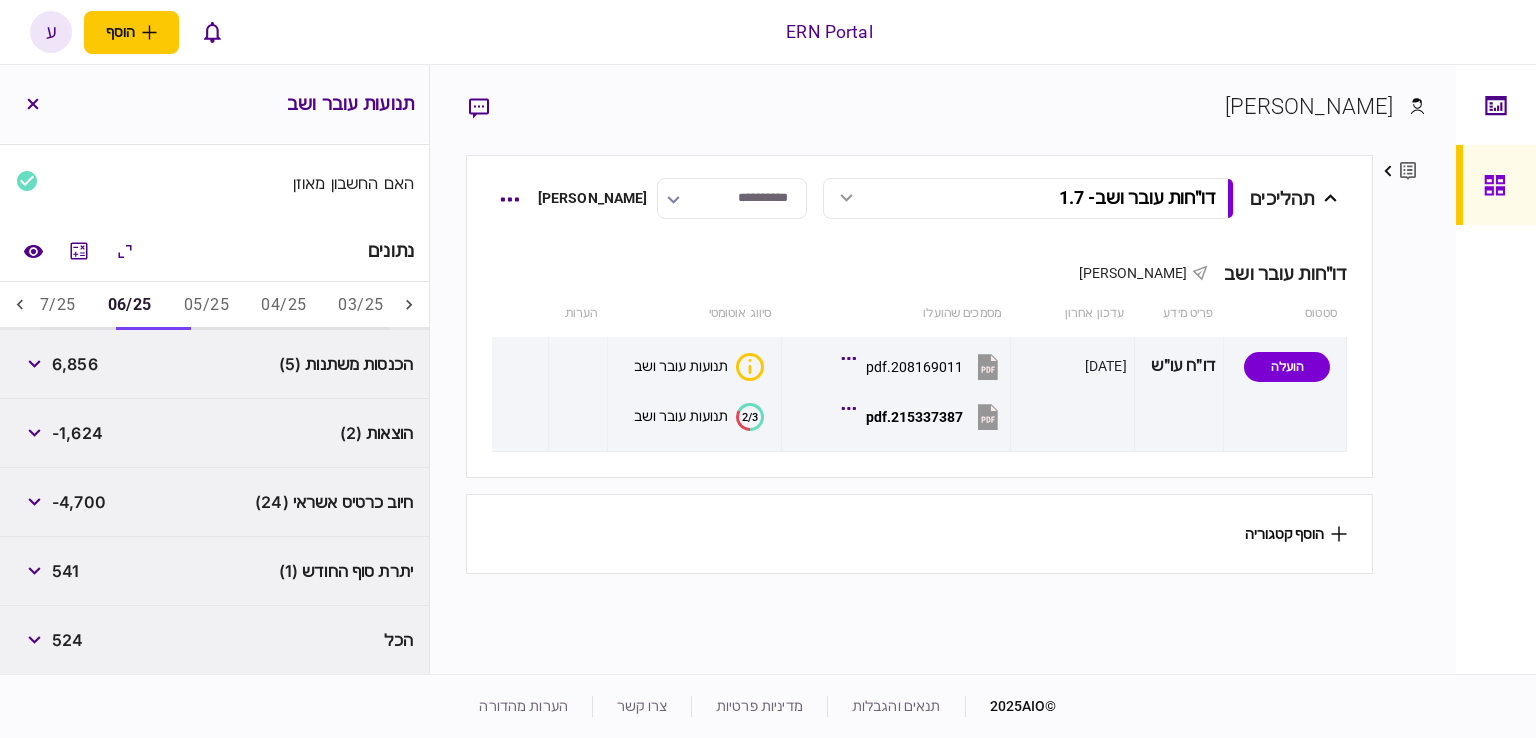 click on "05/25" at bounding box center [206, 306] 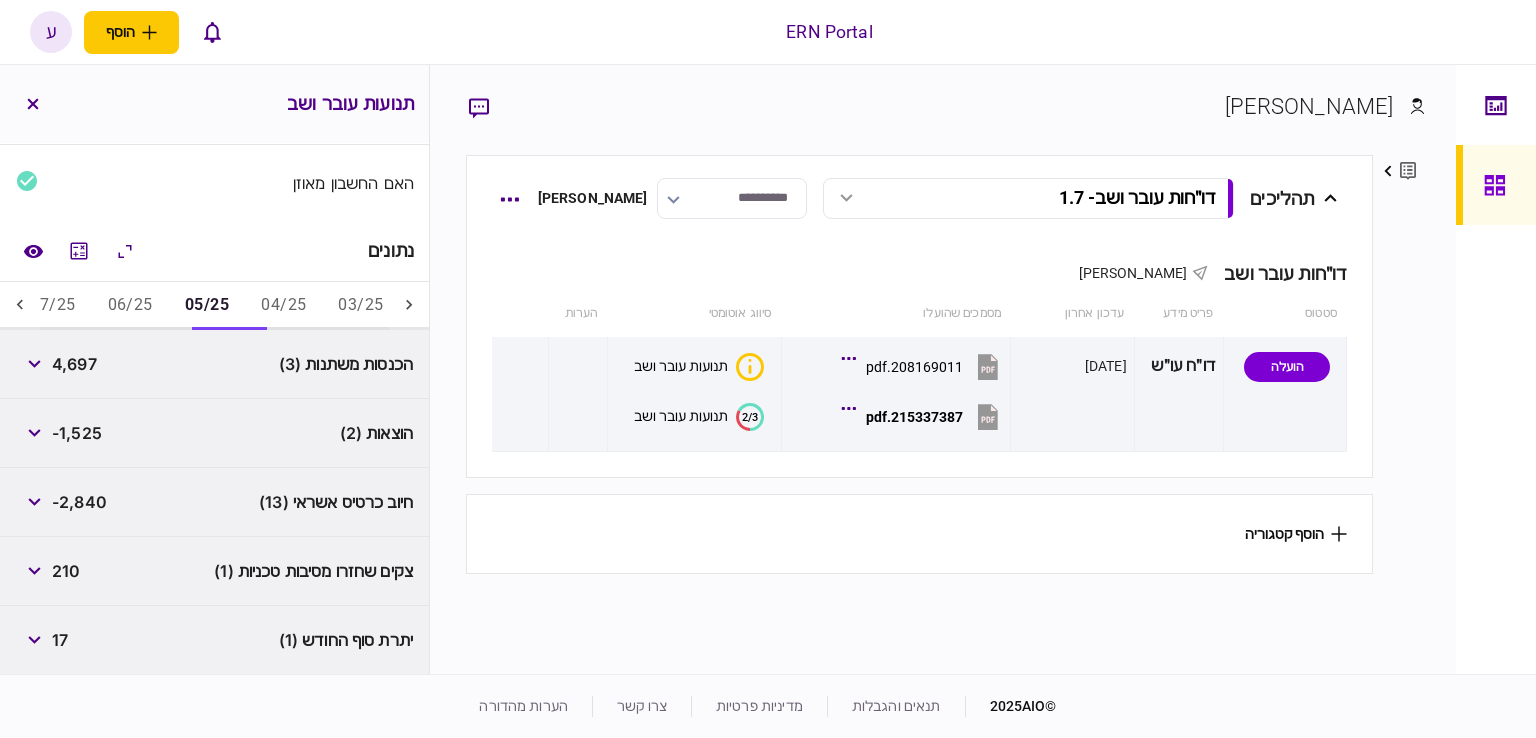 click on "4,697" at bounding box center (74, 364) 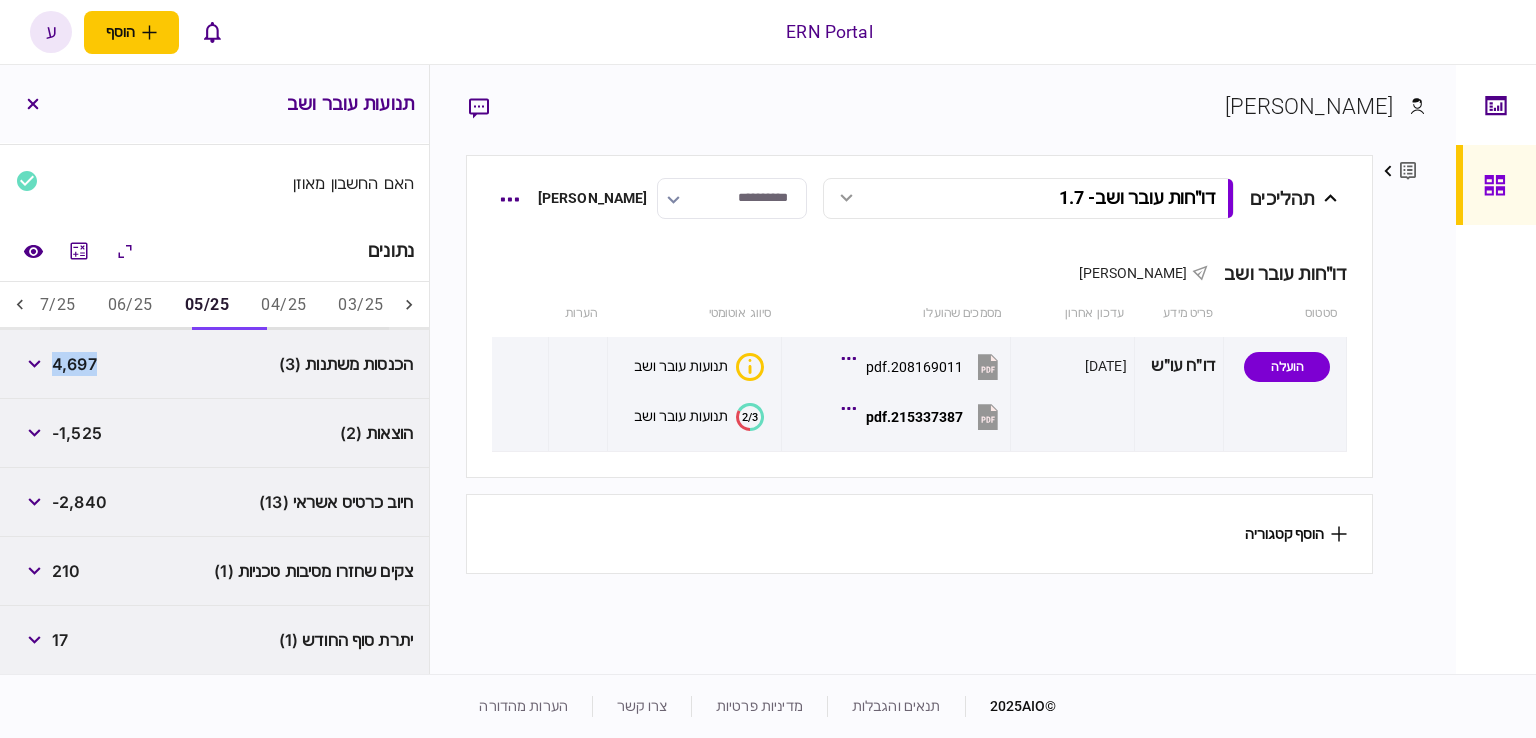click on "4,697" at bounding box center (74, 364) 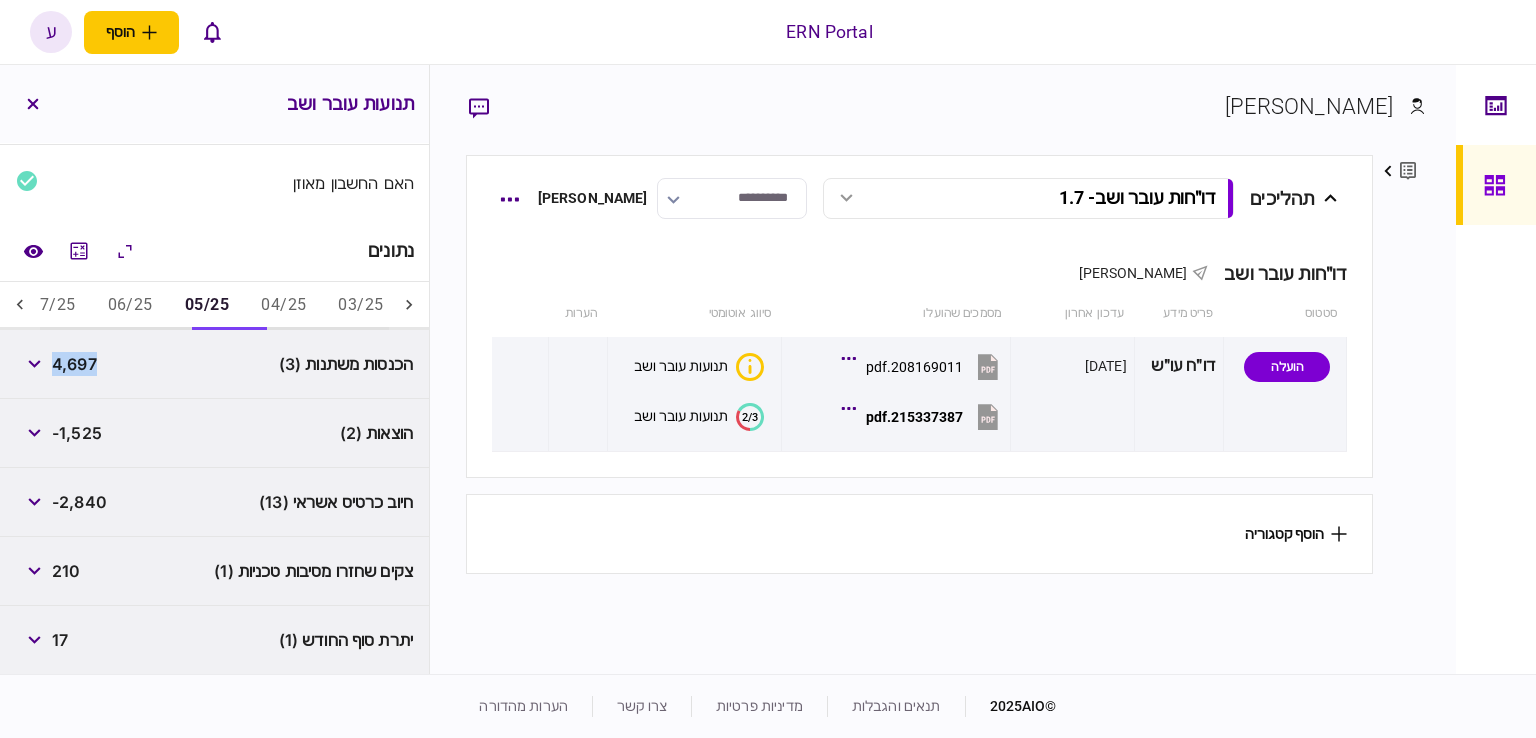 copy on "4,697" 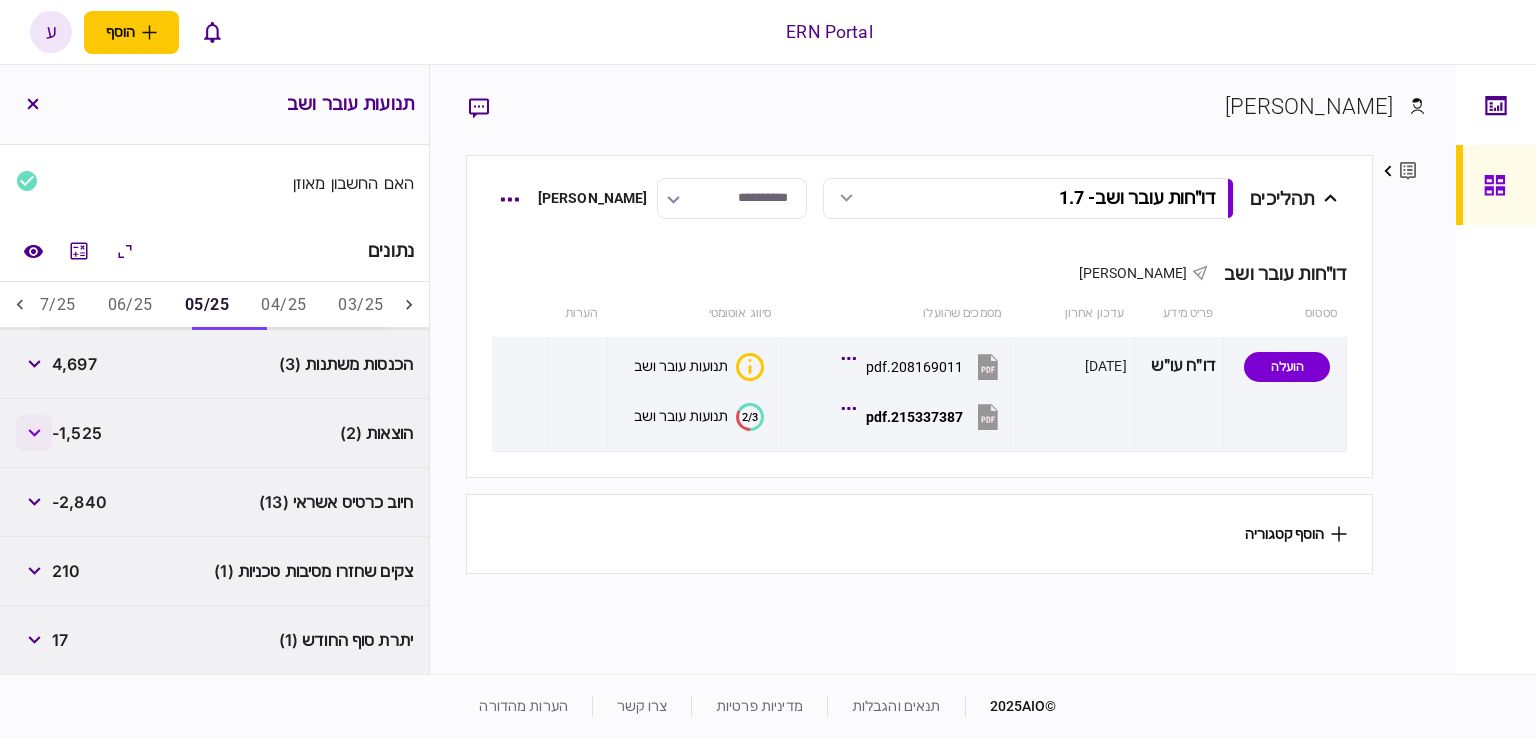 click at bounding box center [34, 433] 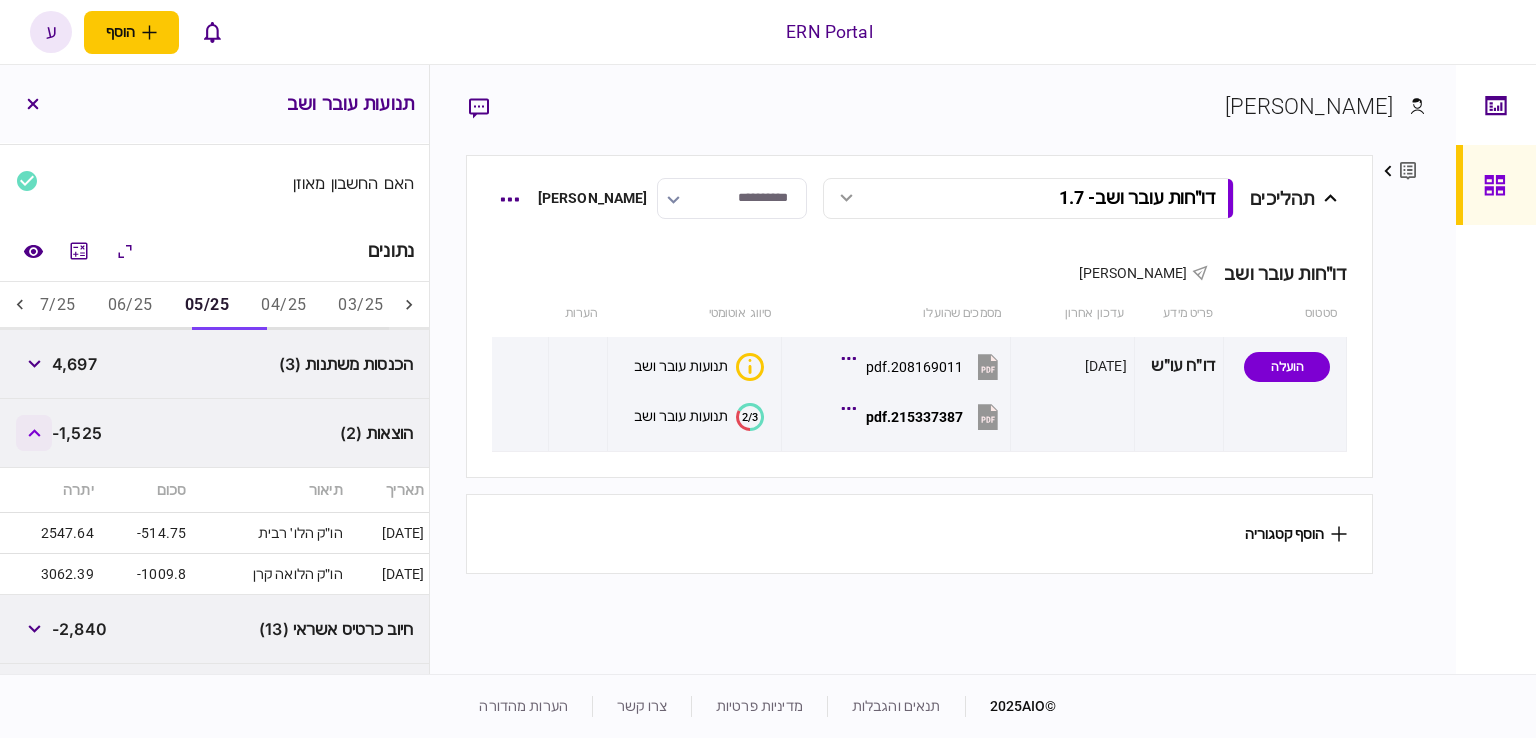 click at bounding box center (34, 433) 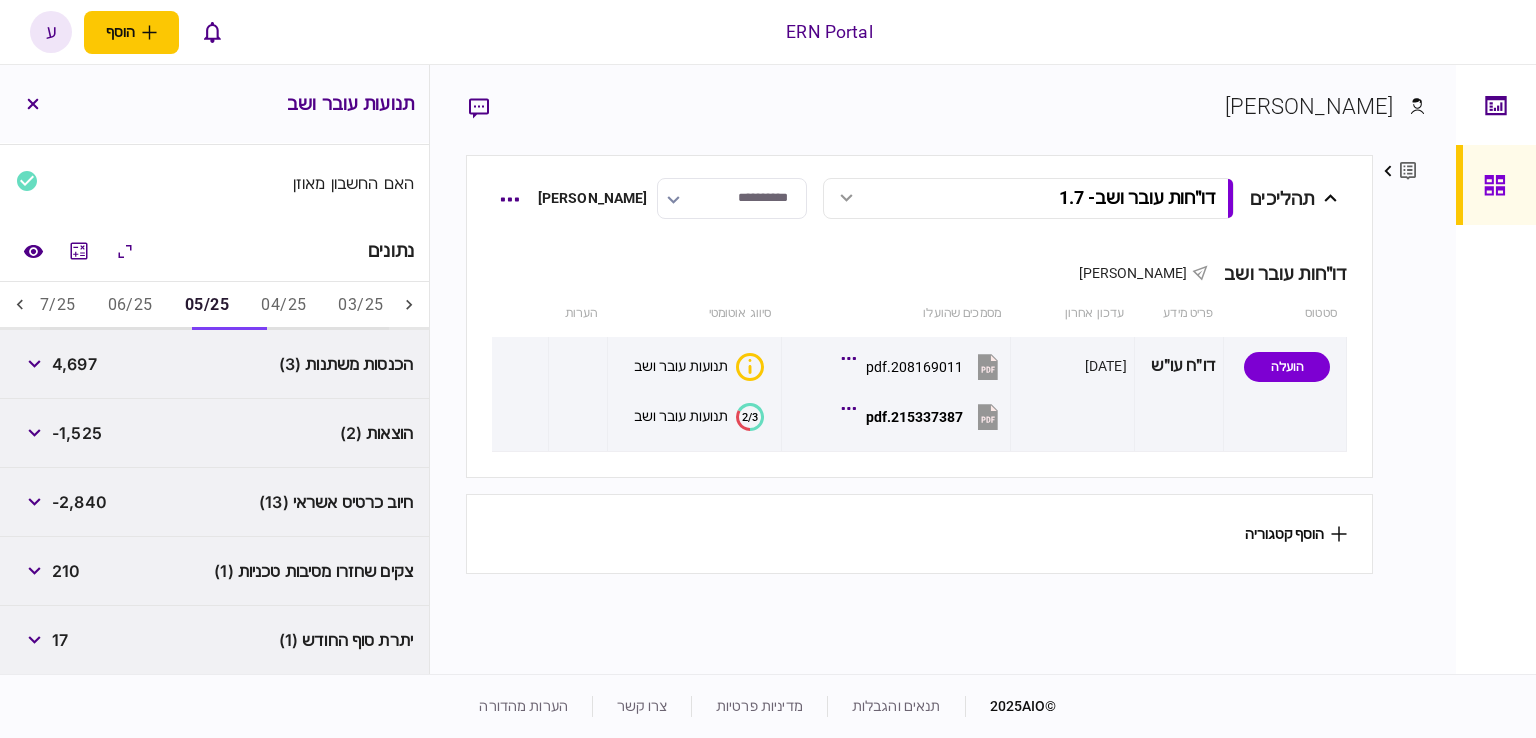 click on "06/25" at bounding box center (130, 306) 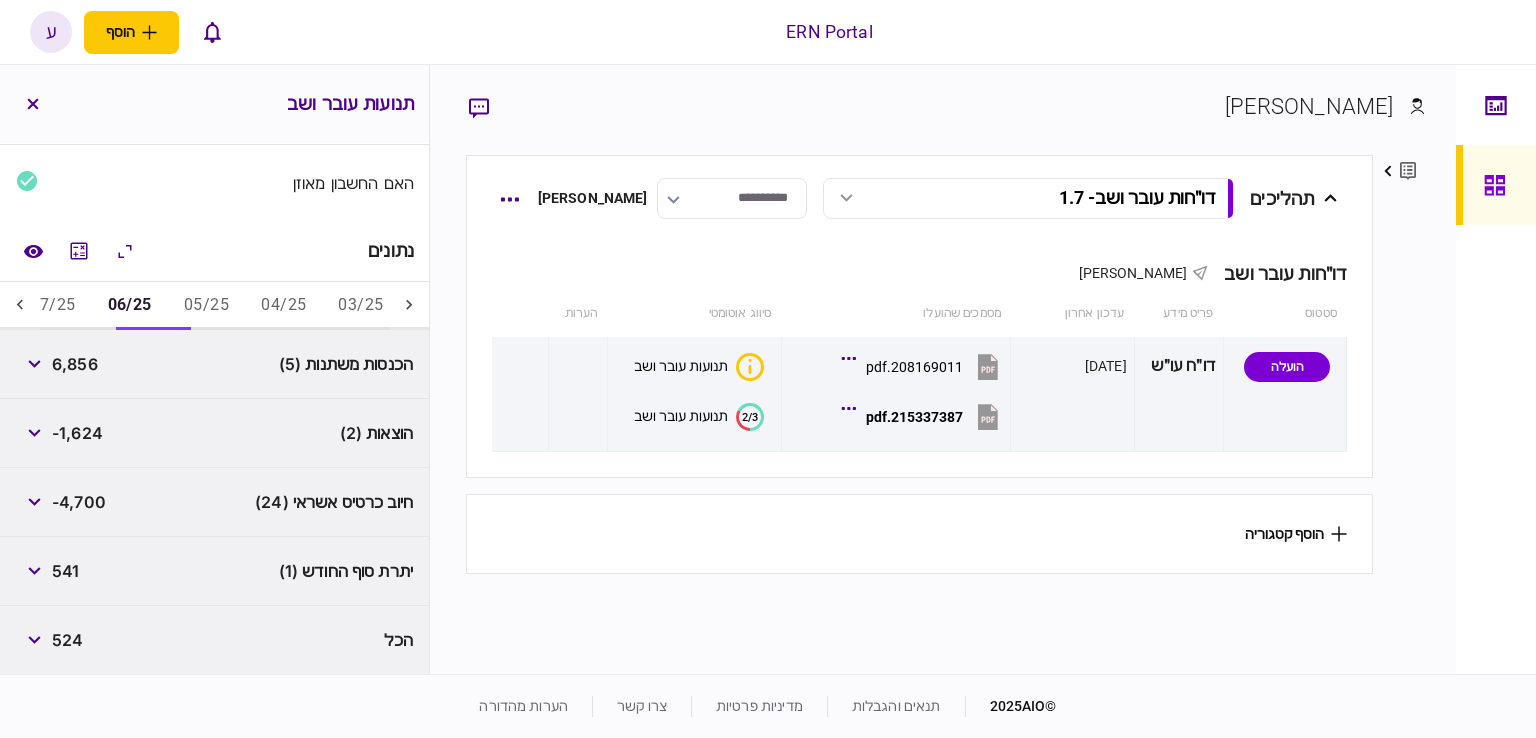 click on "6,856" at bounding box center (75, 364) 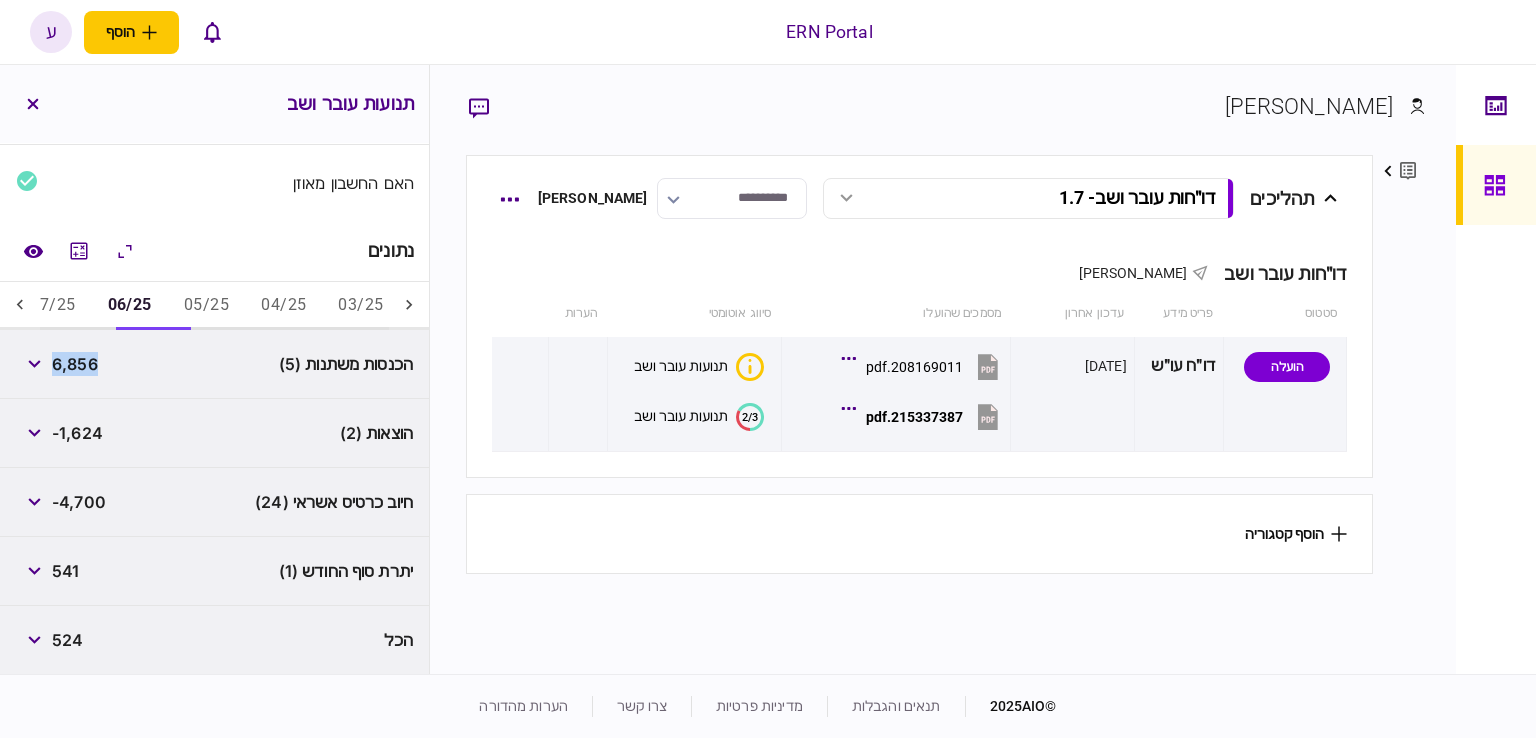 click on "6,856" at bounding box center [75, 364] 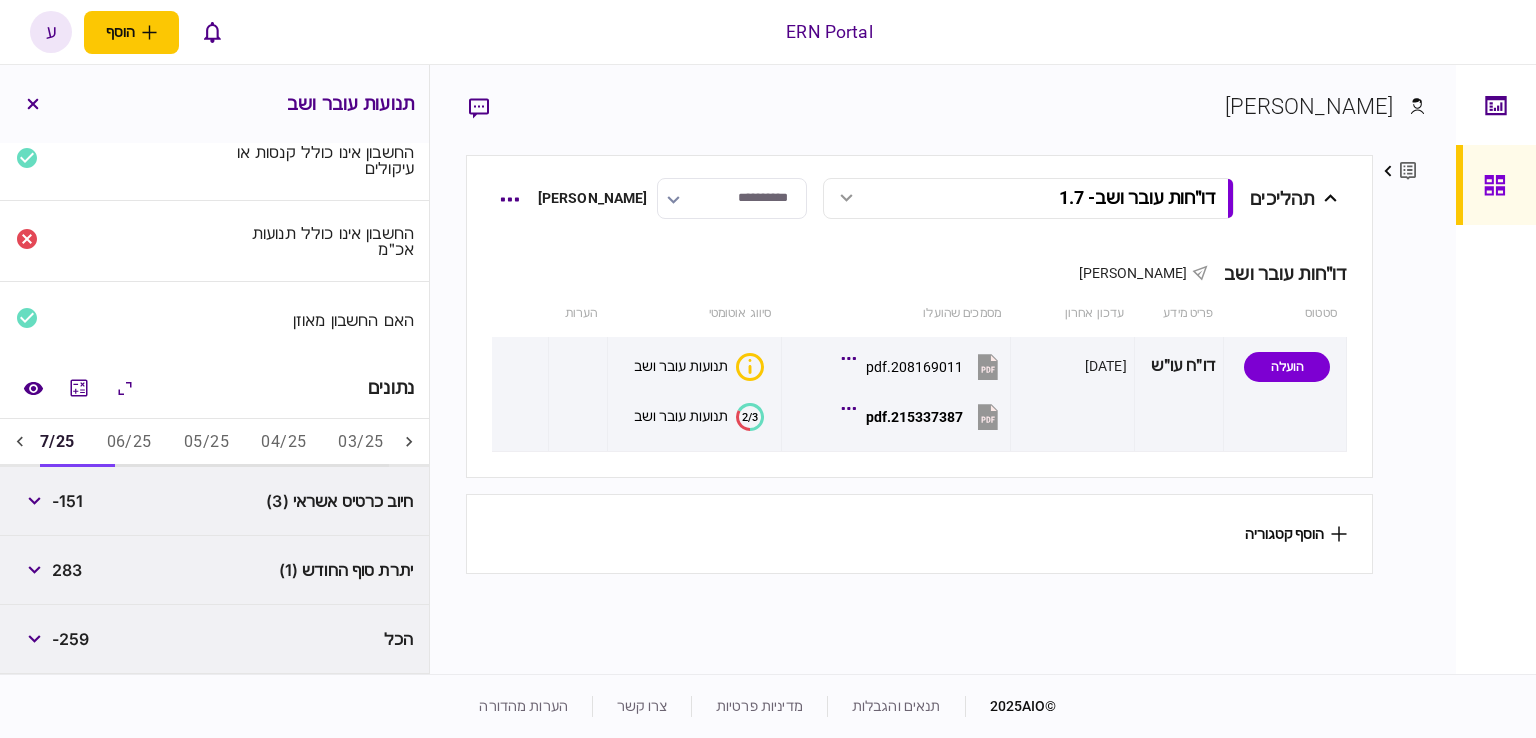 scroll, scrollTop: 84, scrollLeft: 0, axis: vertical 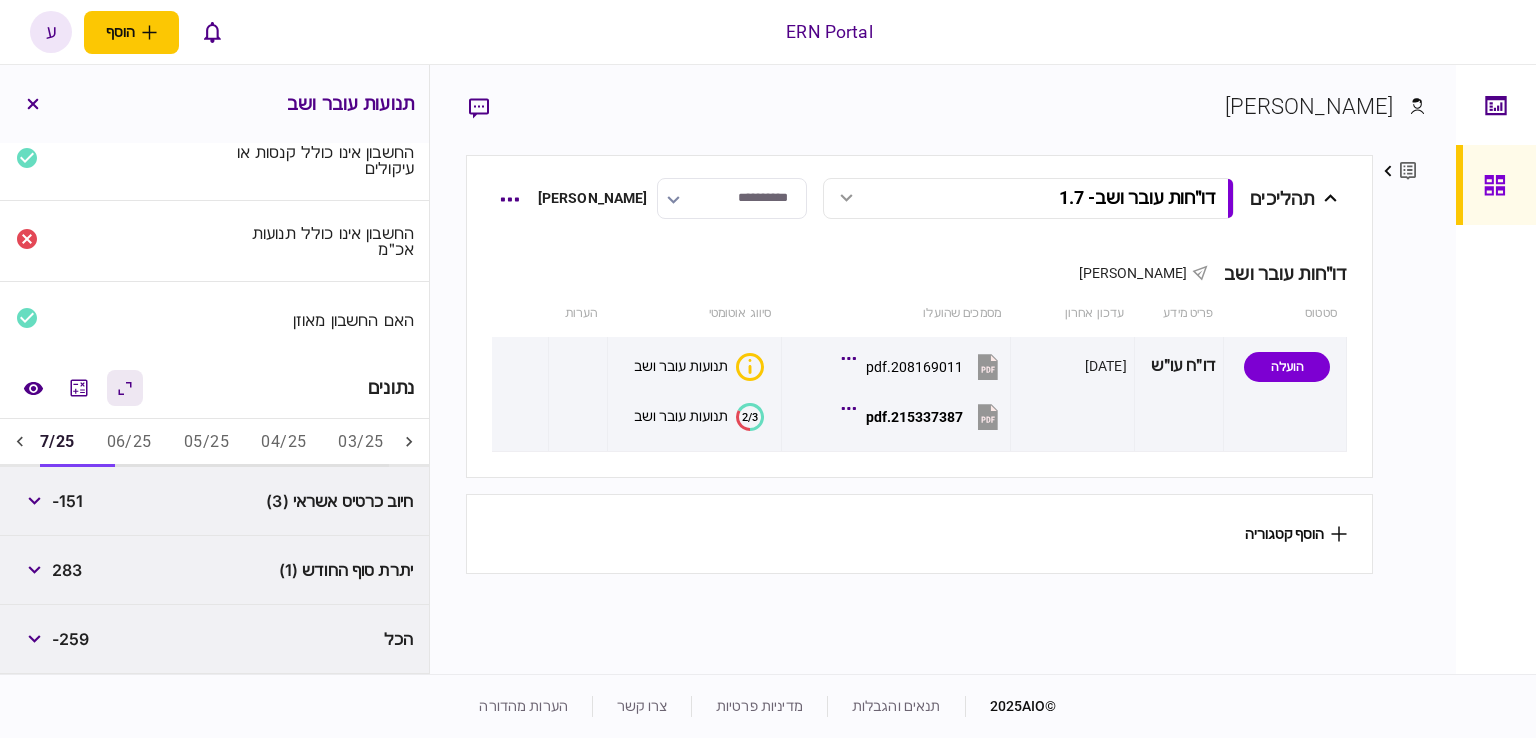 click 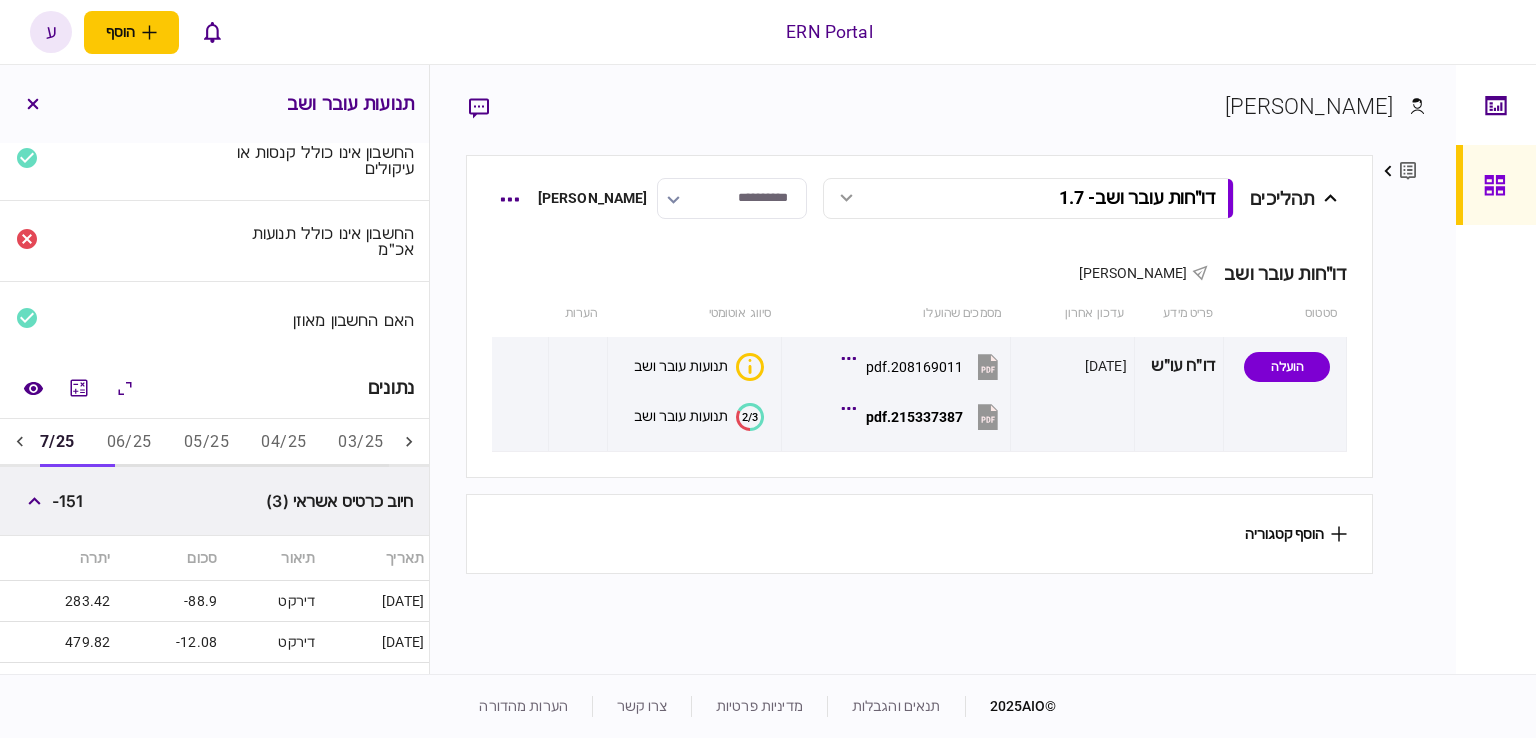 click on "04/25" at bounding box center [283, 443] 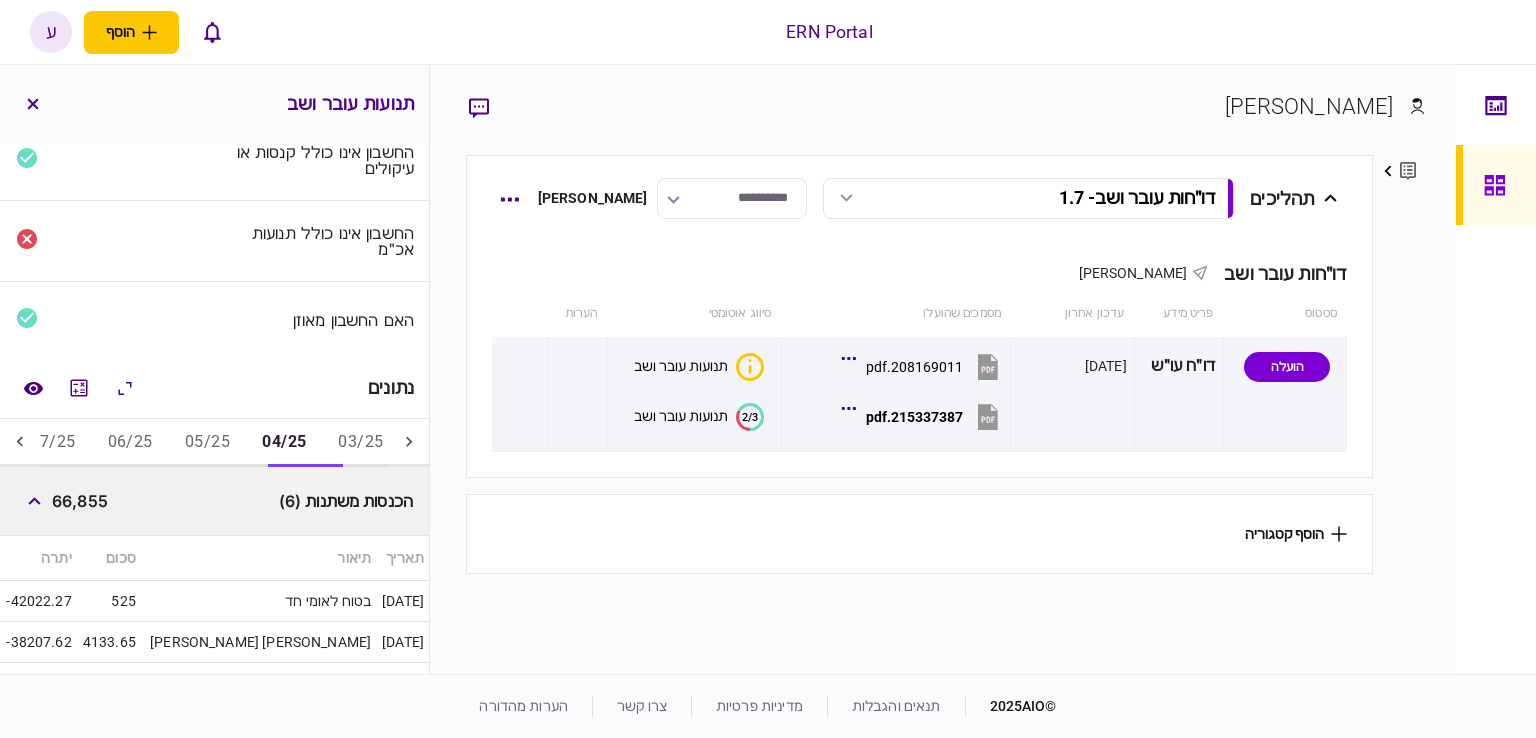 scroll, scrollTop: 284, scrollLeft: 0, axis: vertical 